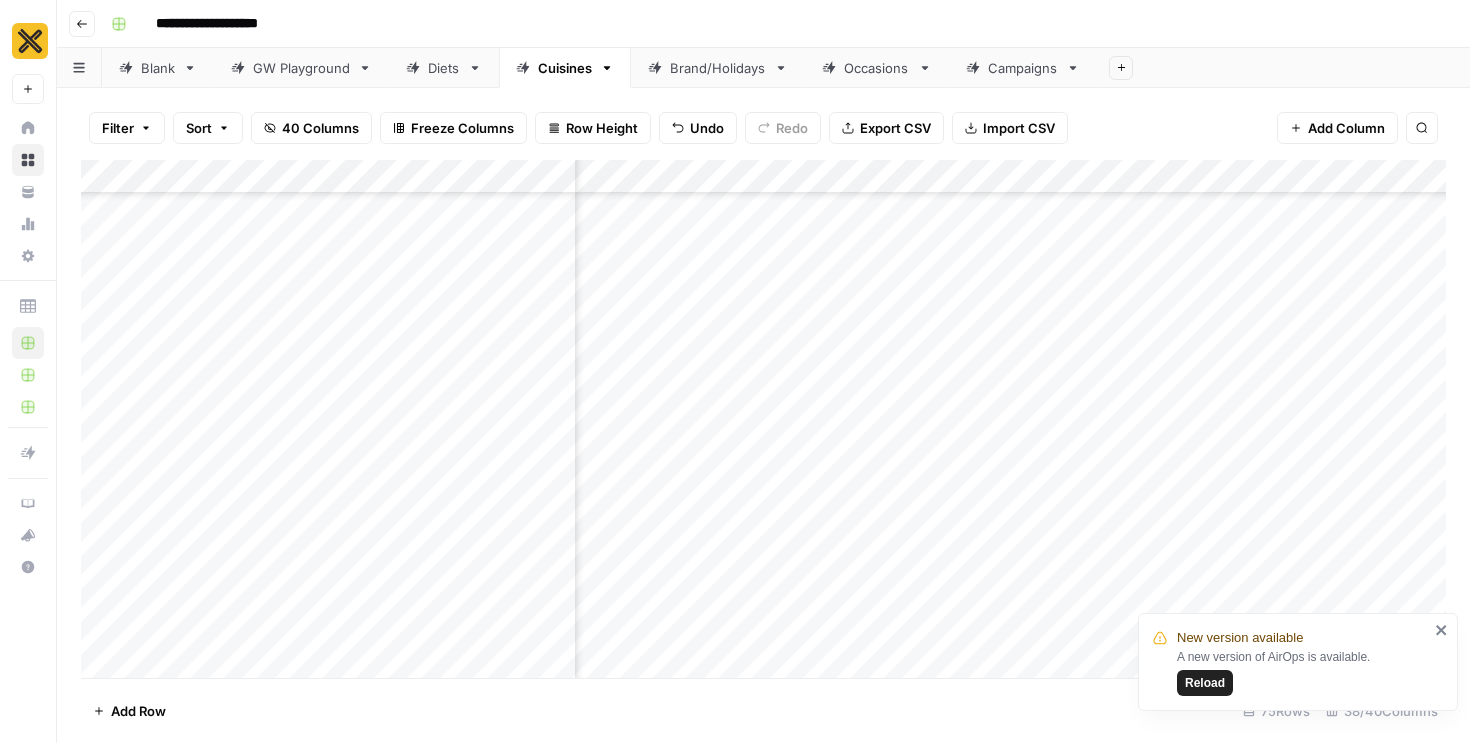 scroll, scrollTop: 0, scrollLeft: 0, axis: both 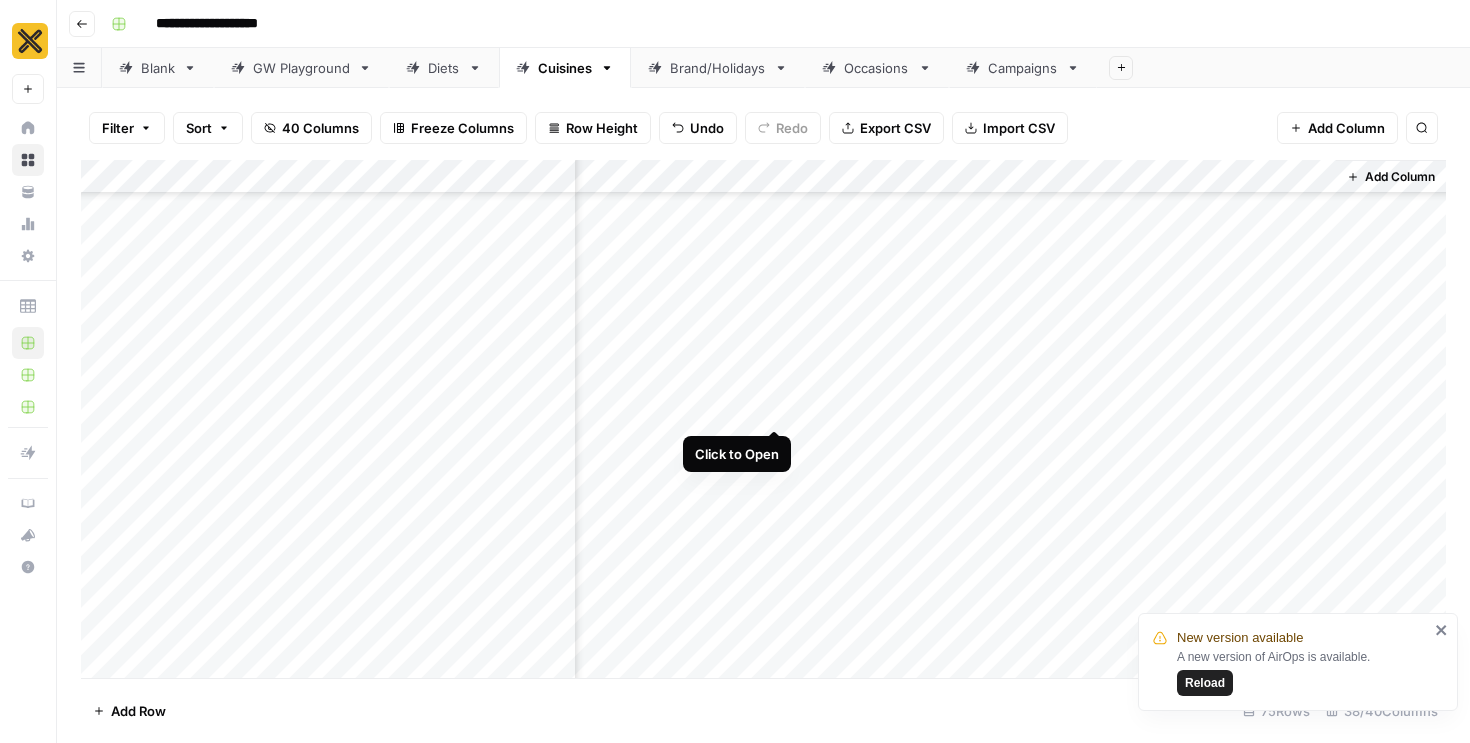click on "Add Column" at bounding box center [763, 419] 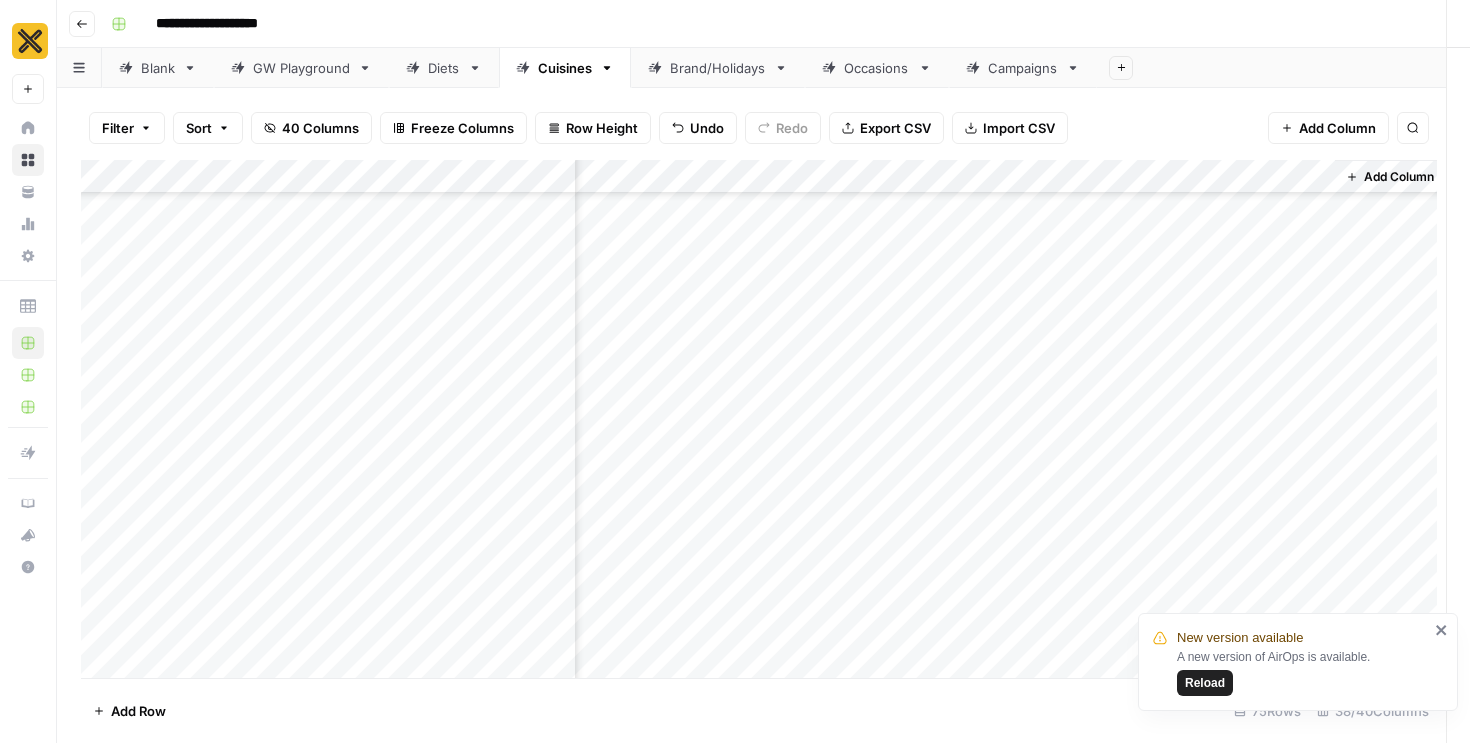 scroll, scrollTop: 2470, scrollLeft: 5390, axis: both 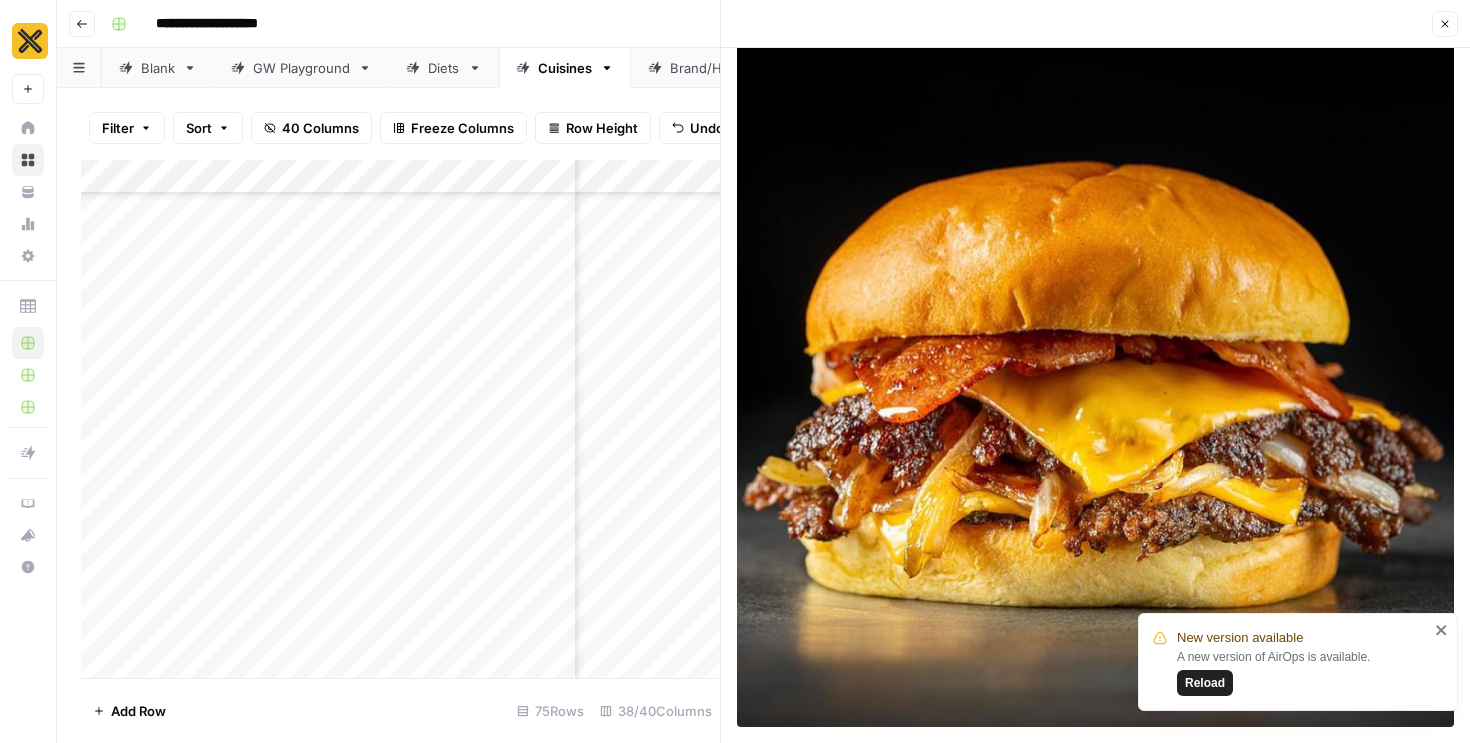 click 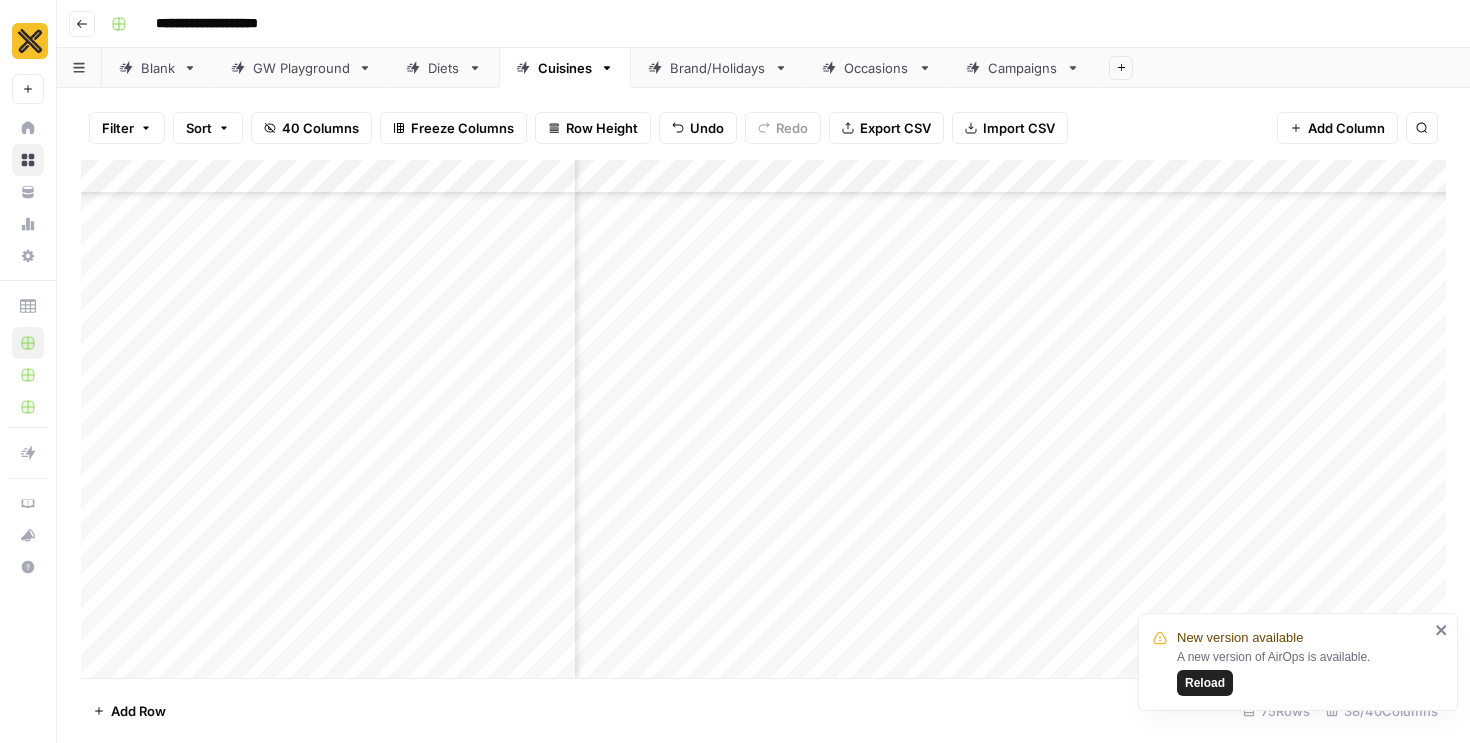 scroll, scrollTop: 2471, scrollLeft: 5122, axis: both 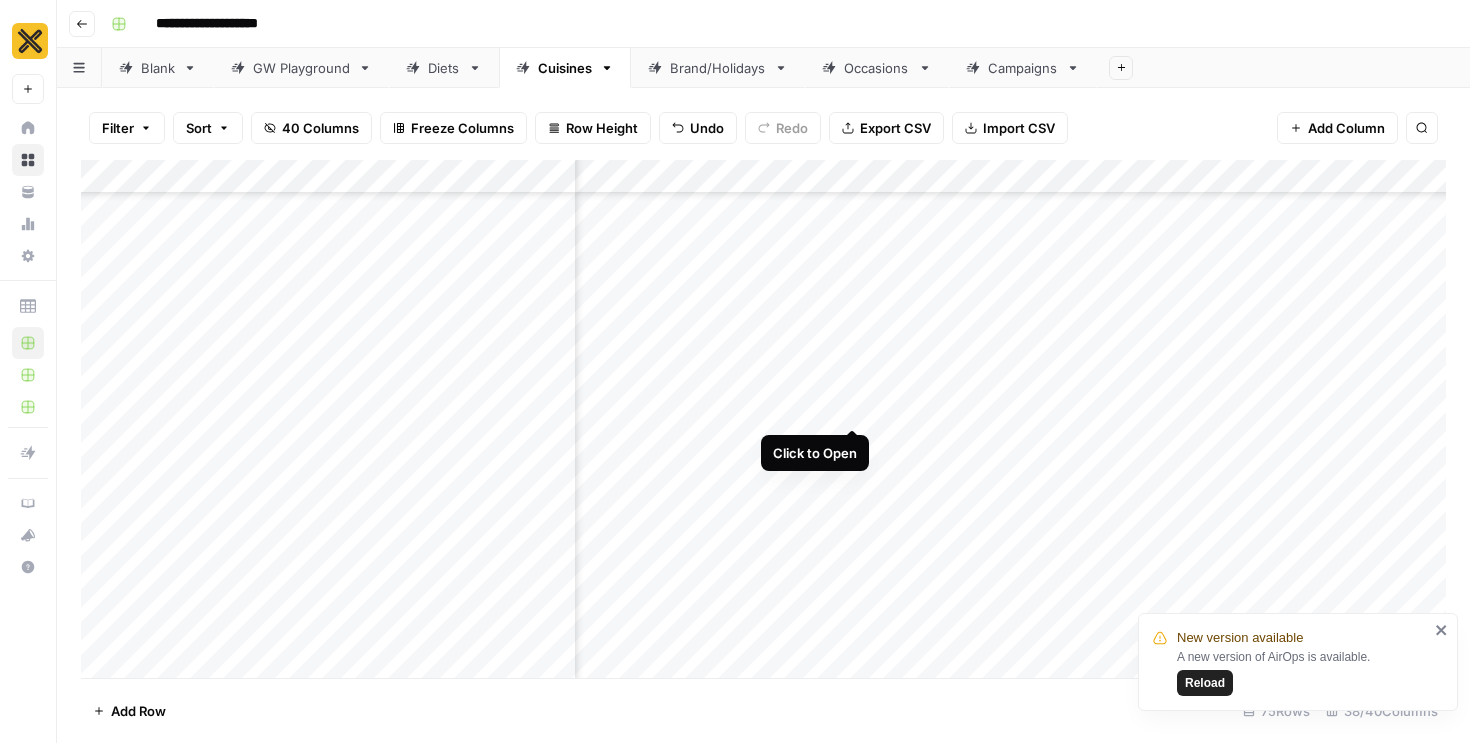 click on "Add Column" at bounding box center [763, 419] 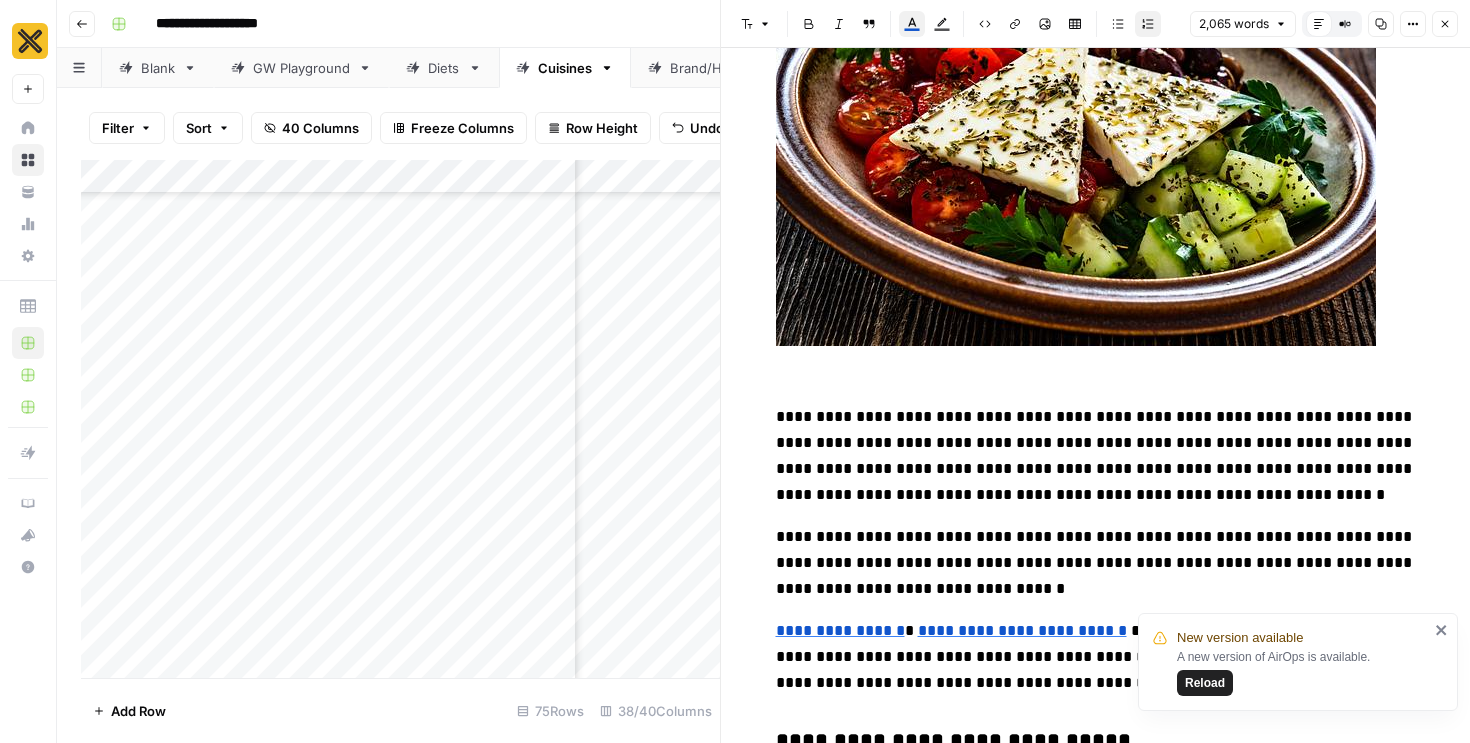 scroll, scrollTop: 8855, scrollLeft: 0, axis: vertical 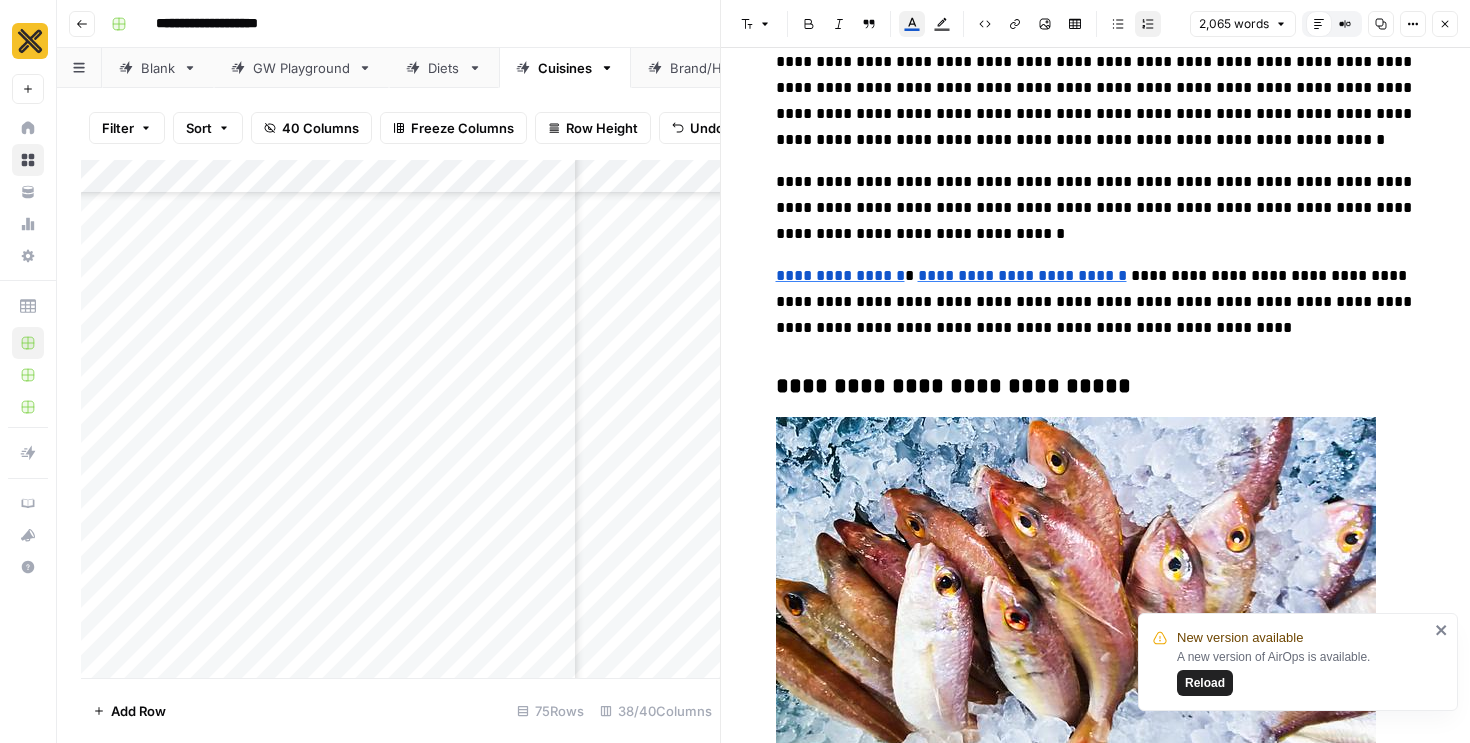 click 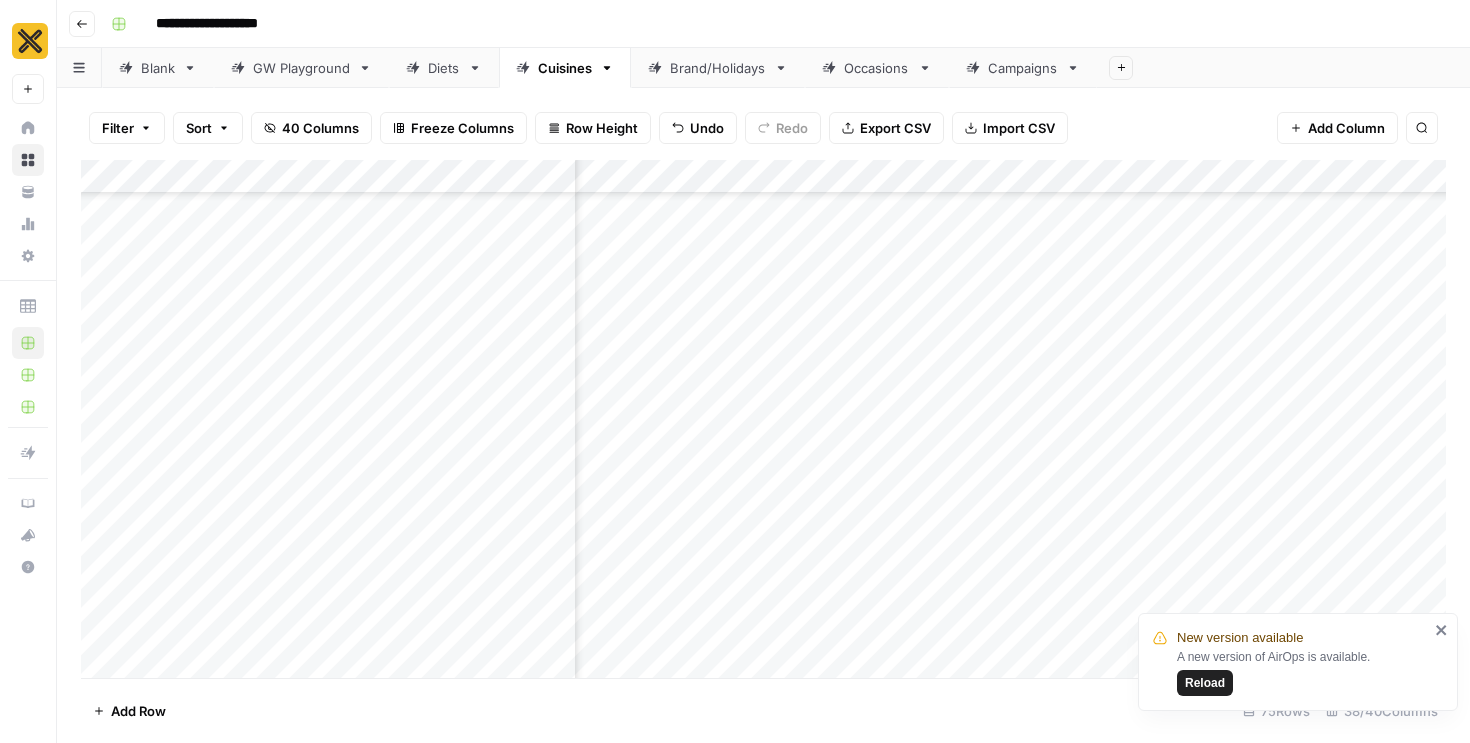 scroll, scrollTop: 3441, scrollLeft: 5122, axis: both 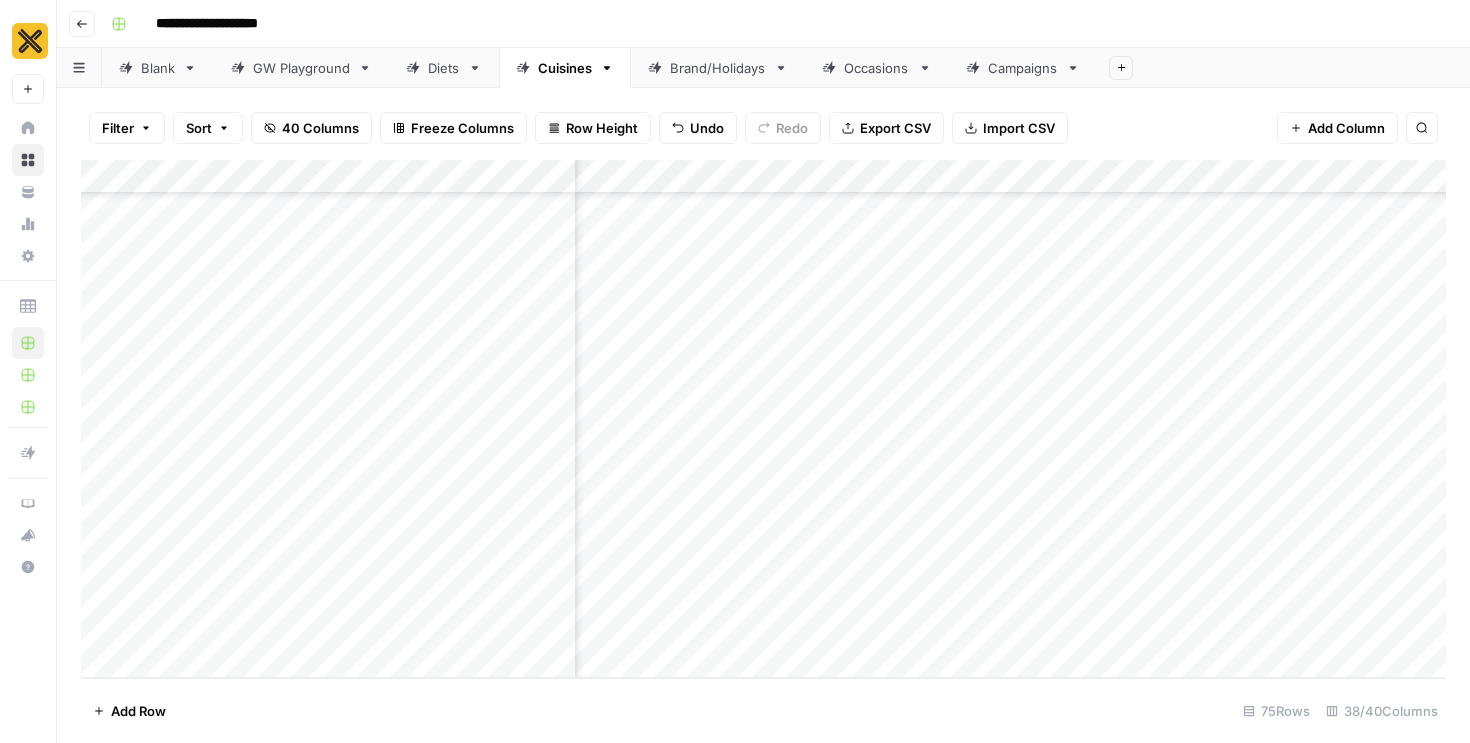 click on "Add Column" at bounding box center [763, 419] 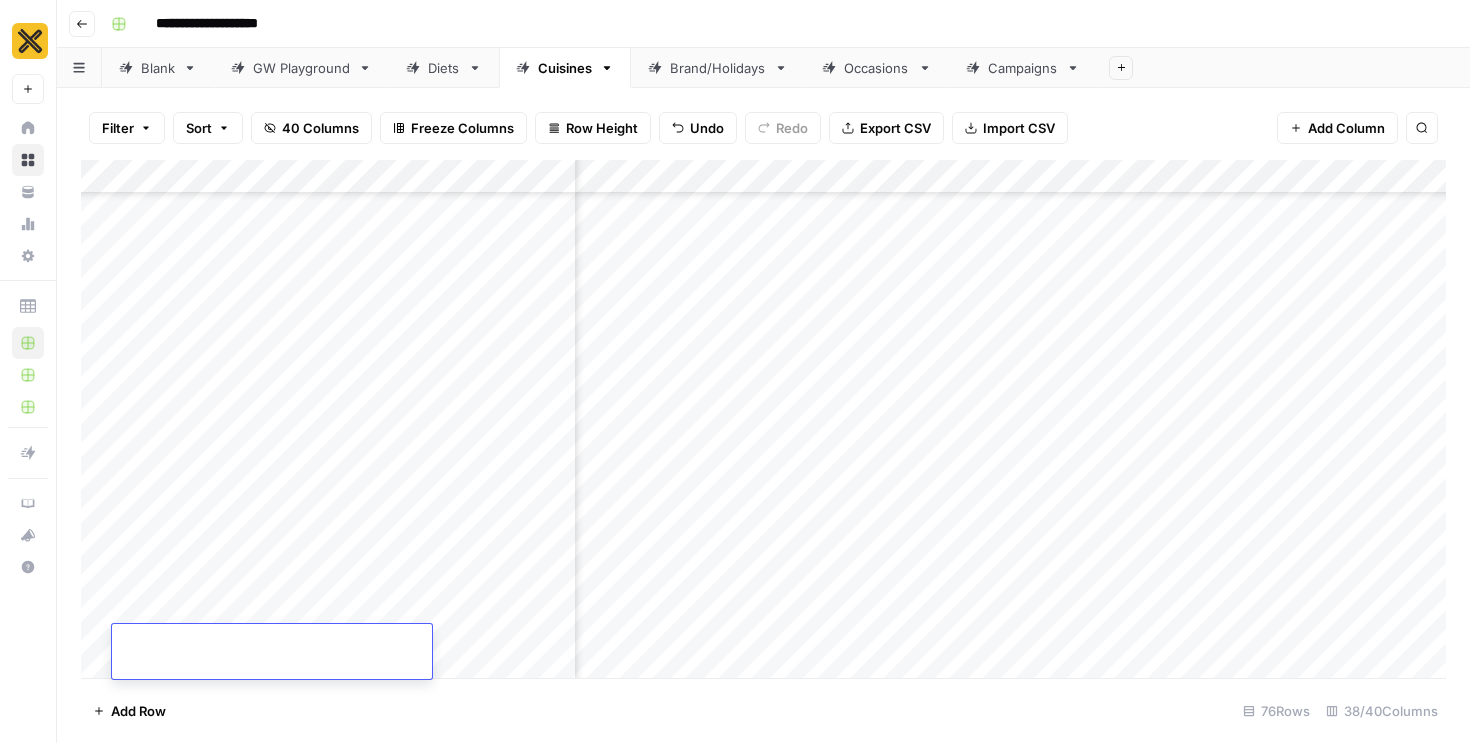 click on "Add Column" at bounding box center [763, 419] 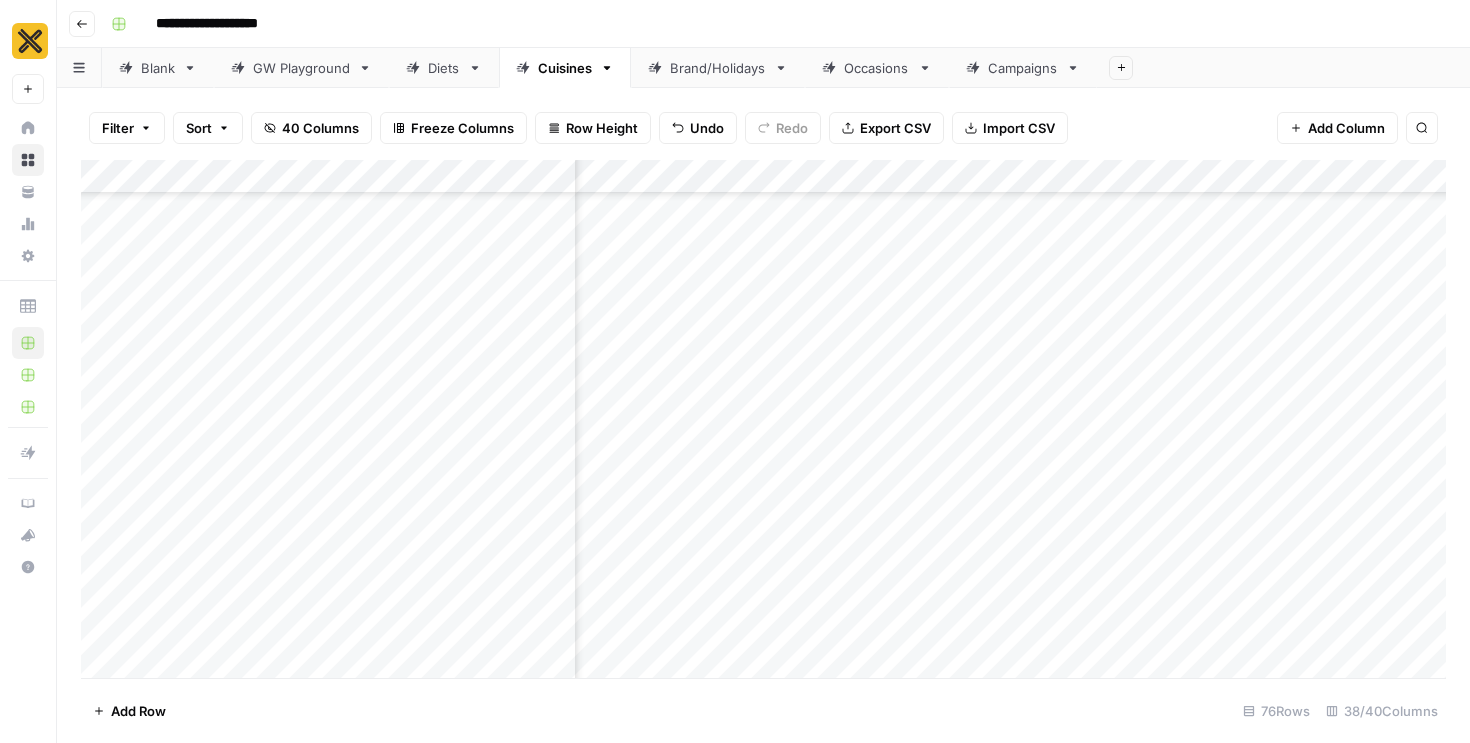 drag, startPoint x: 198, startPoint y: 603, endPoint x: 265, endPoint y: 603, distance: 67 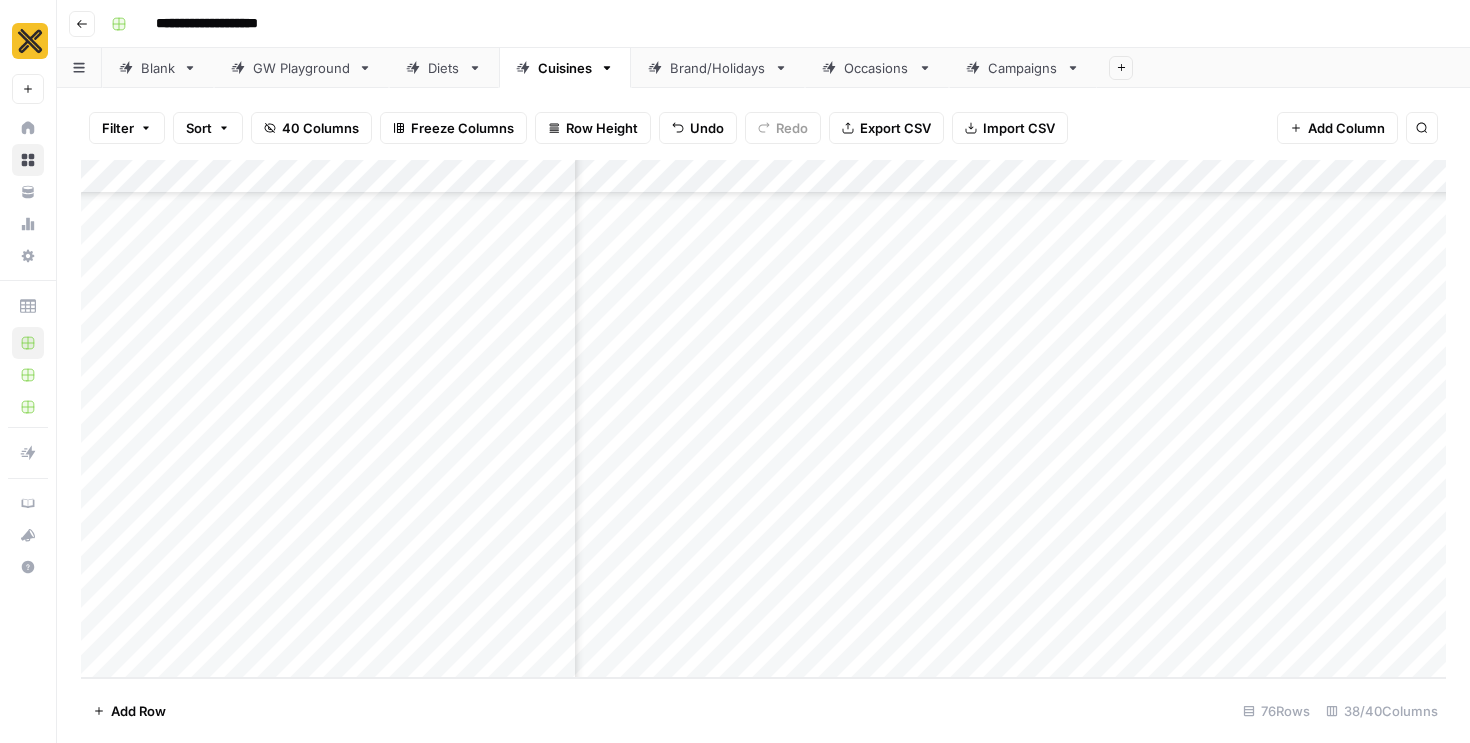 click on "Add Column" at bounding box center [763, 419] 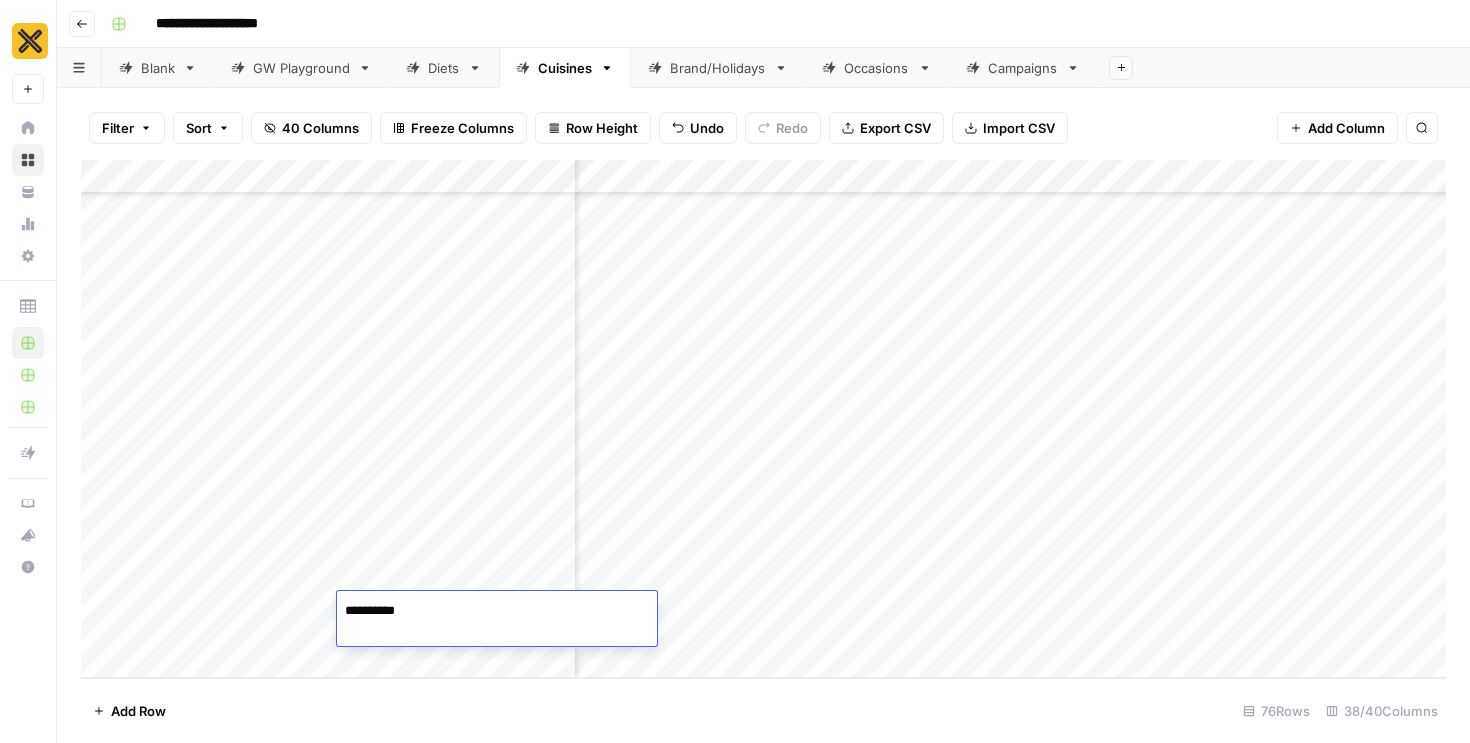 type on "**********" 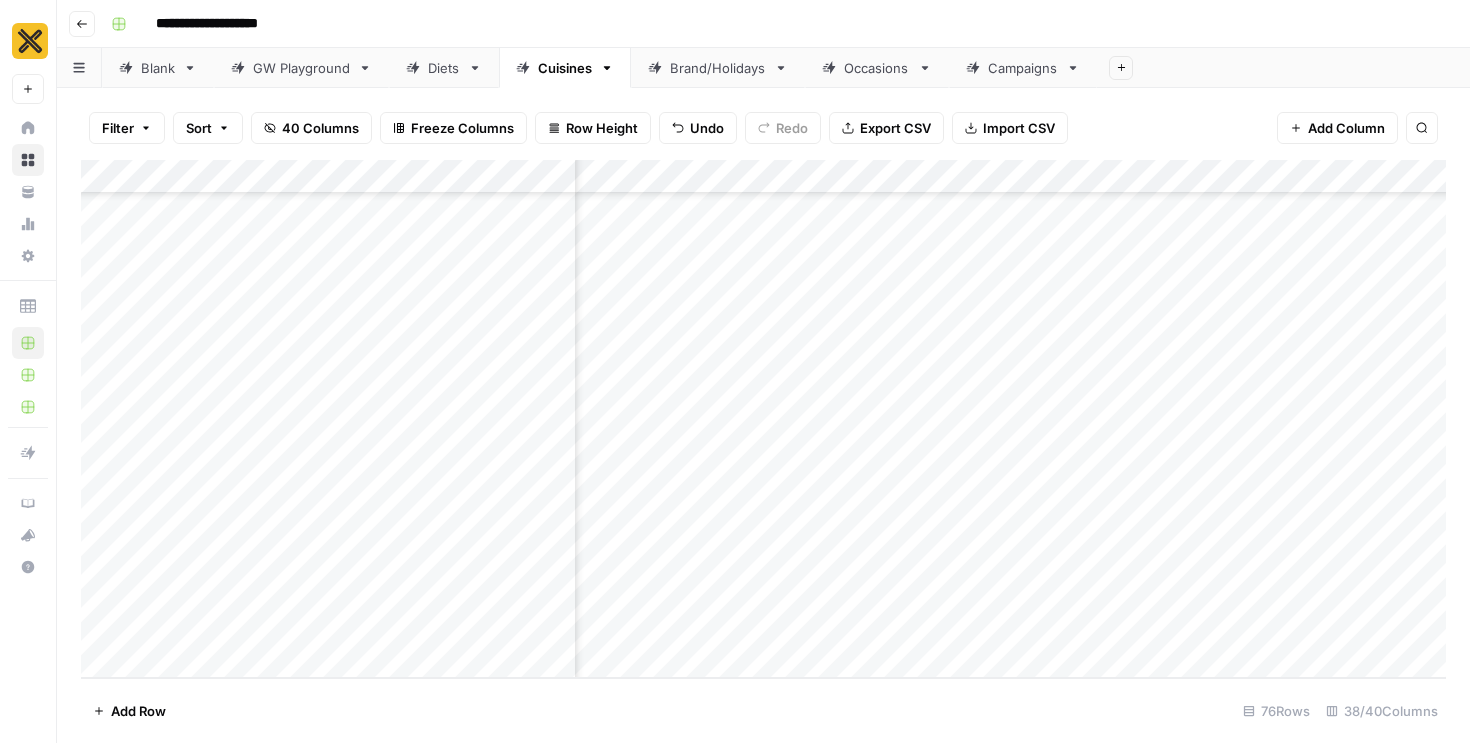 click on "Add Column" at bounding box center (763, 419) 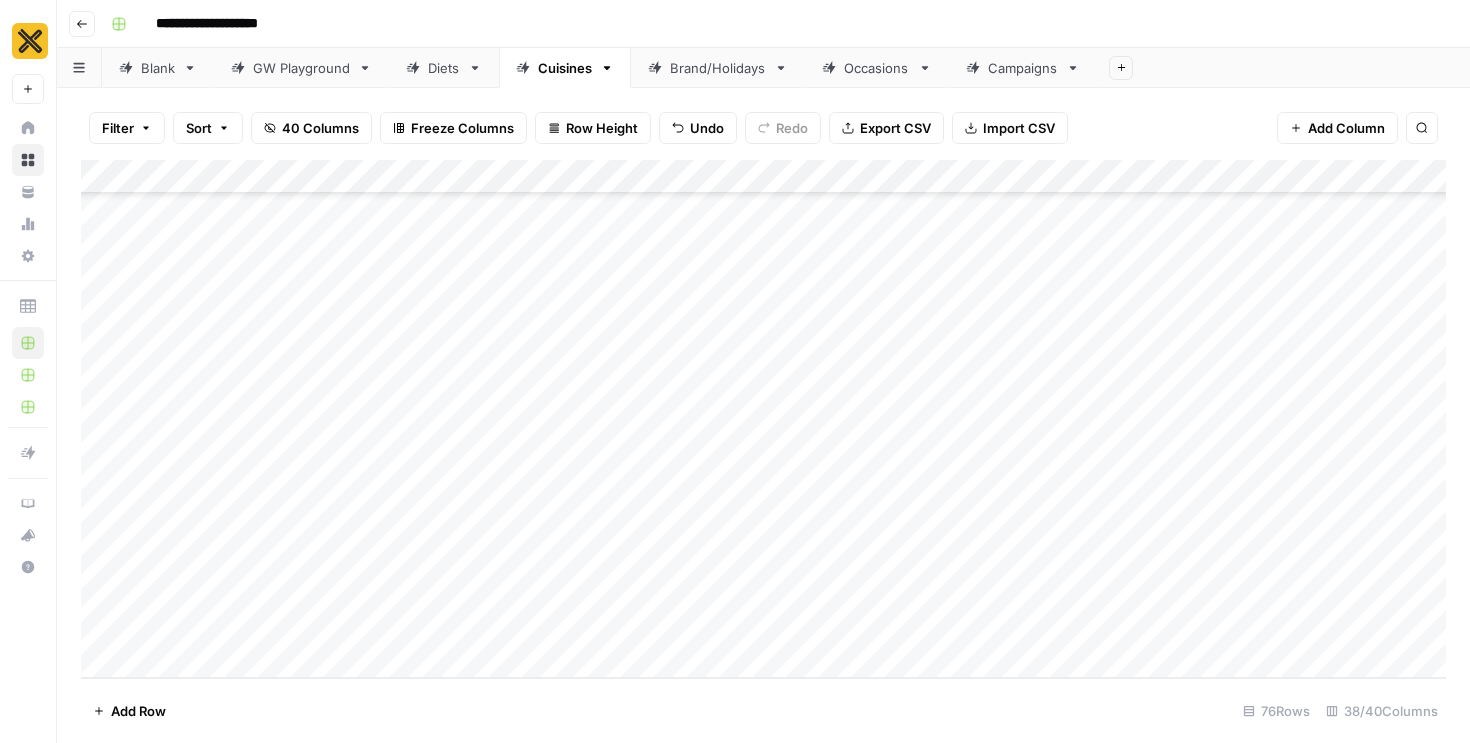 scroll, scrollTop: 3500, scrollLeft: 276, axis: both 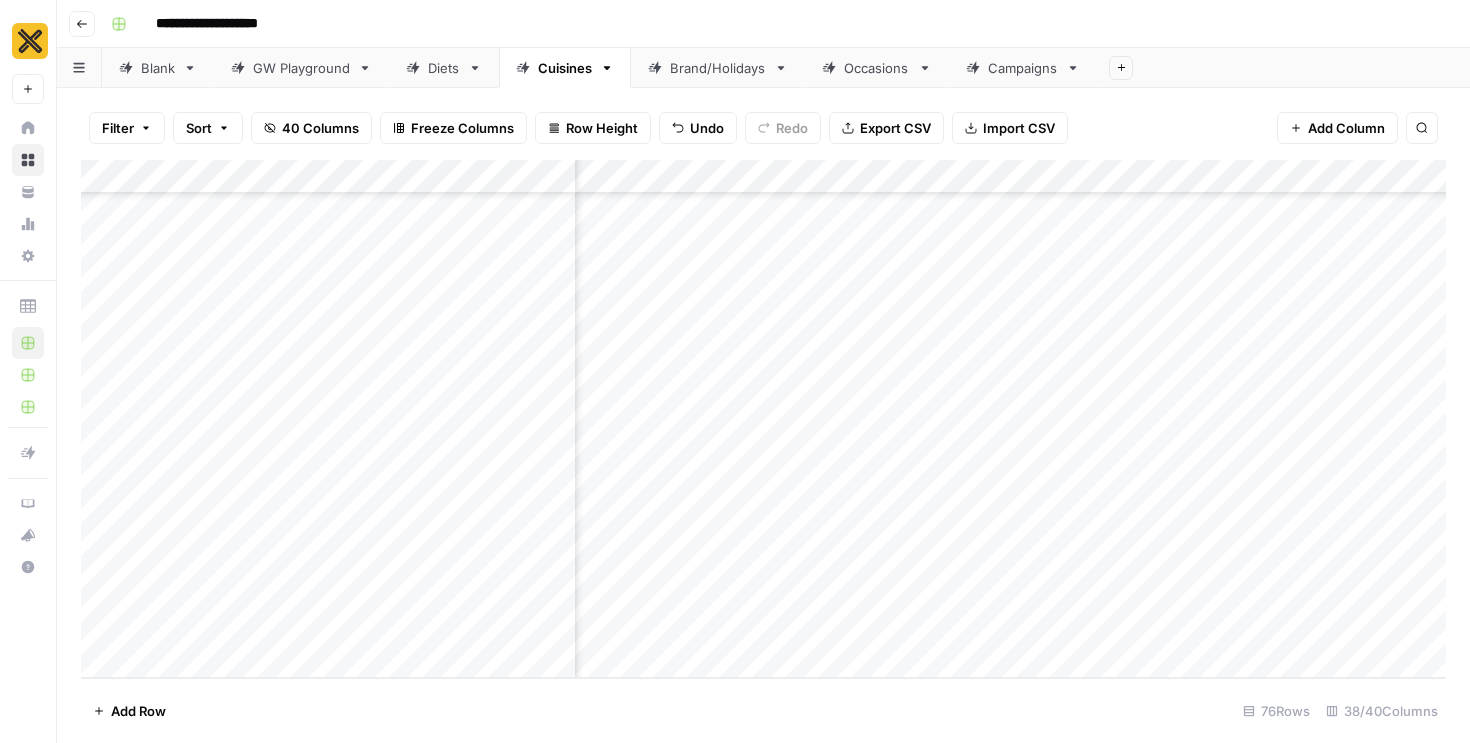 click on "Add Column" at bounding box center [763, 419] 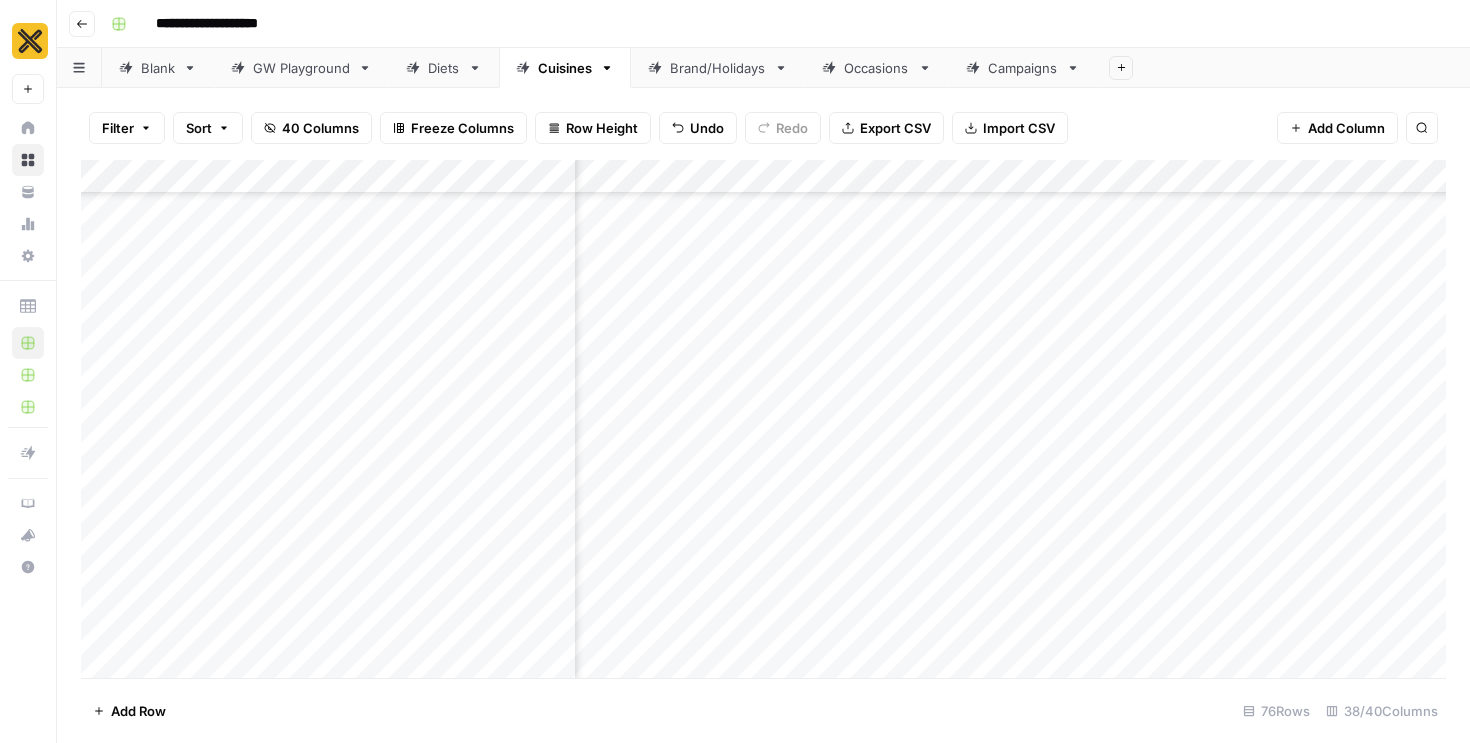 scroll, scrollTop: 3500, scrollLeft: 1587, axis: both 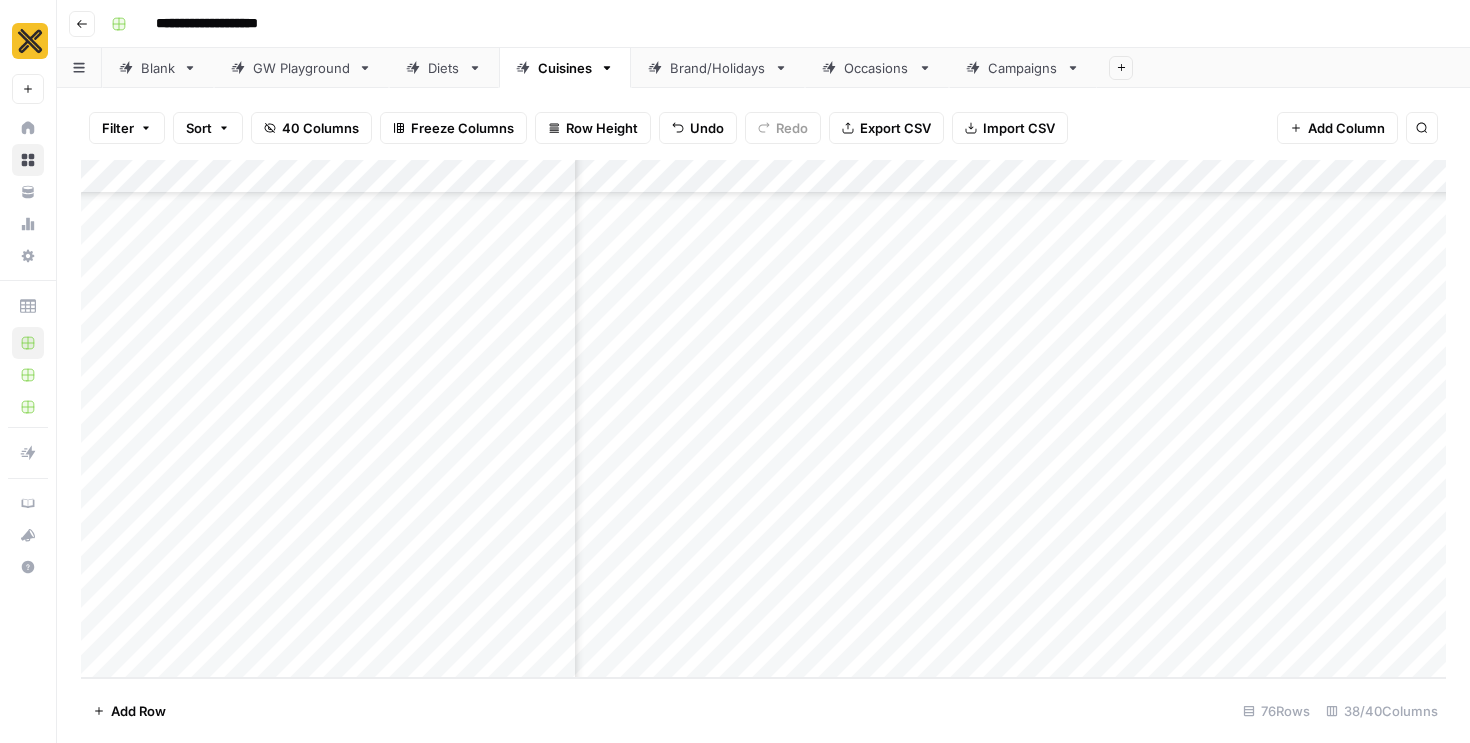 click on "Add Column" at bounding box center (763, 419) 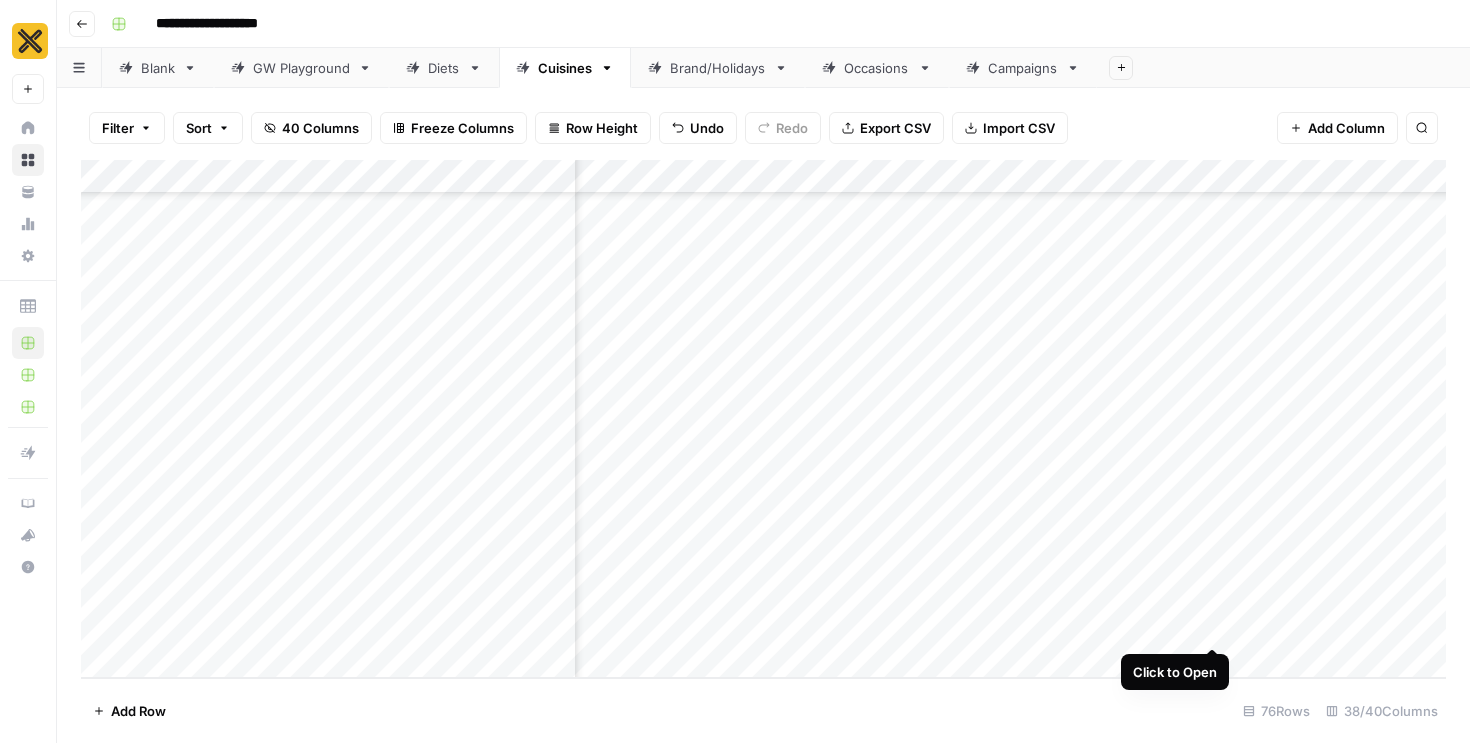 click on "Add Column" at bounding box center (763, 419) 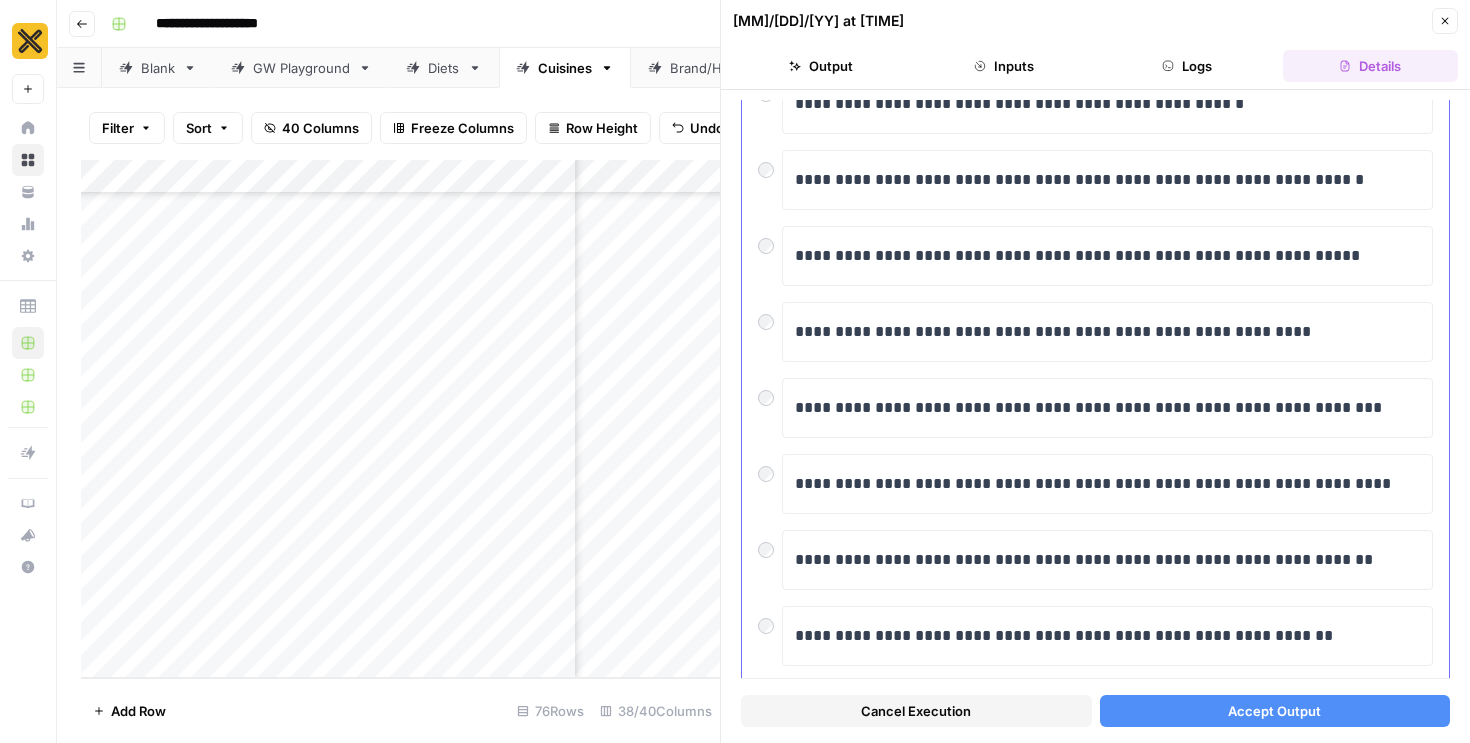 scroll, scrollTop: 6790, scrollLeft: 0, axis: vertical 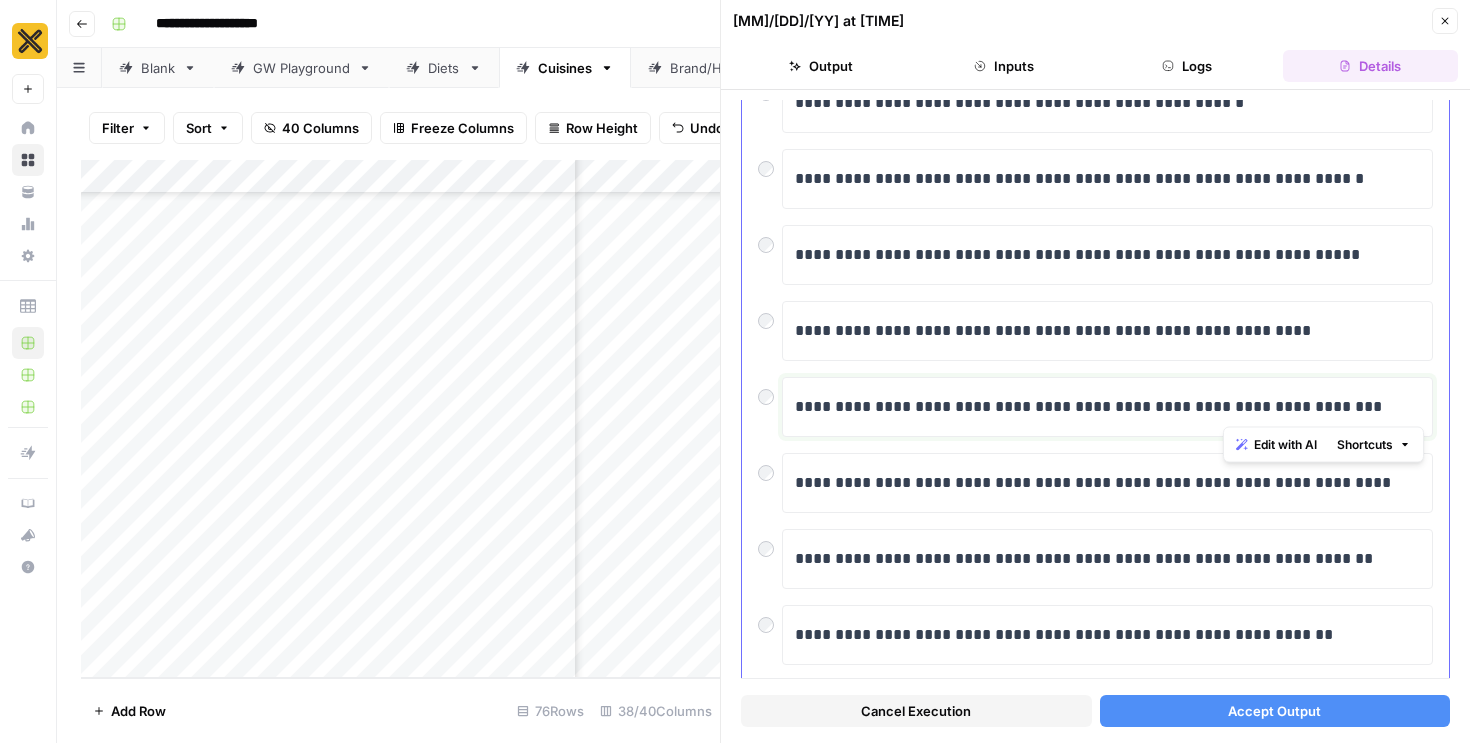 drag, startPoint x: 1385, startPoint y: 411, endPoint x: 1223, endPoint y: 405, distance: 162.11107 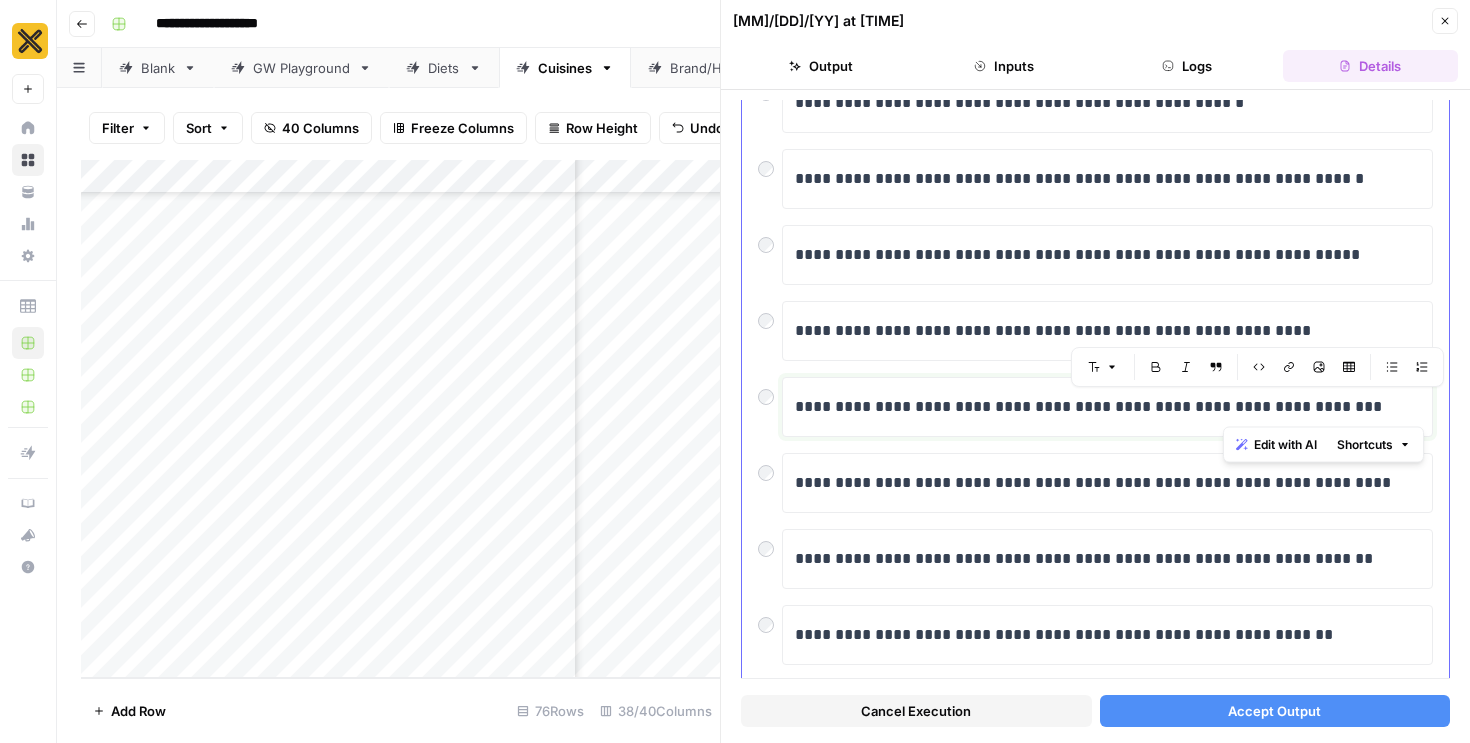 click on "**********" at bounding box center (1107, 407) 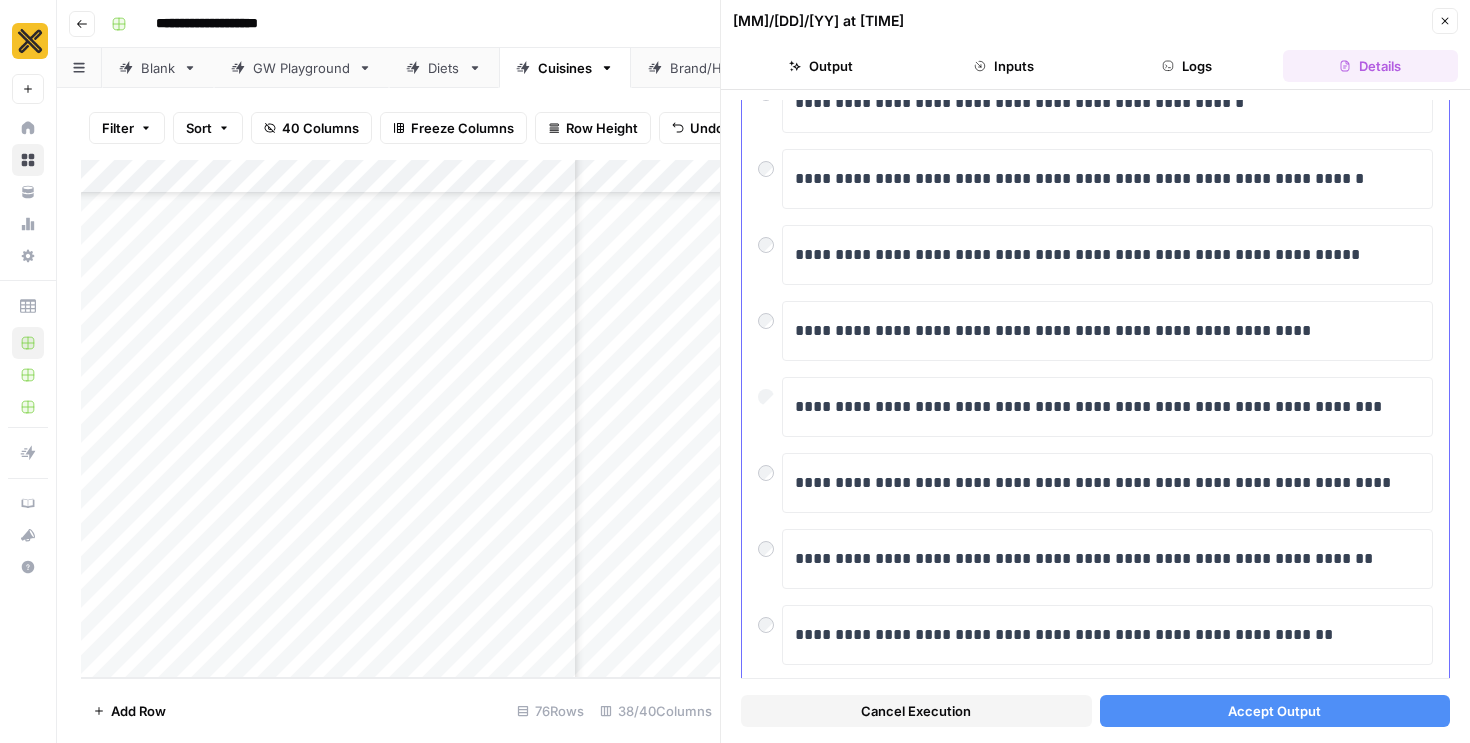 scroll, scrollTop: 6927, scrollLeft: 0, axis: vertical 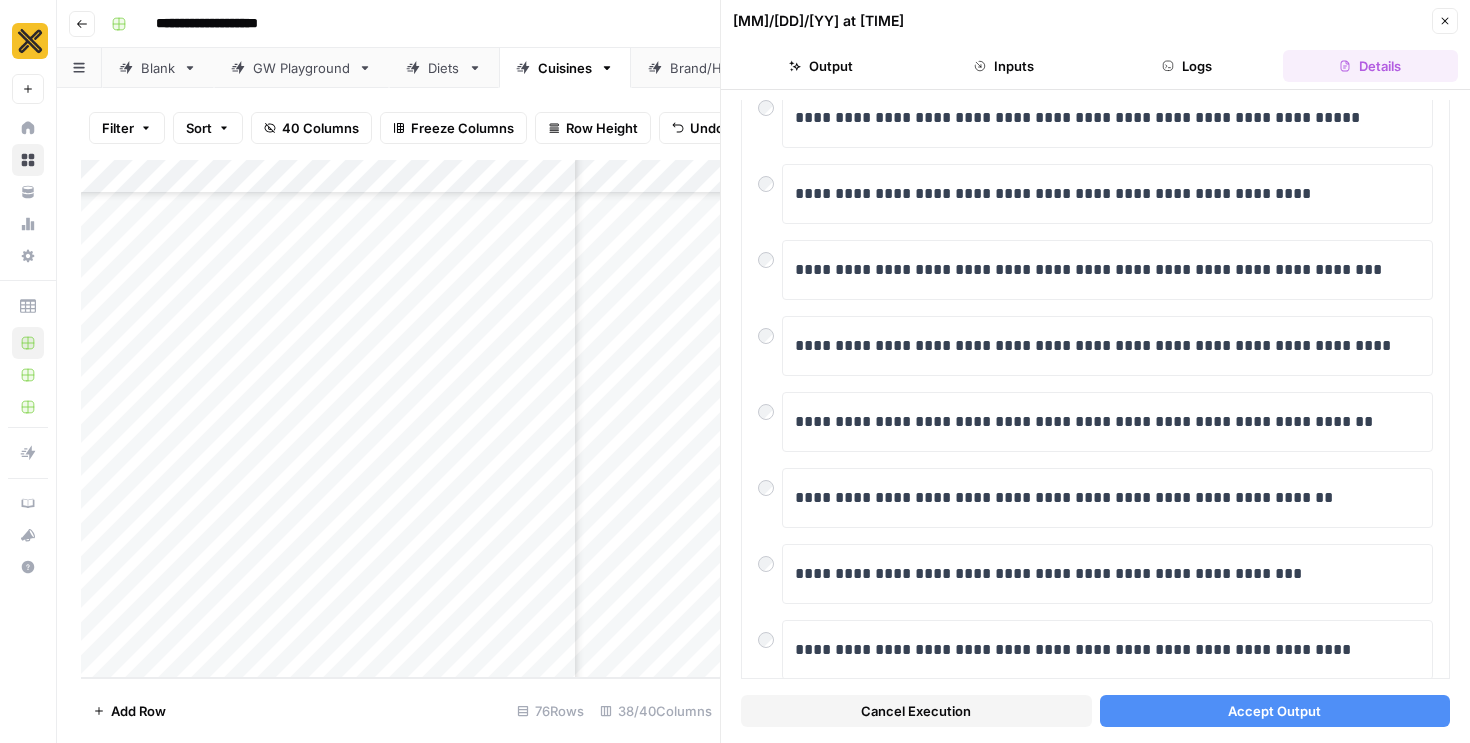 click on "Accept Output" at bounding box center (1275, 711) 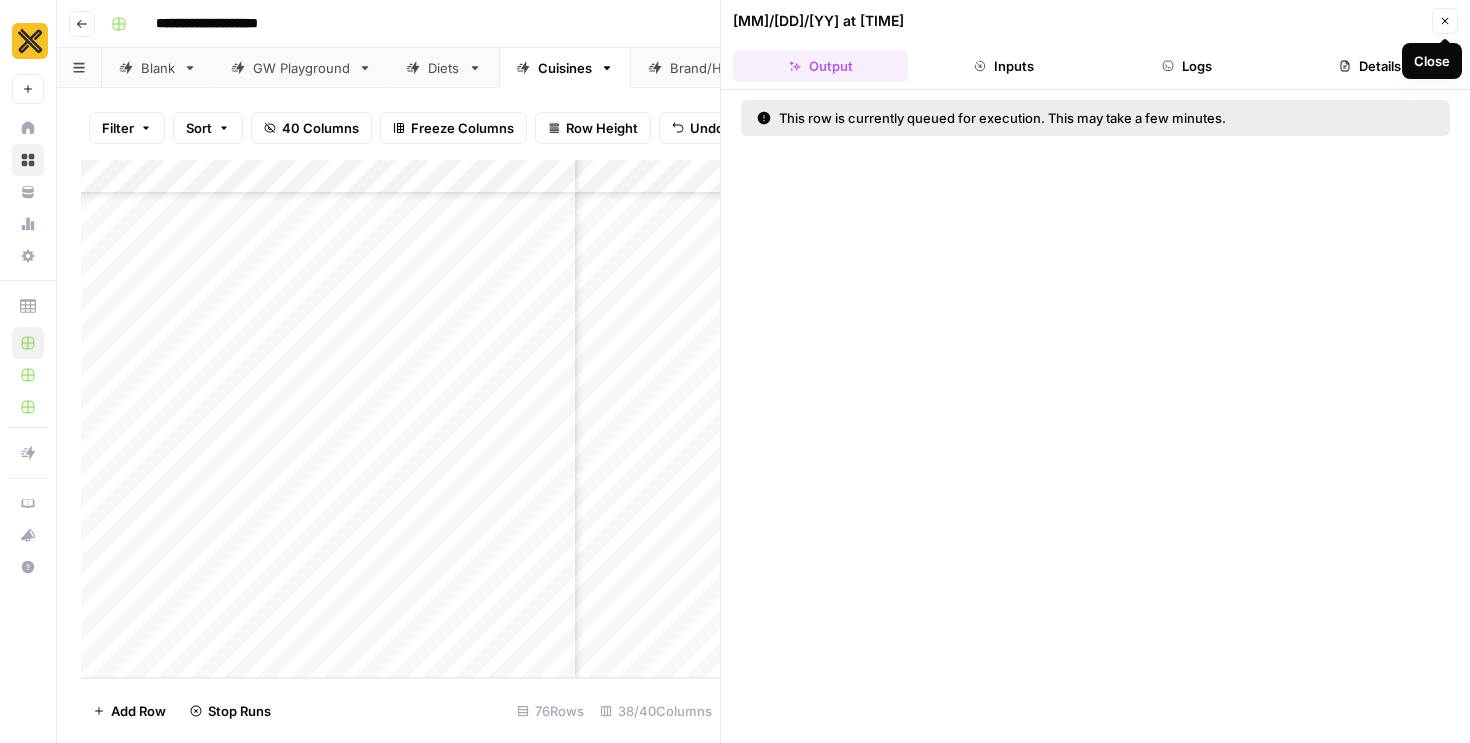 click 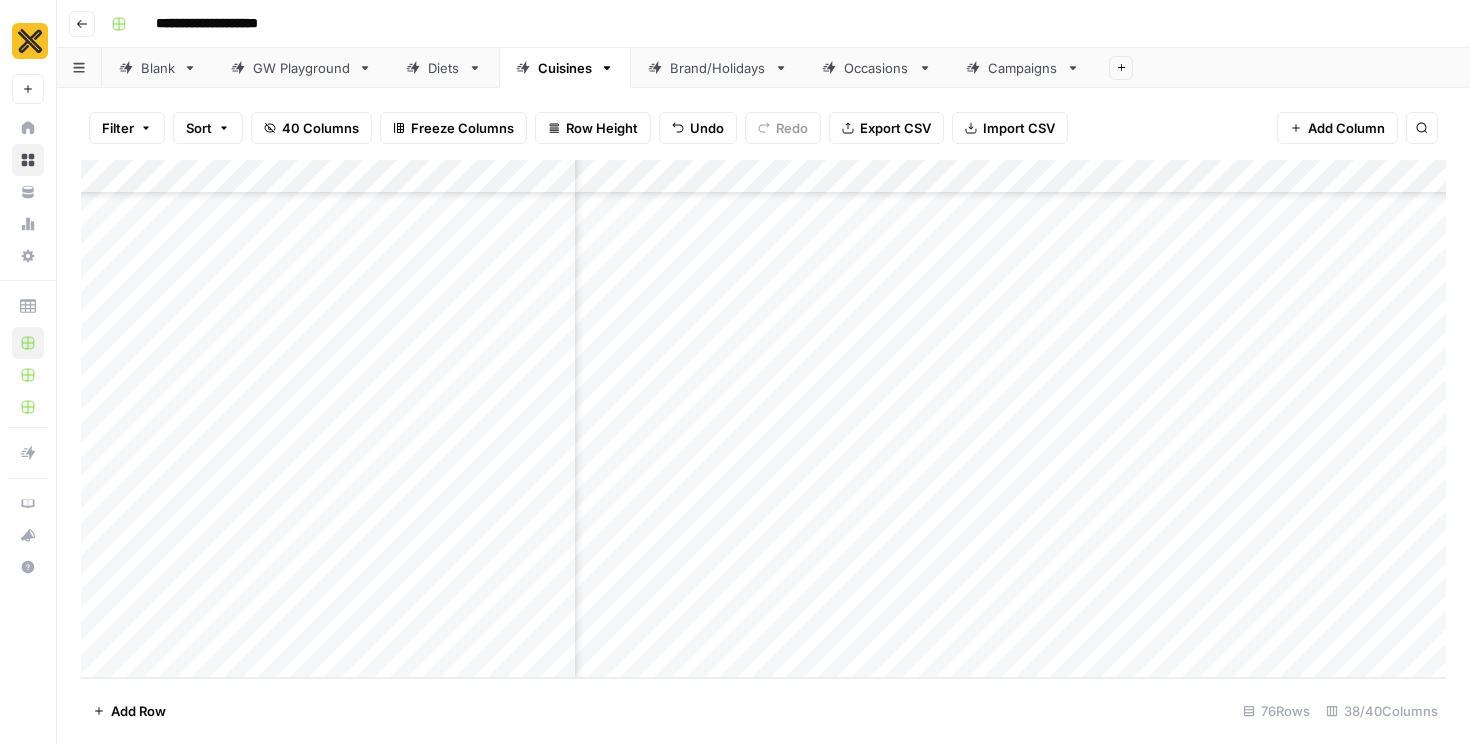 scroll, scrollTop: 3500, scrollLeft: 2605, axis: both 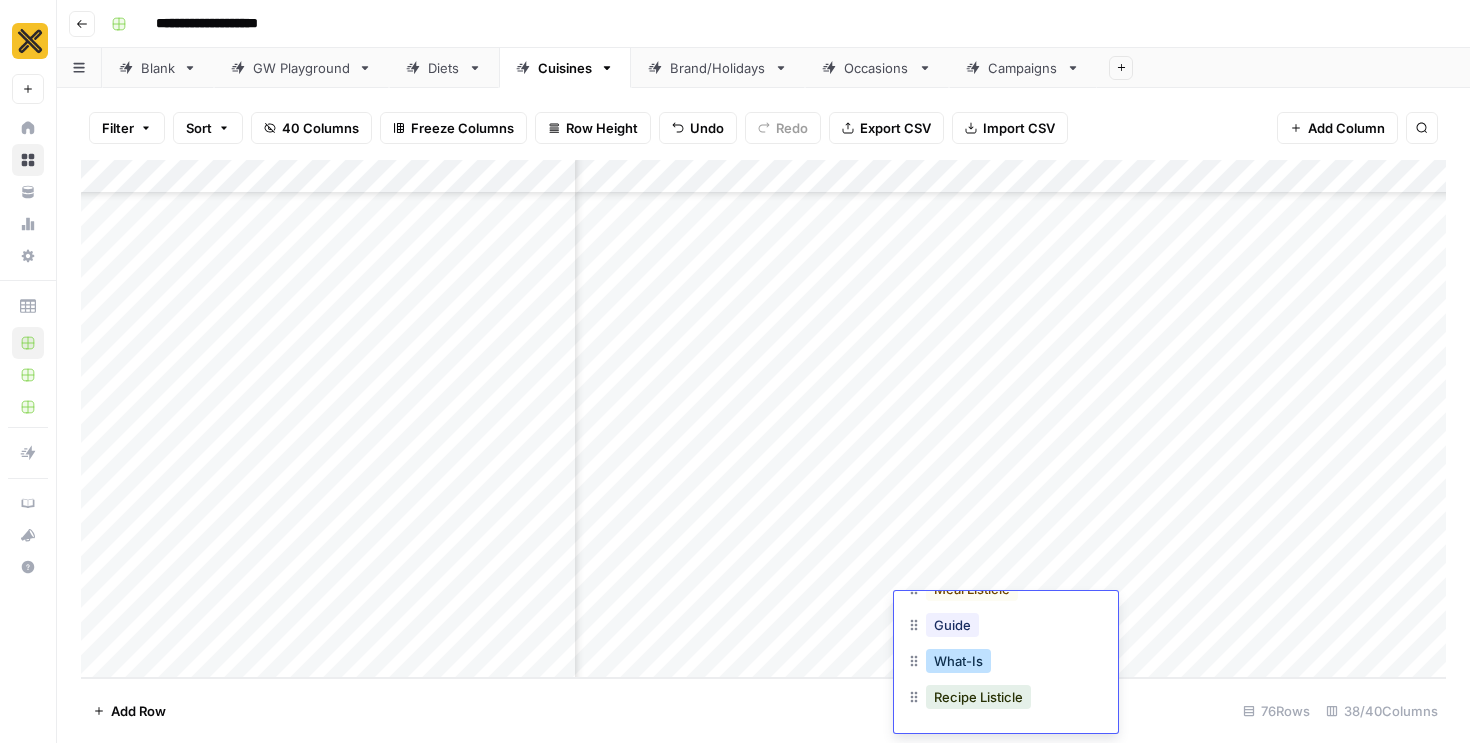 click on "What-Is" at bounding box center [958, 661] 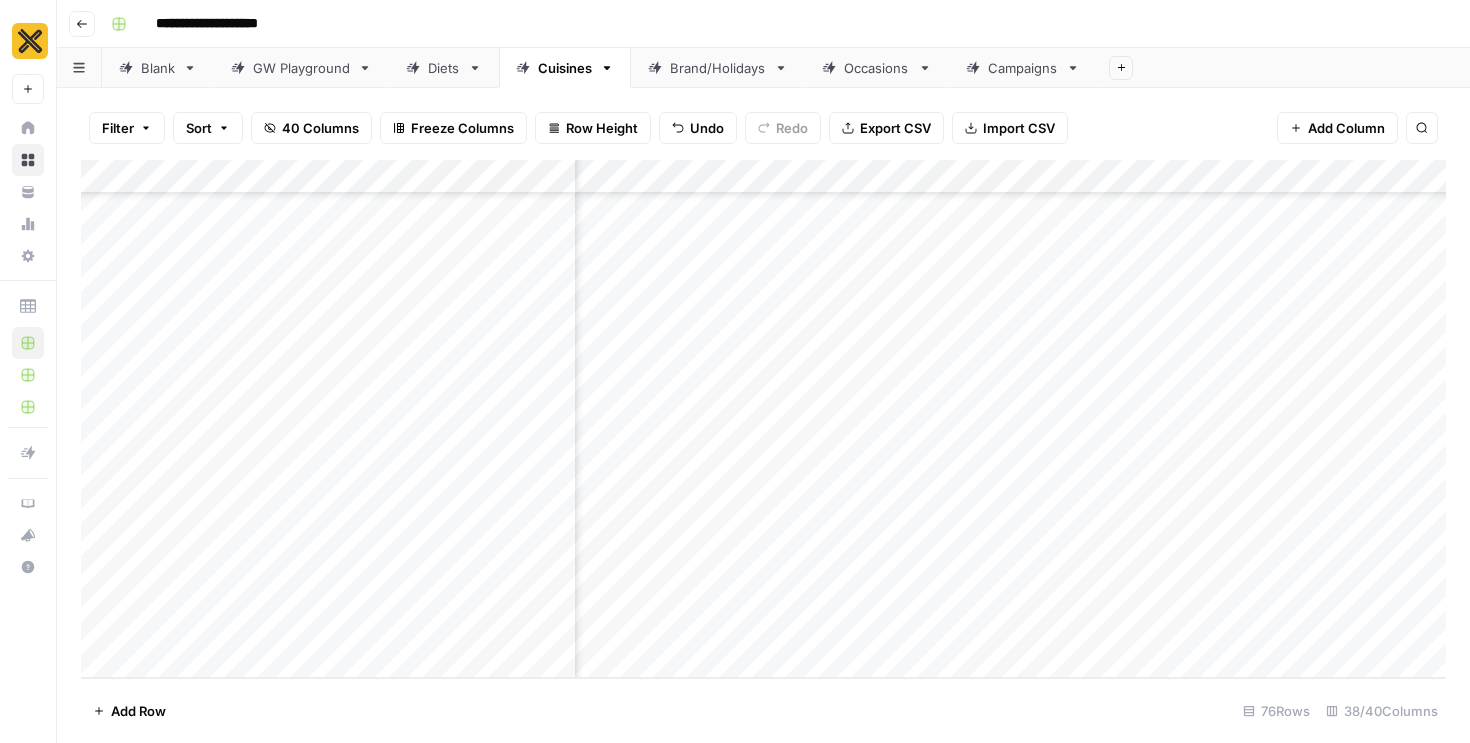 scroll, scrollTop: 3500, scrollLeft: 1856, axis: both 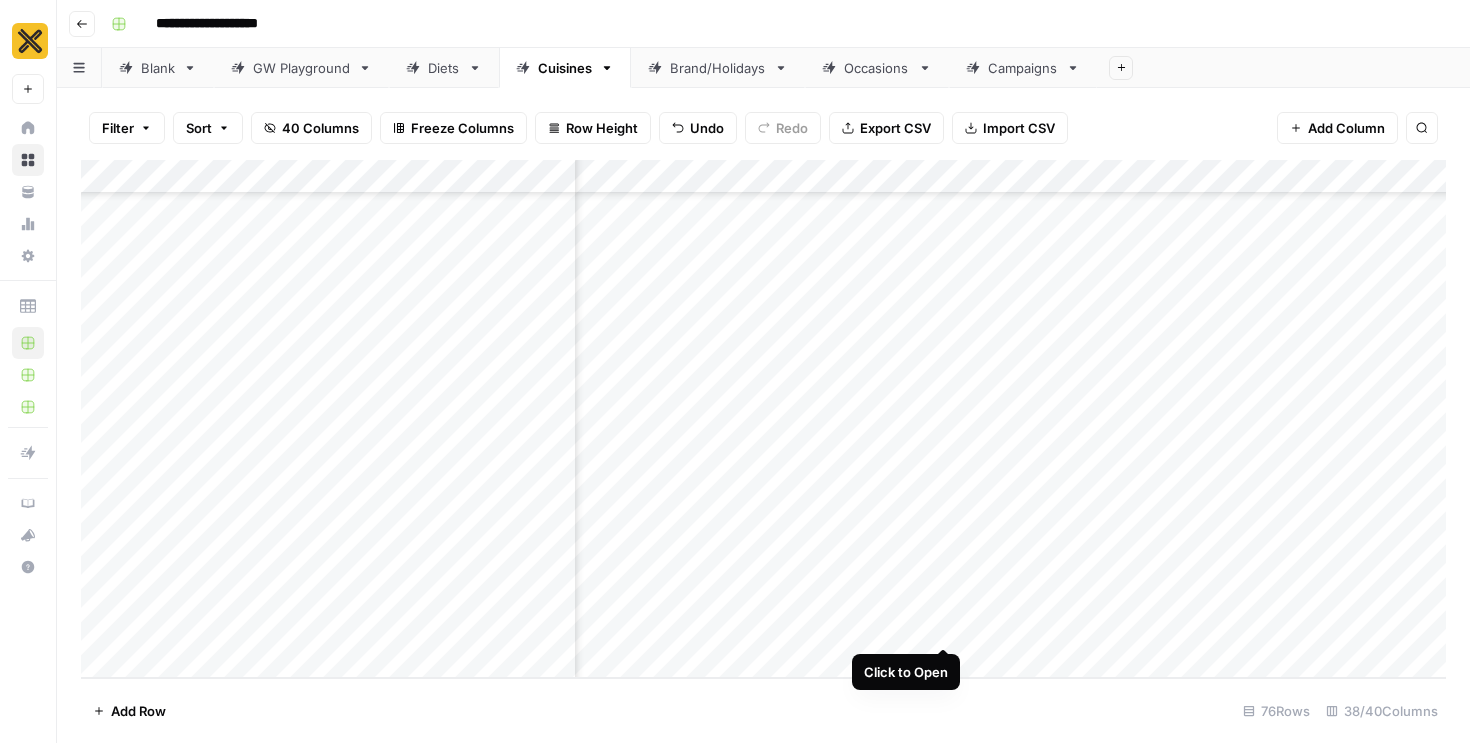click on "Add Column" at bounding box center [763, 419] 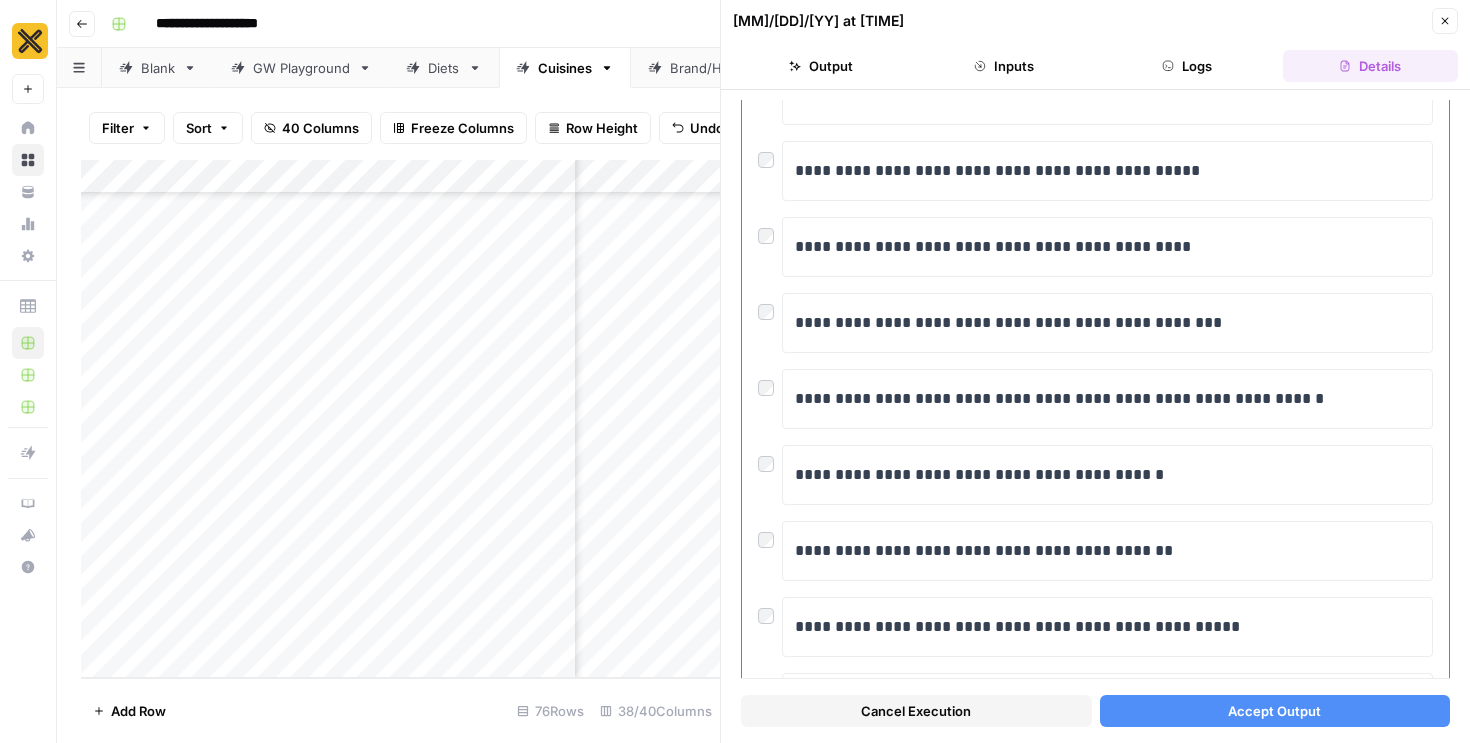 scroll, scrollTop: 717, scrollLeft: 0, axis: vertical 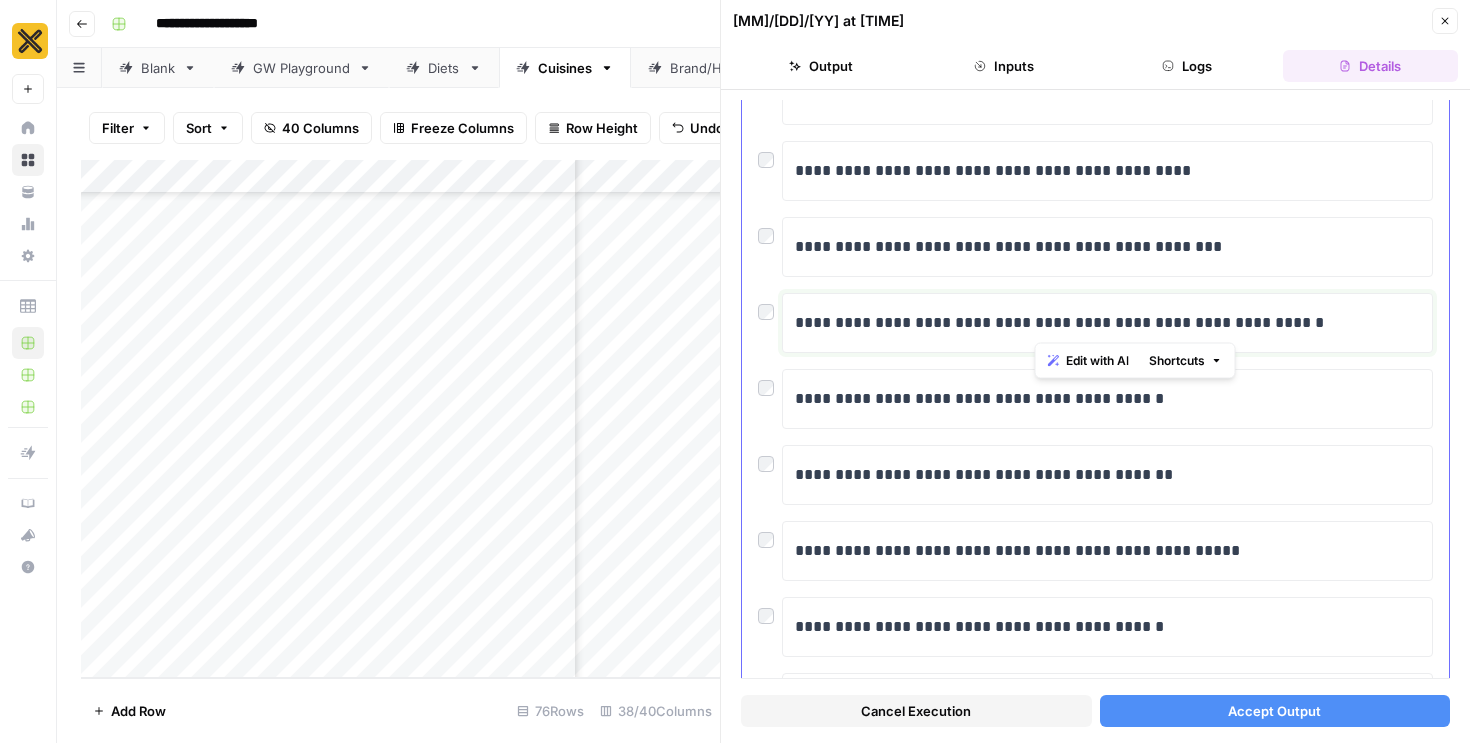 drag, startPoint x: 1121, startPoint y: 315, endPoint x: 1034, endPoint y: 313, distance: 87.02299 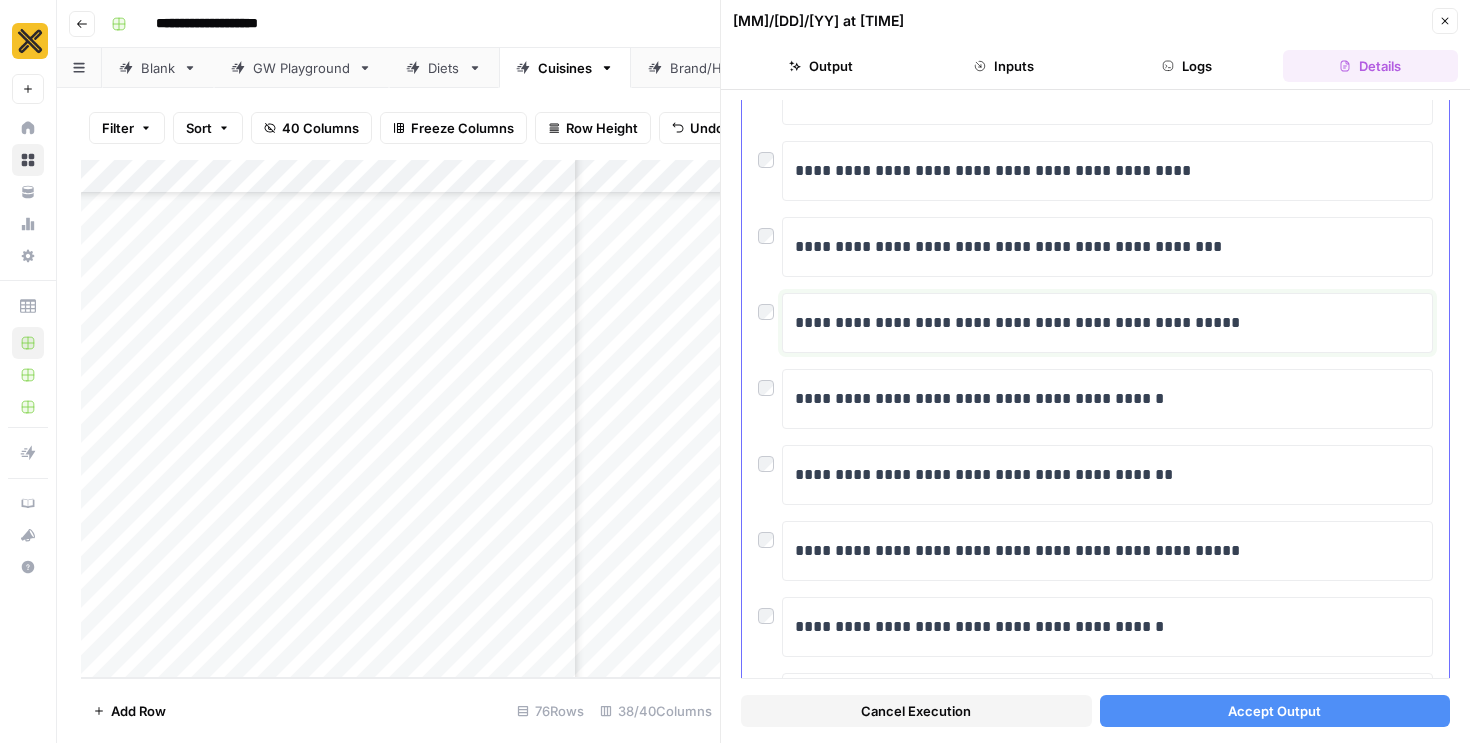 type 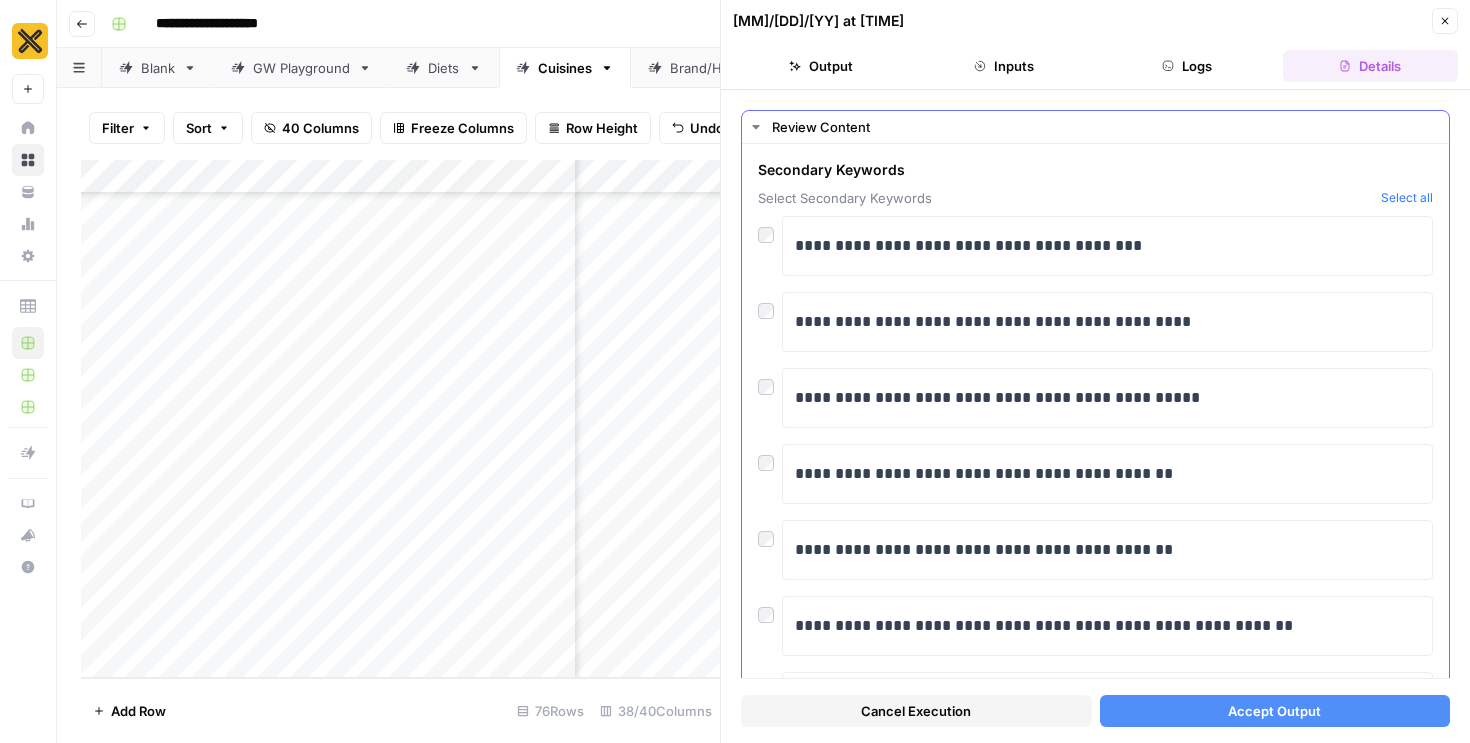 scroll, scrollTop: 0, scrollLeft: 0, axis: both 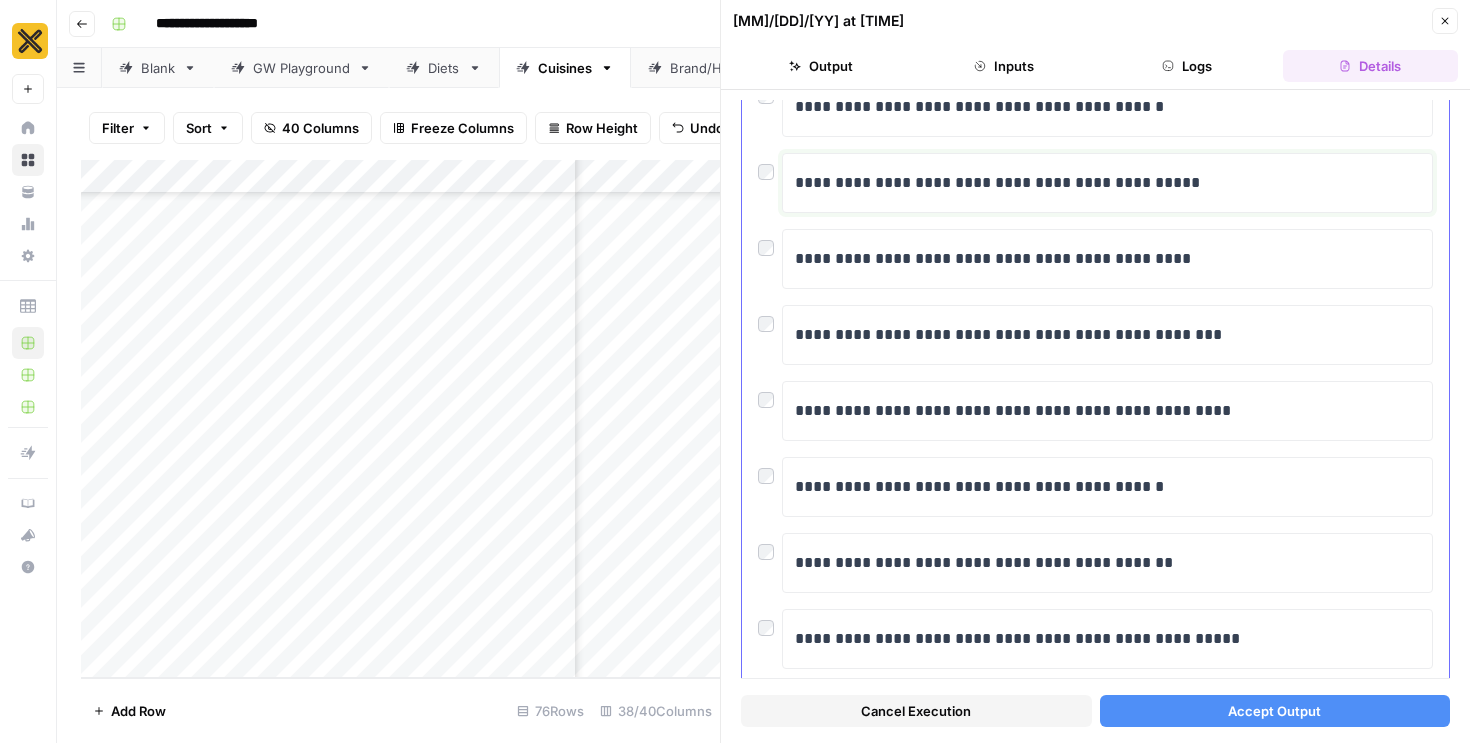 click on "**********" at bounding box center (1107, 183) 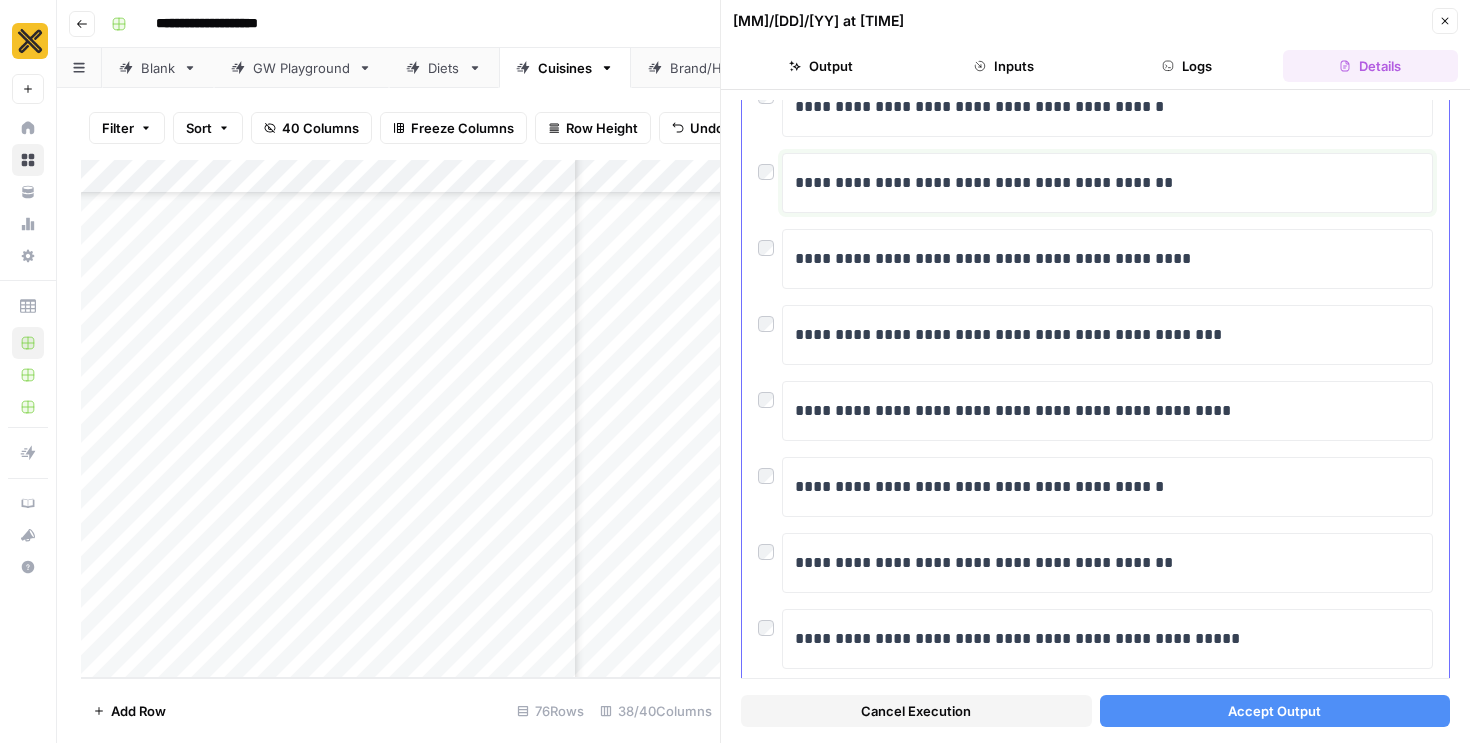 type 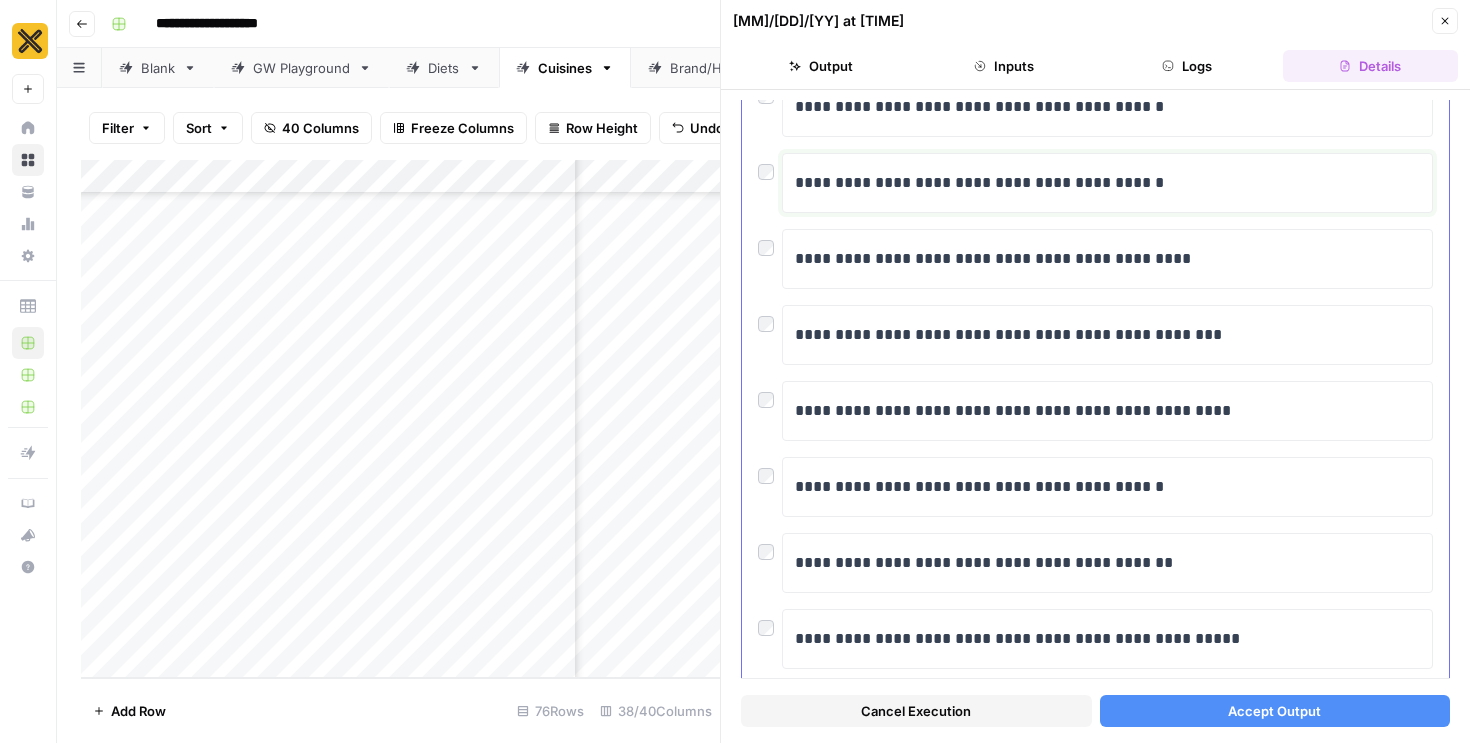 click on "**********" at bounding box center (1107, 183) 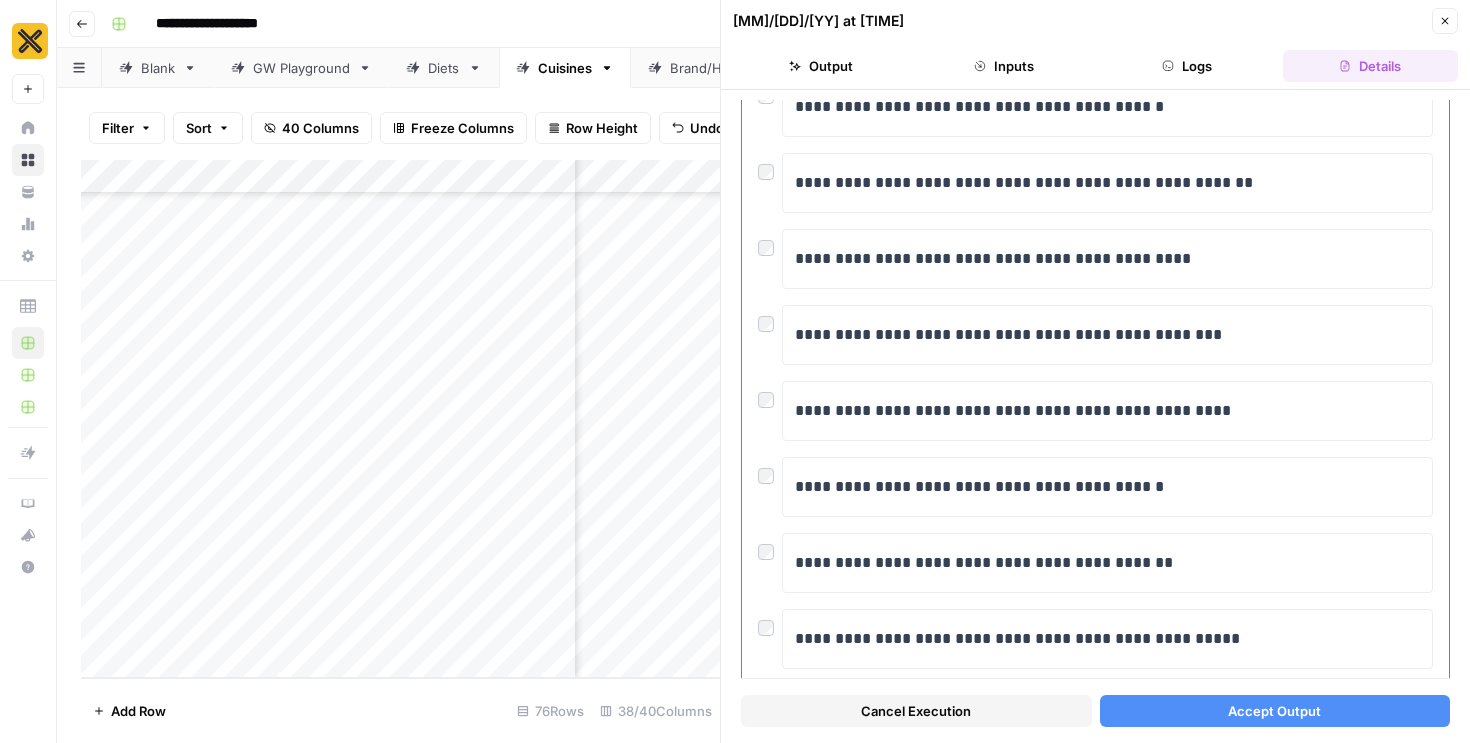 click at bounding box center (770, 167) 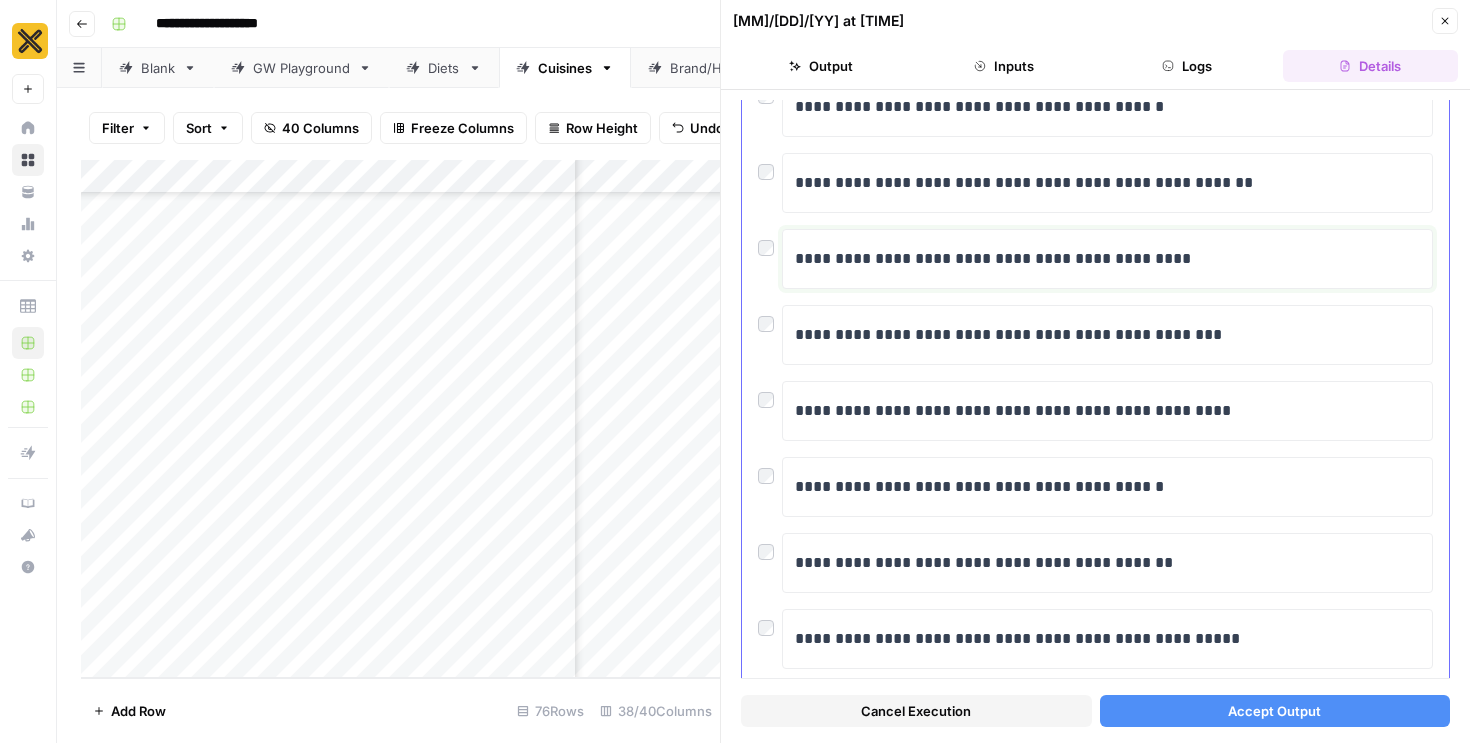 click on "**********" at bounding box center (1107, 259) 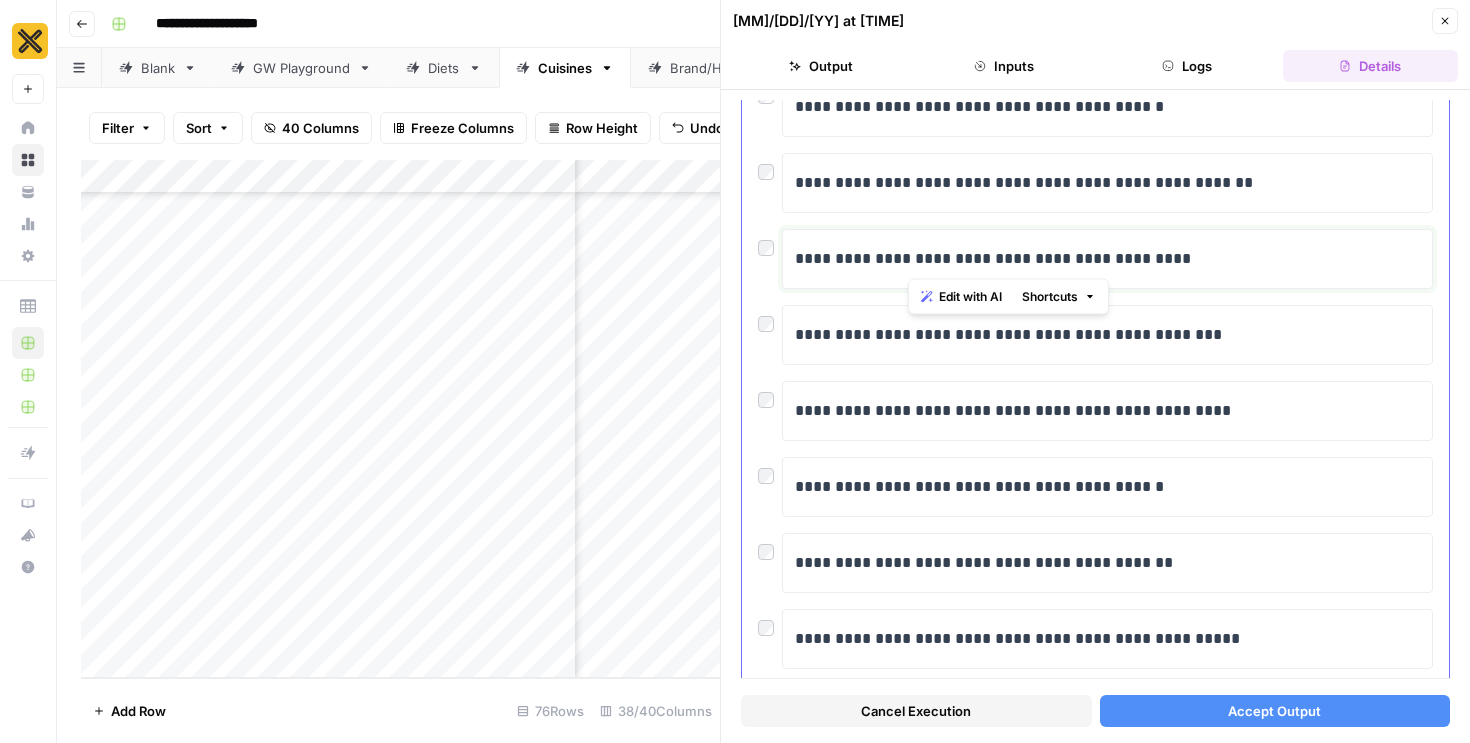type 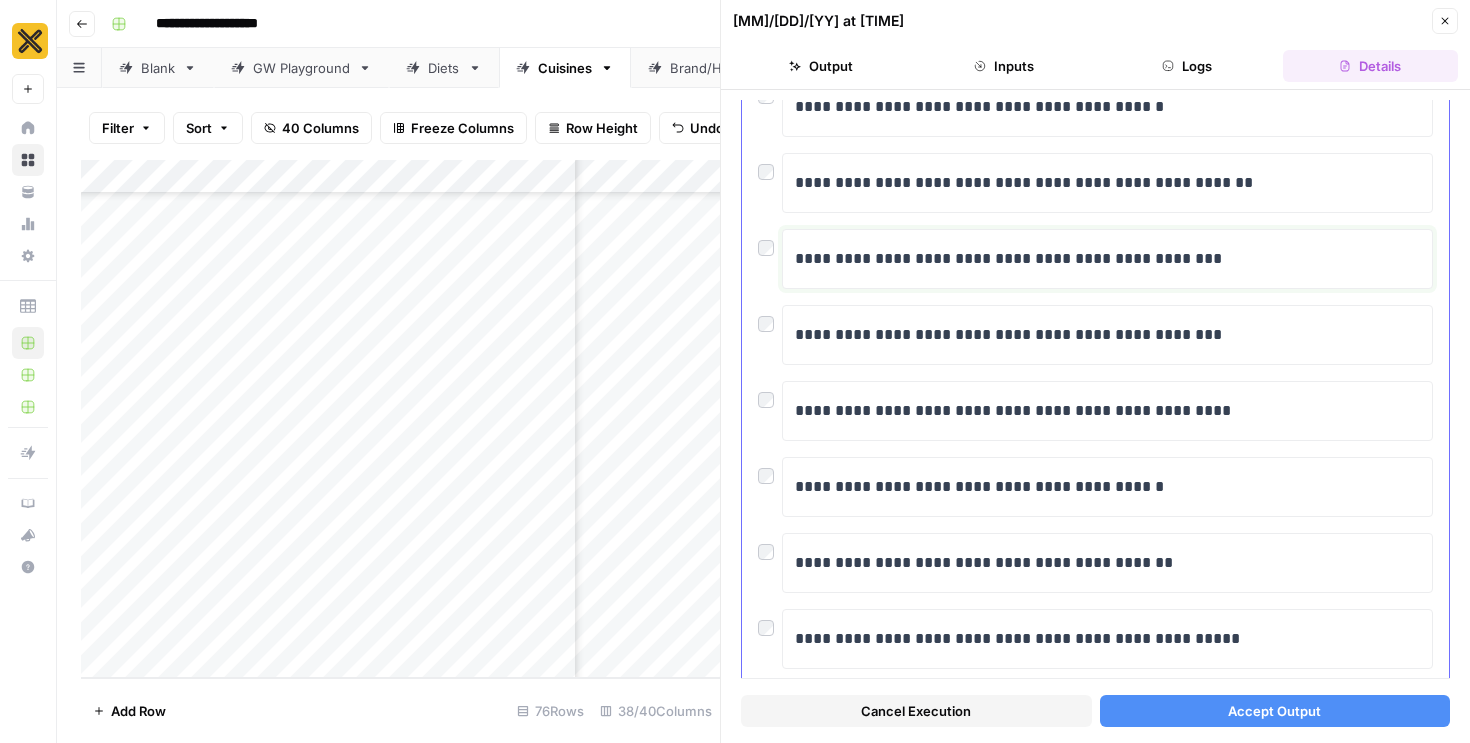 click on "**********" at bounding box center [1107, 259] 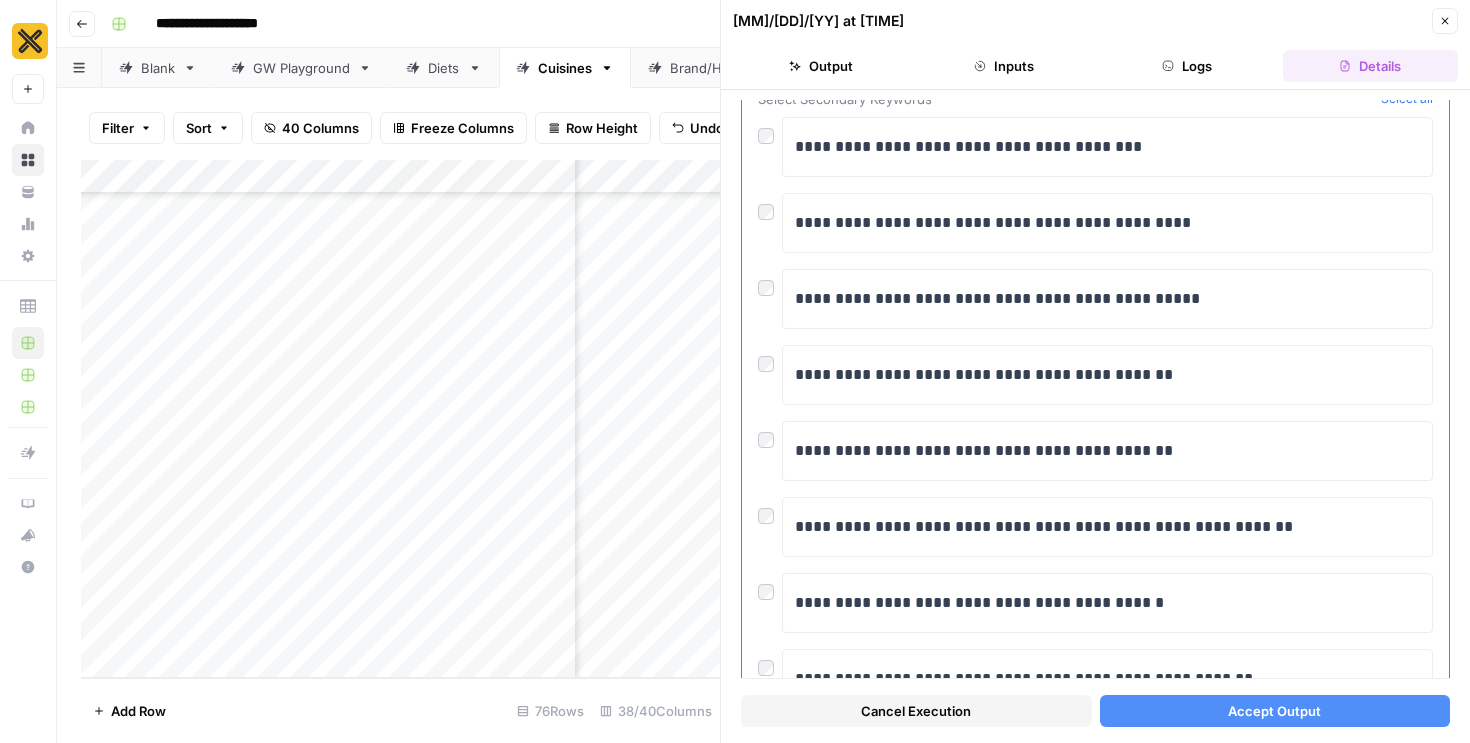 scroll, scrollTop: 135, scrollLeft: 0, axis: vertical 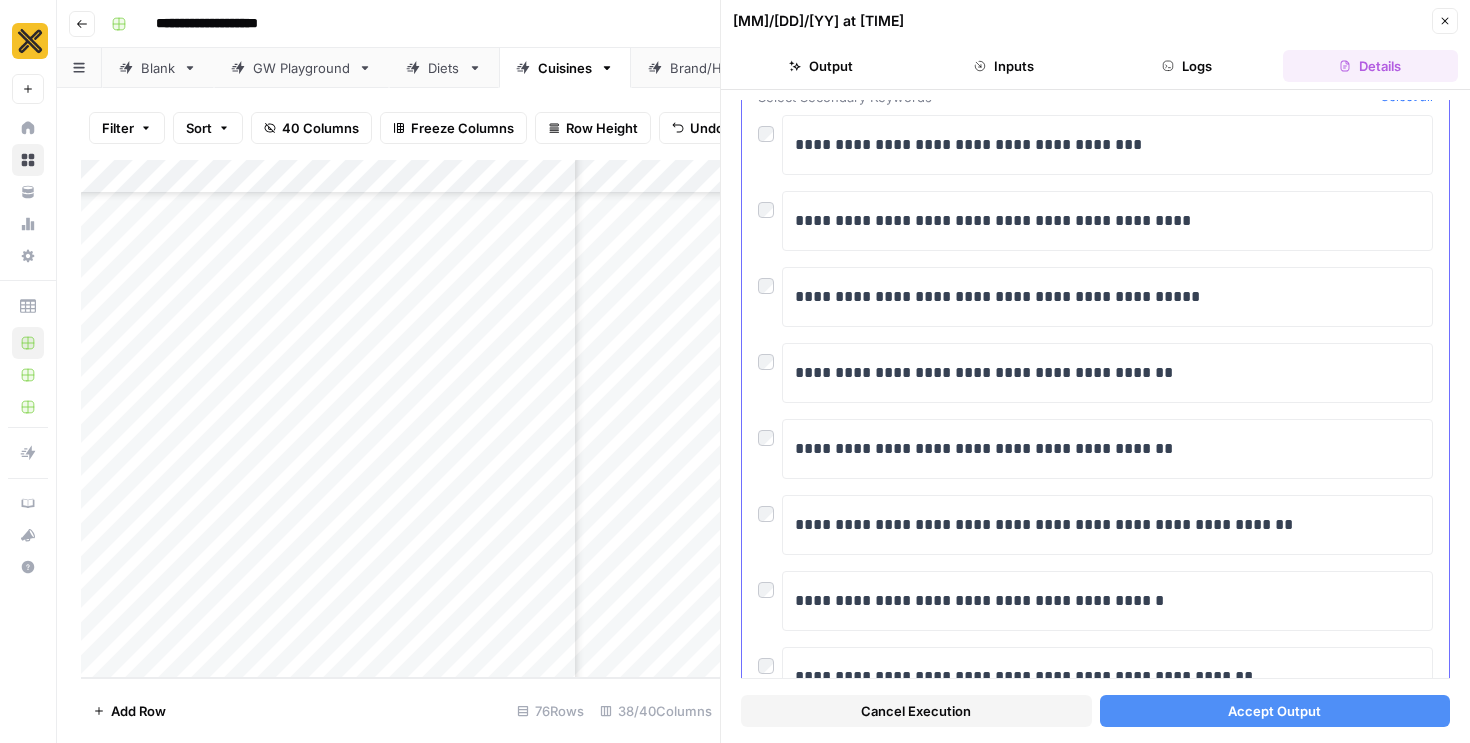 click on "**********" at bounding box center (1095, 373) 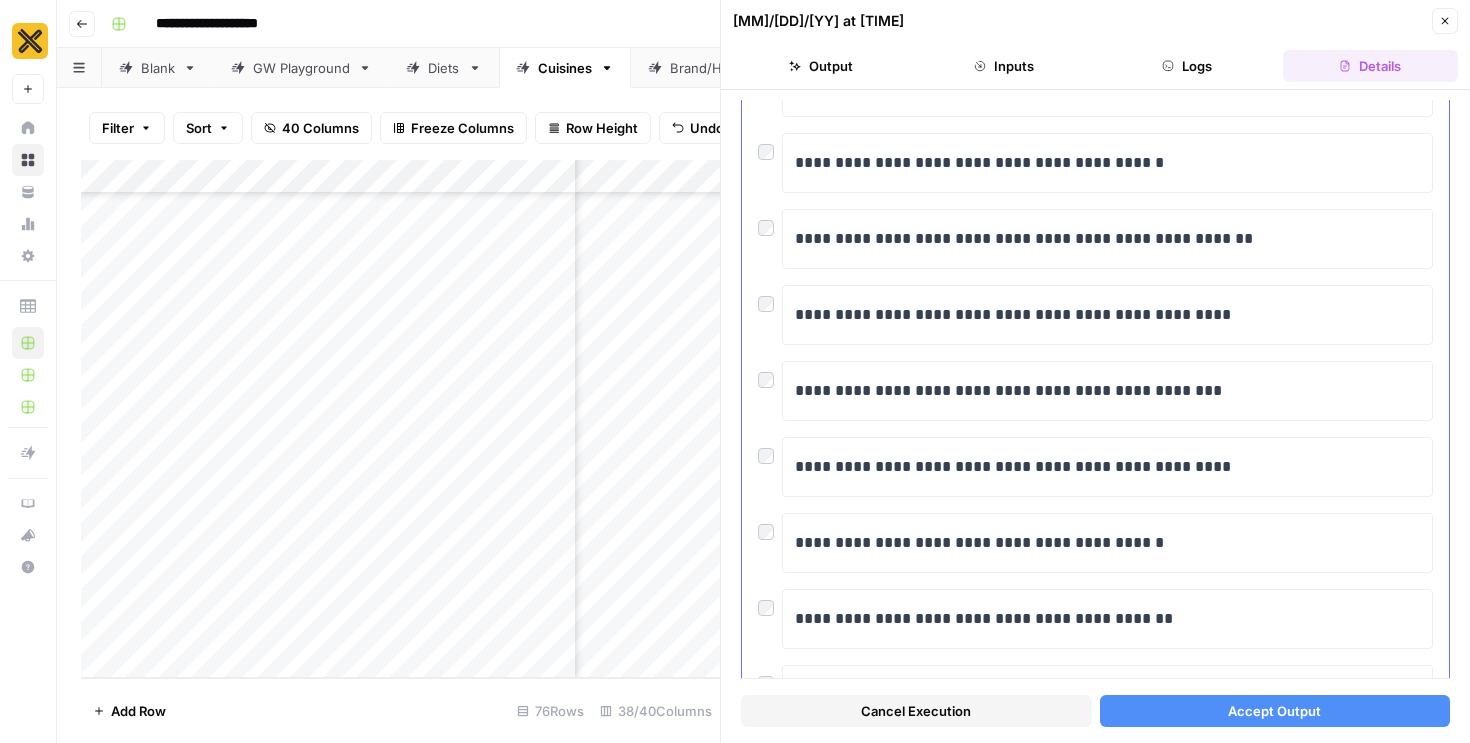 scroll, scrollTop: 575, scrollLeft: 0, axis: vertical 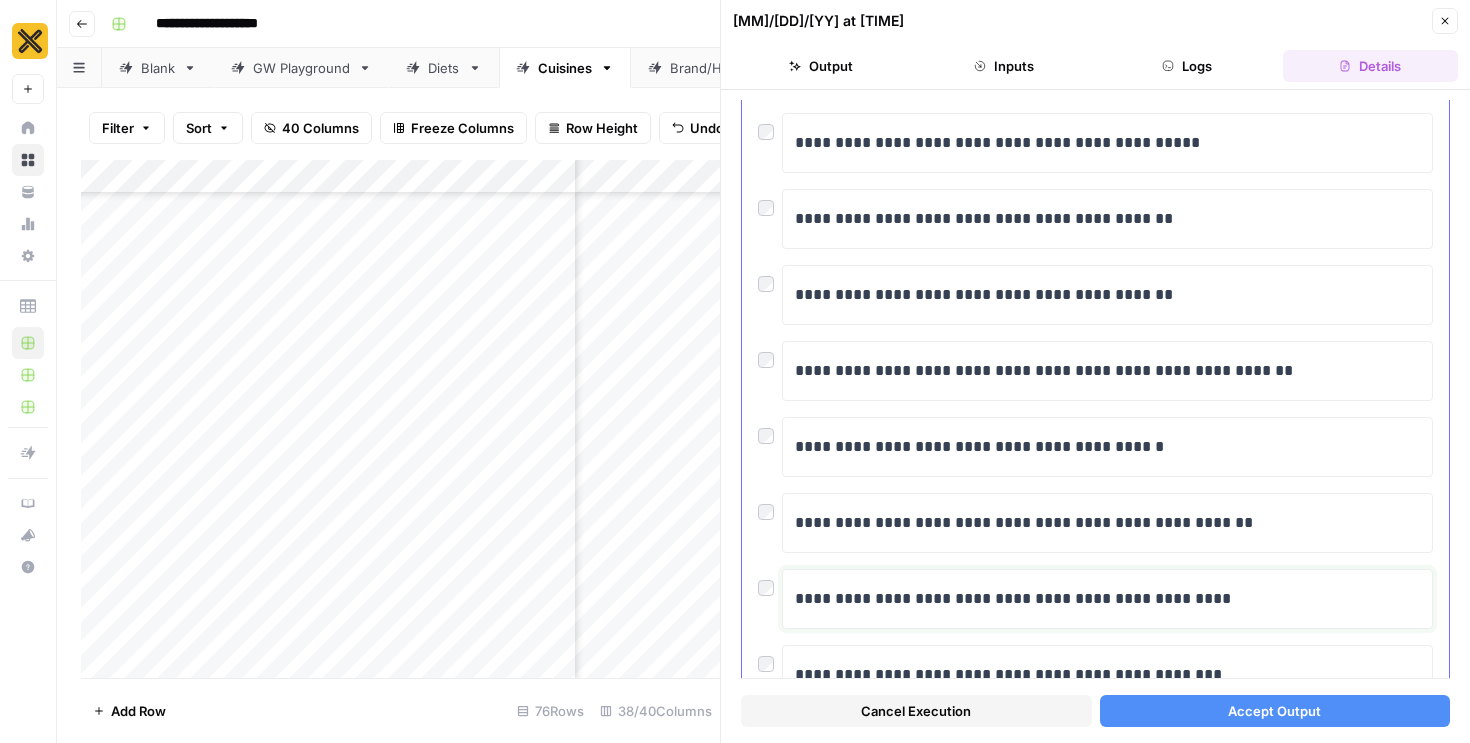click on "**********" at bounding box center (1107, 599) 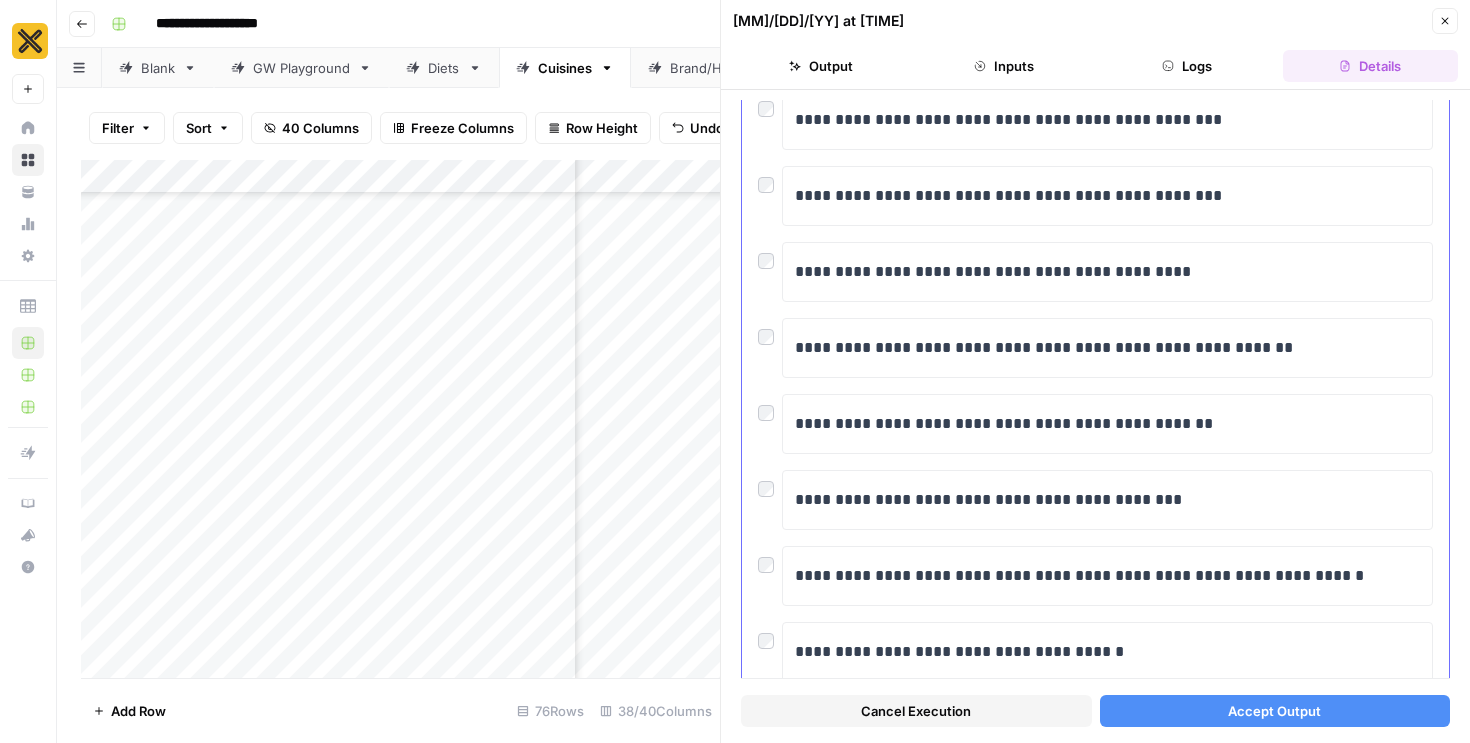 scroll, scrollTop: 2213, scrollLeft: 0, axis: vertical 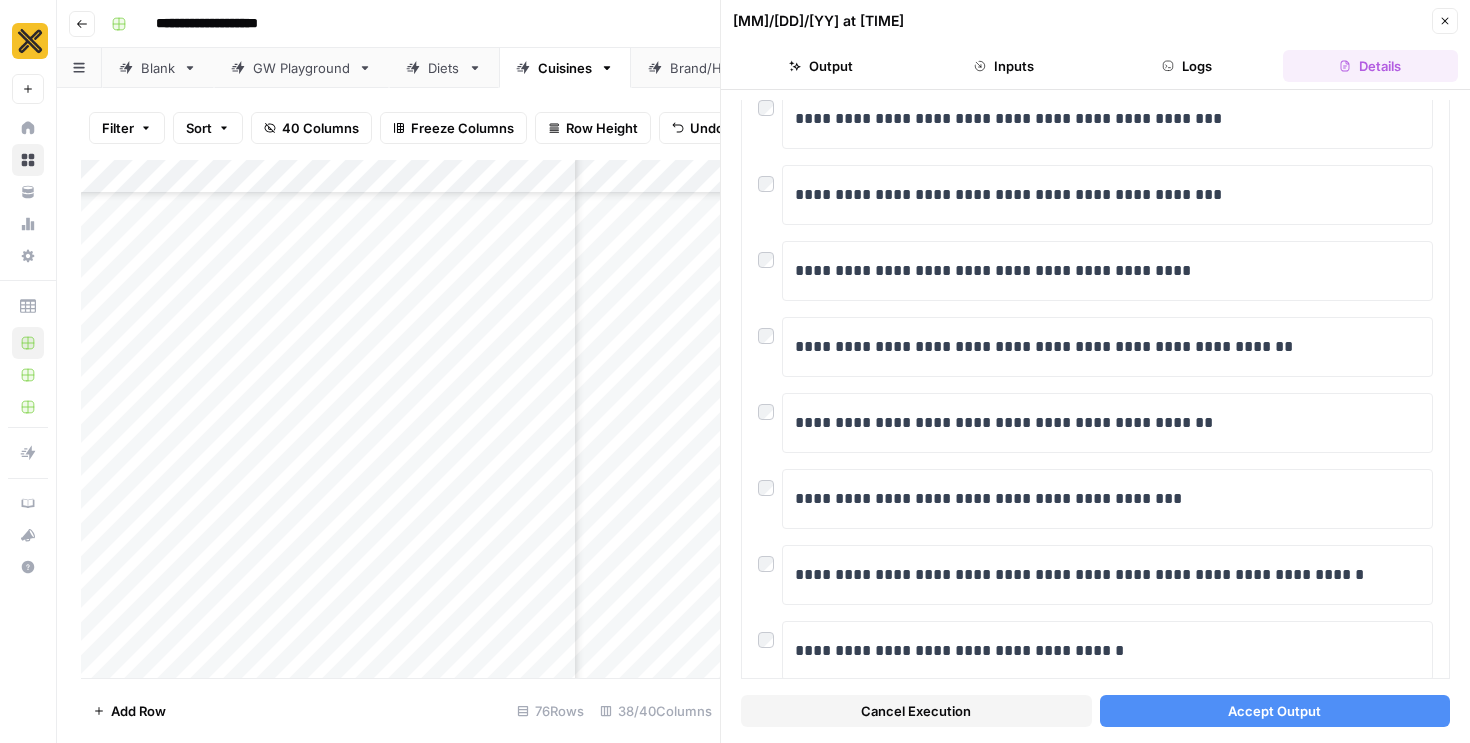 click on "Accept Output" at bounding box center [1275, 711] 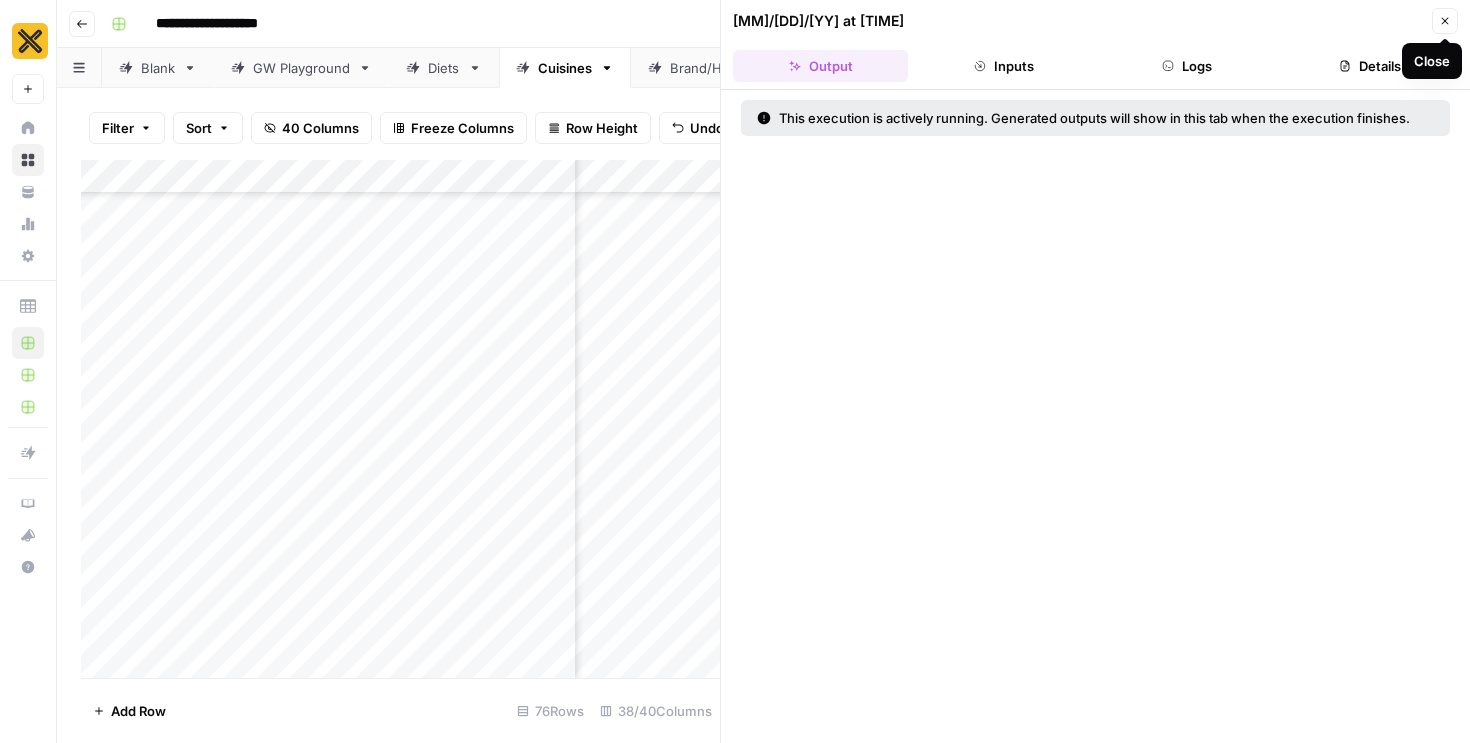 click 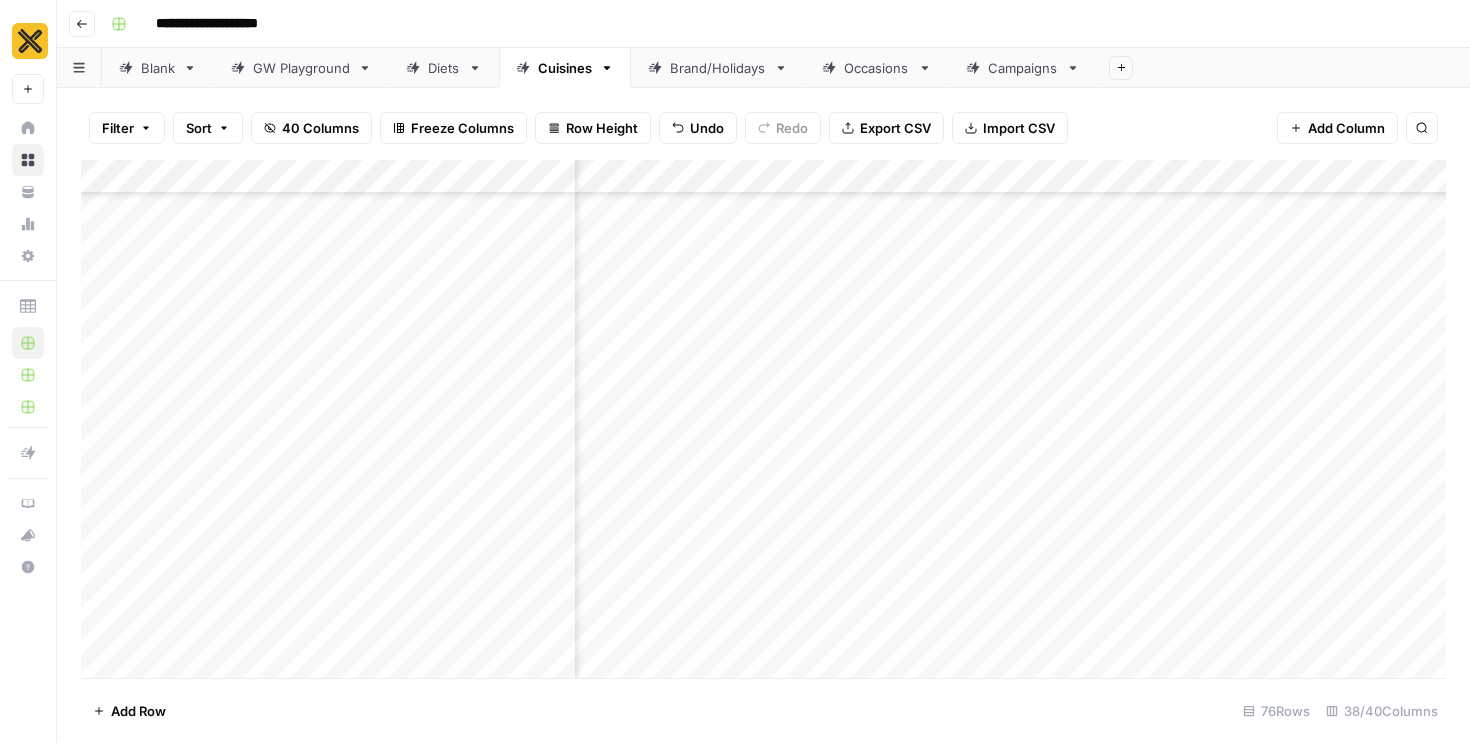 scroll, scrollTop: 3499, scrollLeft: 2325, axis: both 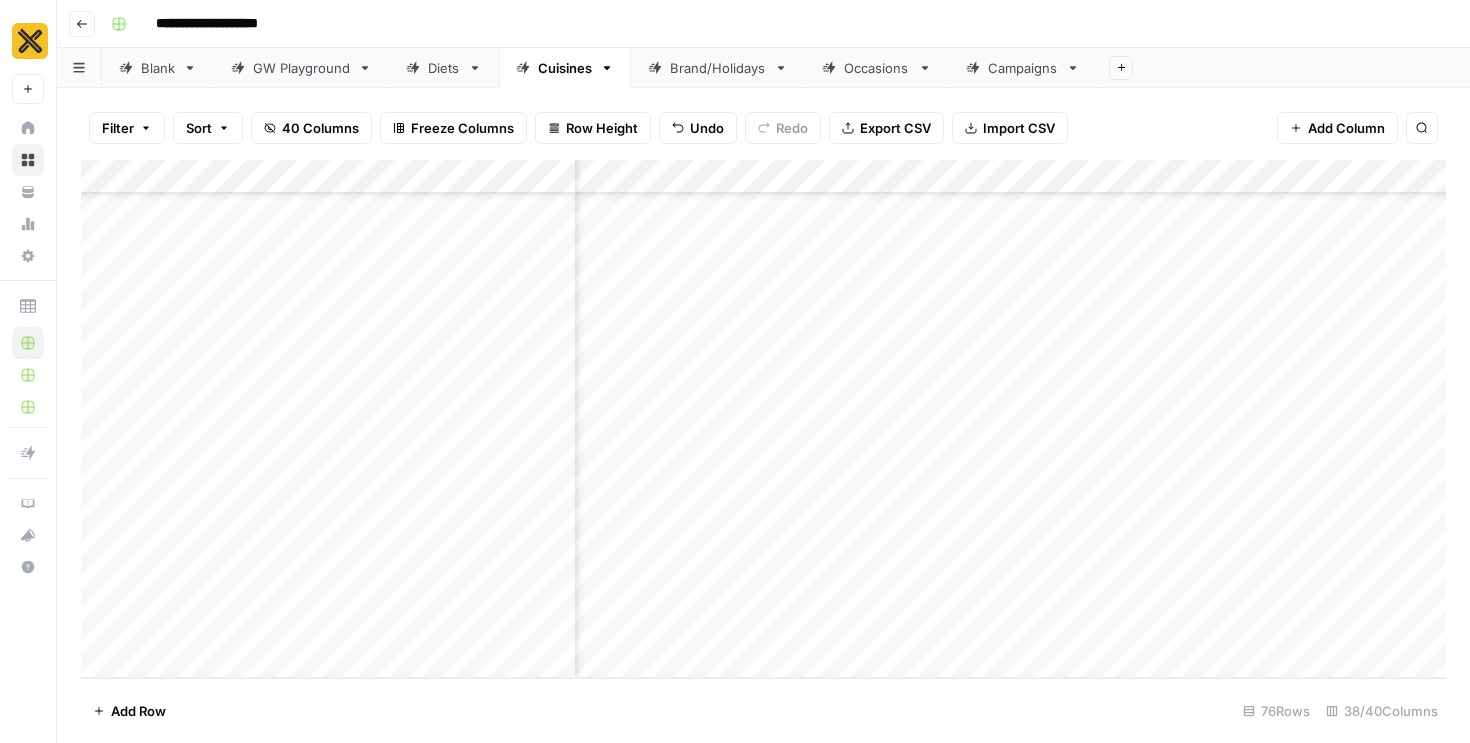 click on "Add Column" at bounding box center (763, 419) 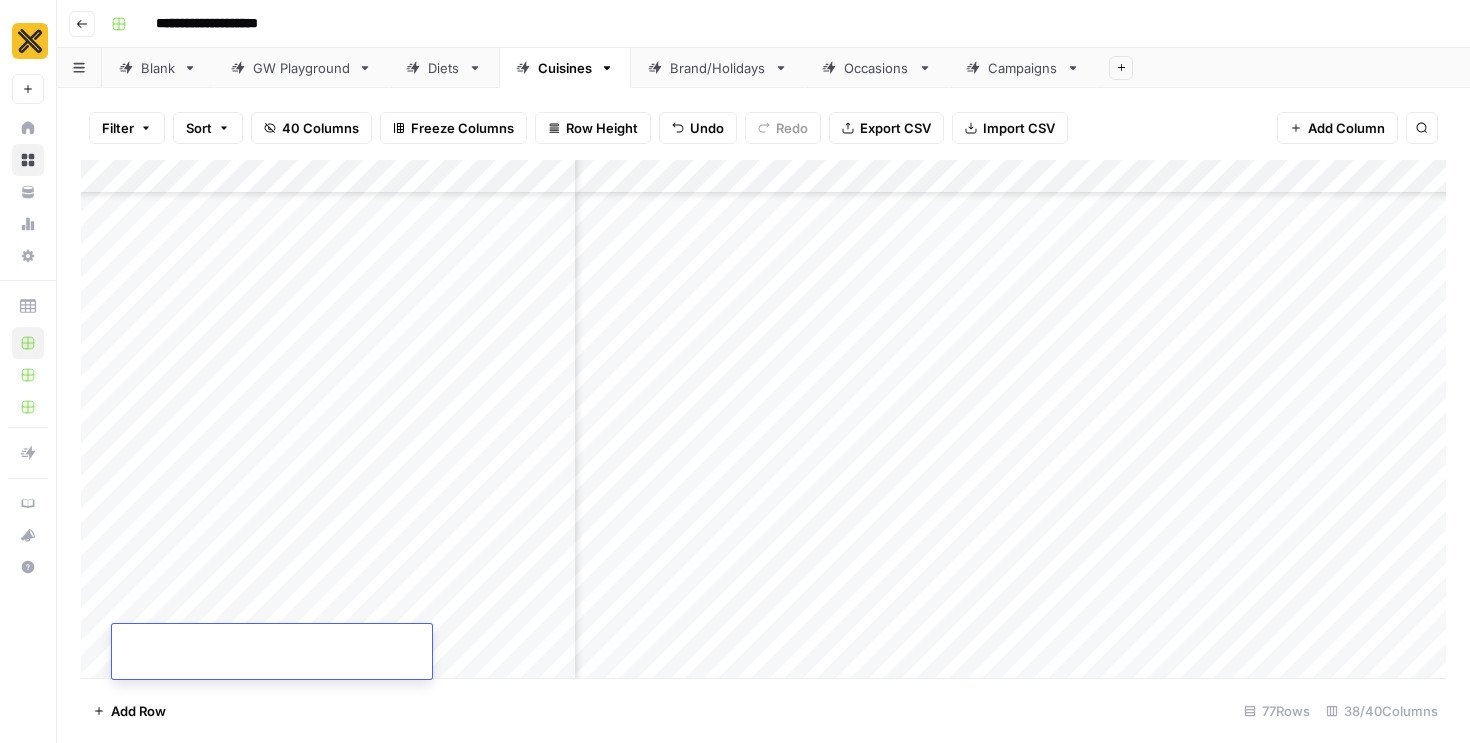 scroll, scrollTop: 3519, scrollLeft: 4016, axis: both 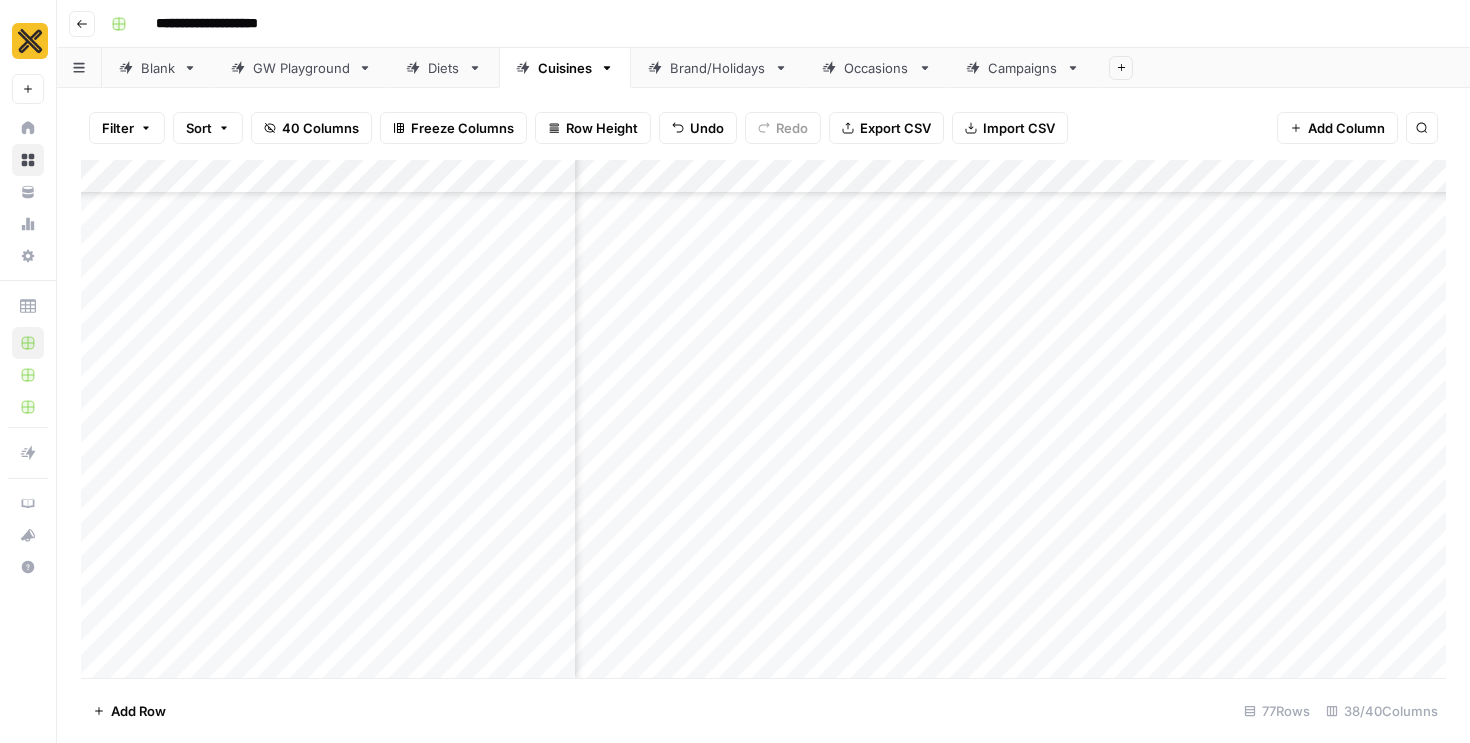 click on "Add Column" at bounding box center [763, 419] 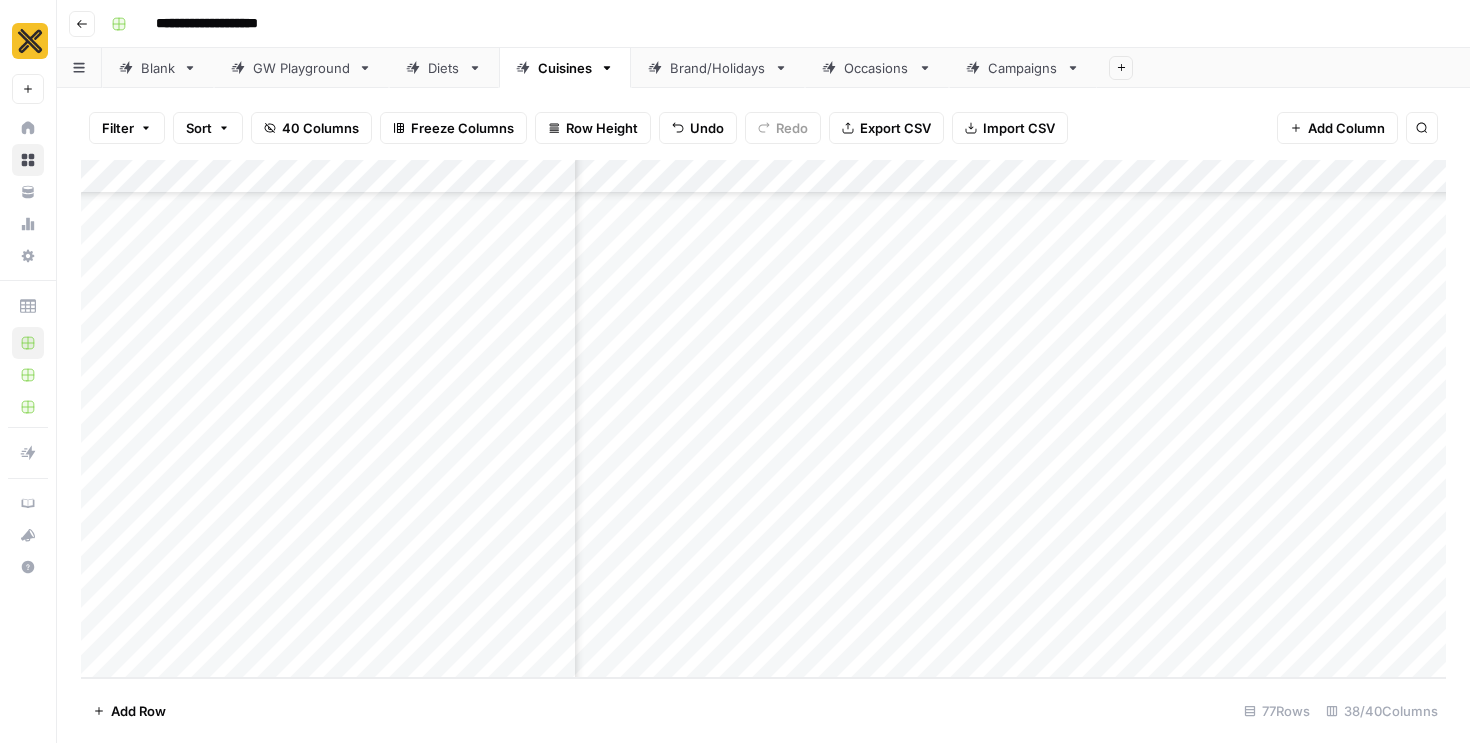 scroll, scrollTop: 3552, scrollLeft: 4047, axis: both 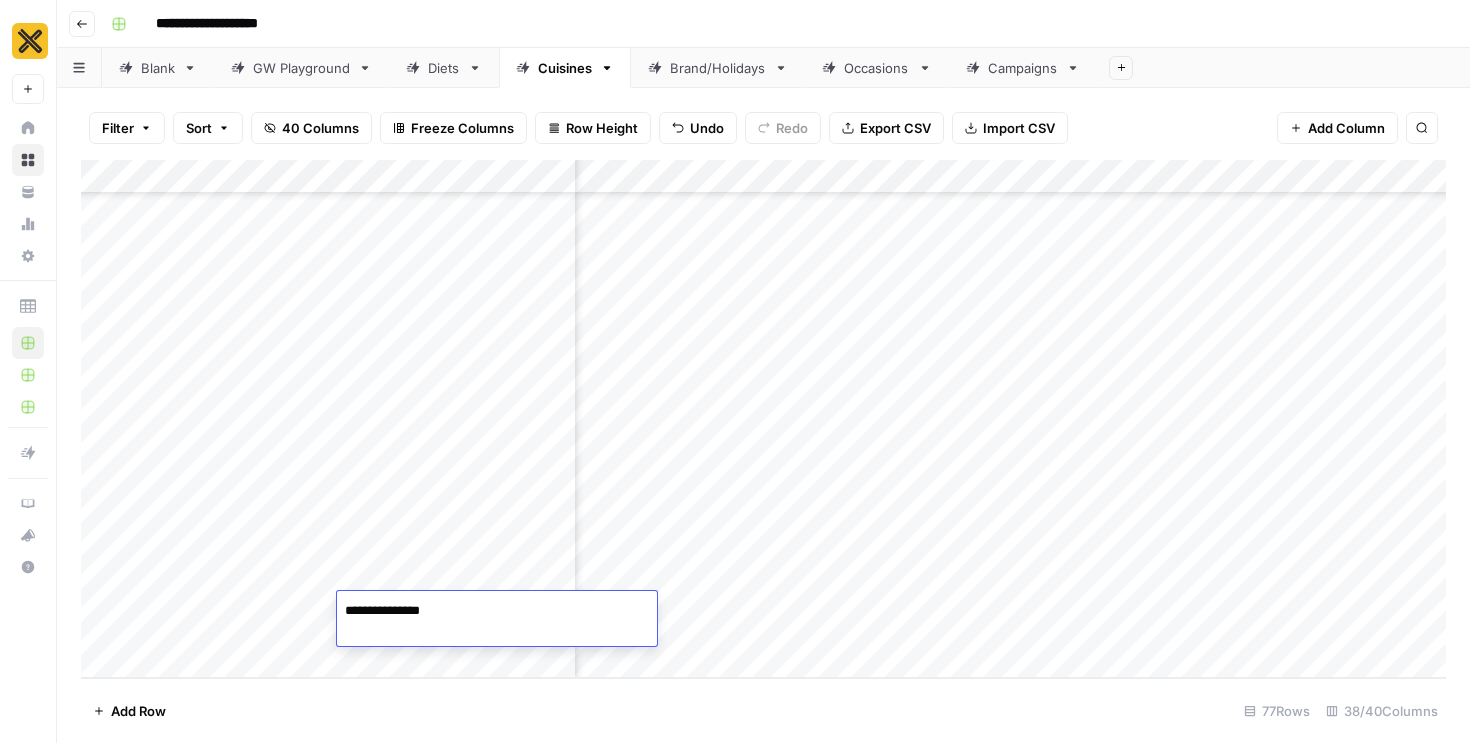 type on "**********" 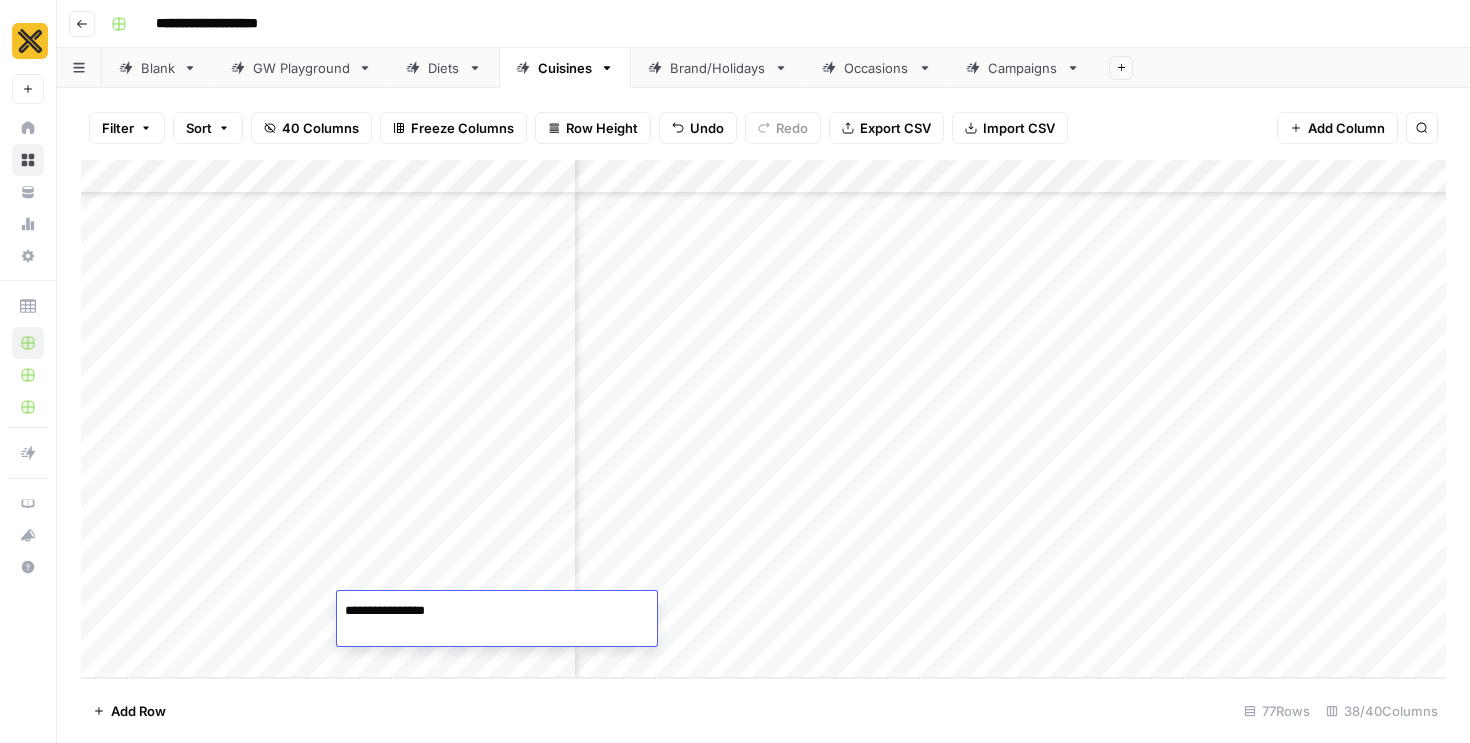 click on "**********" at bounding box center (497, 611) 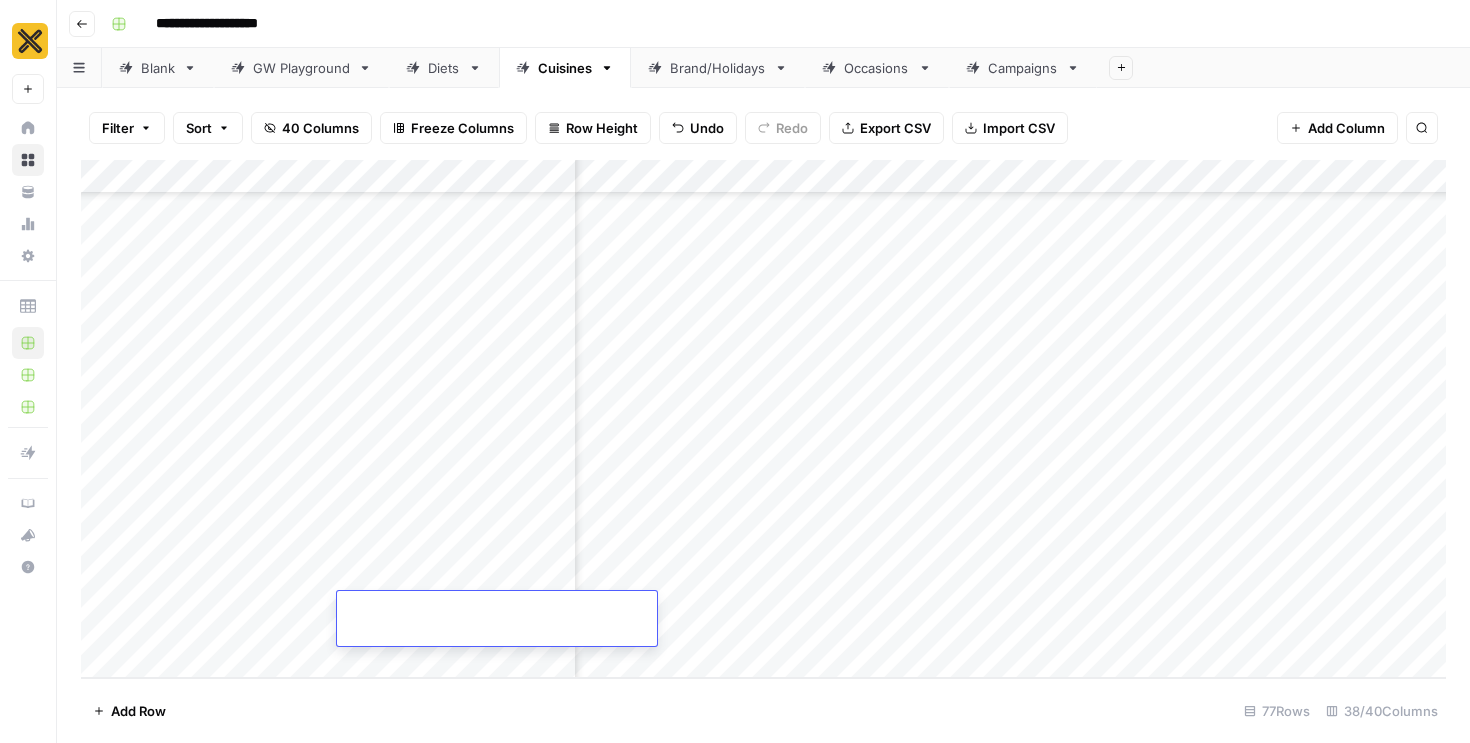 click on "Add Column" at bounding box center (763, 419) 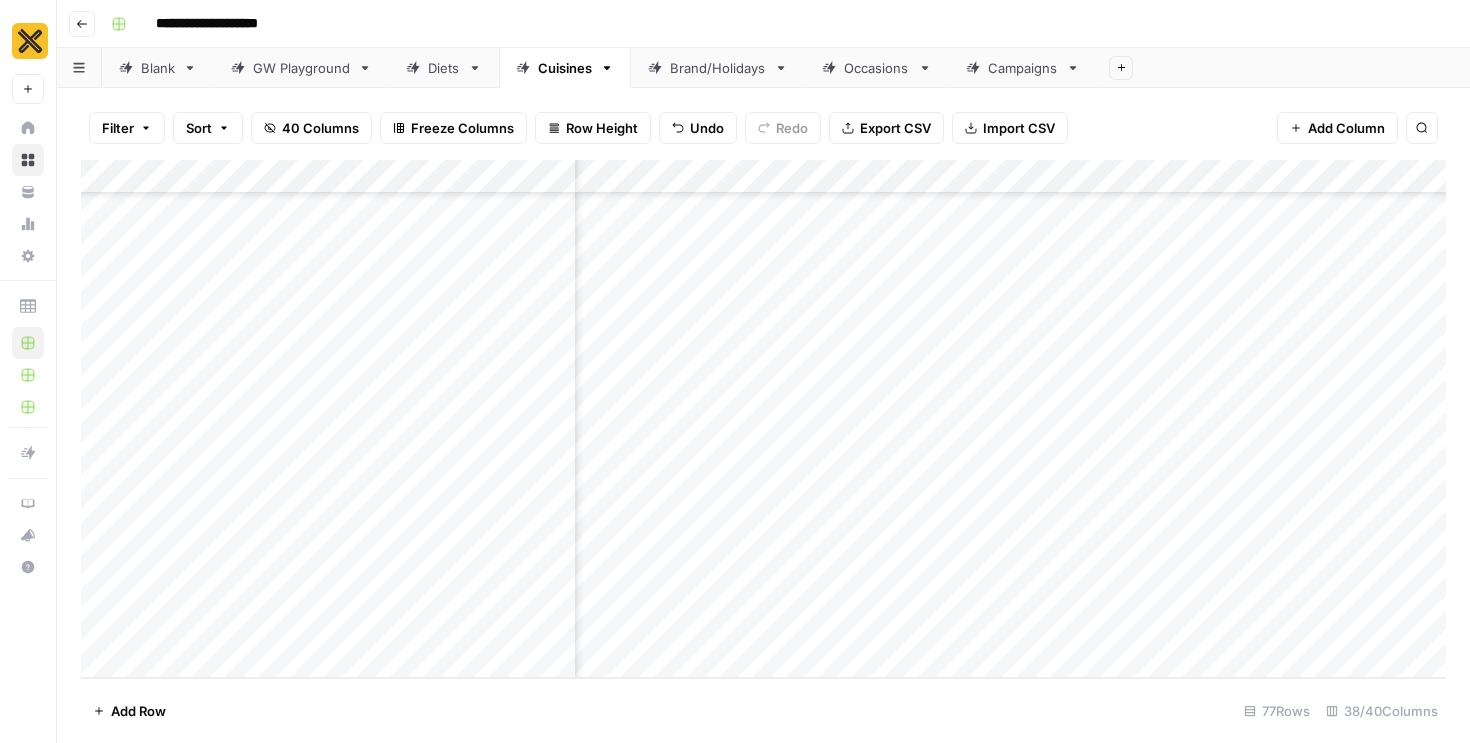 click on "Add Column" at bounding box center [763, 419] 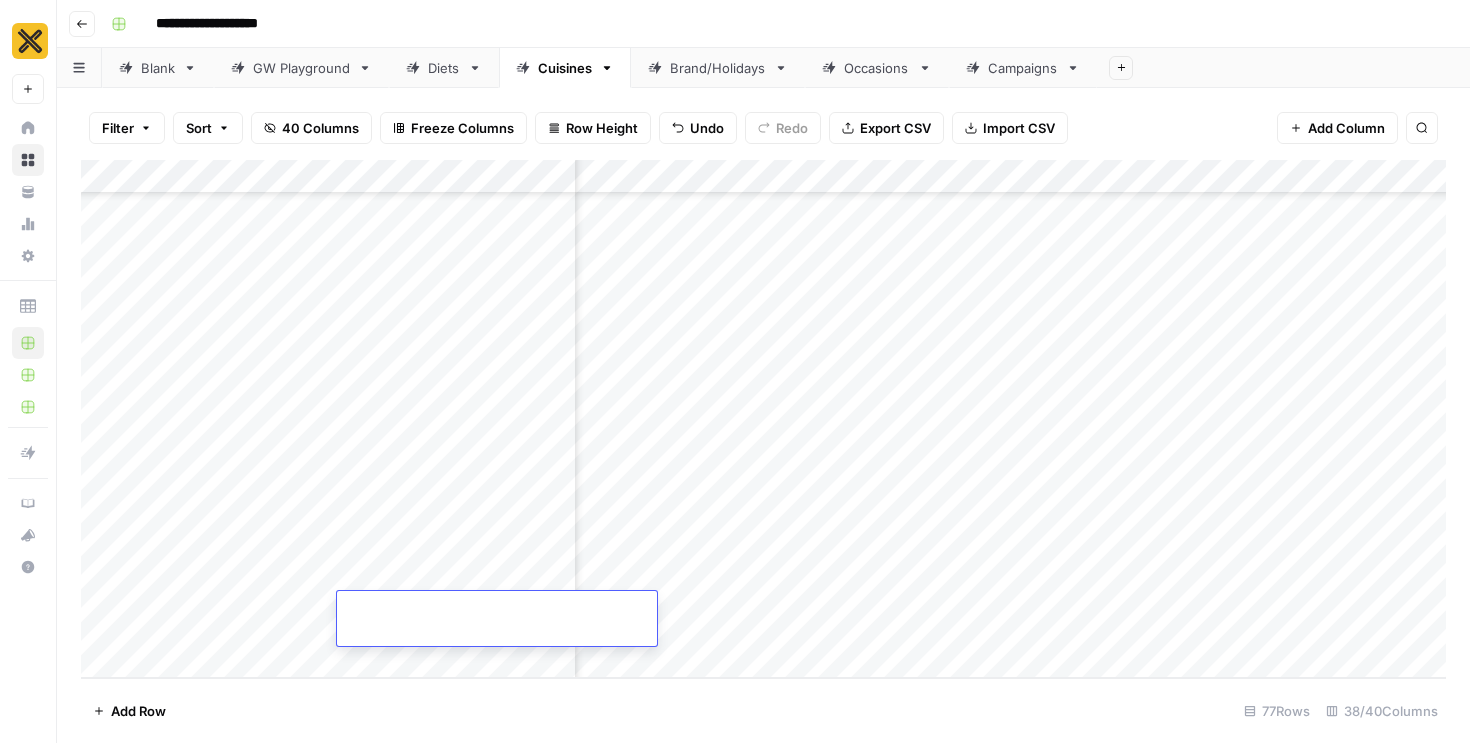 click at bounding box center [497, 611] 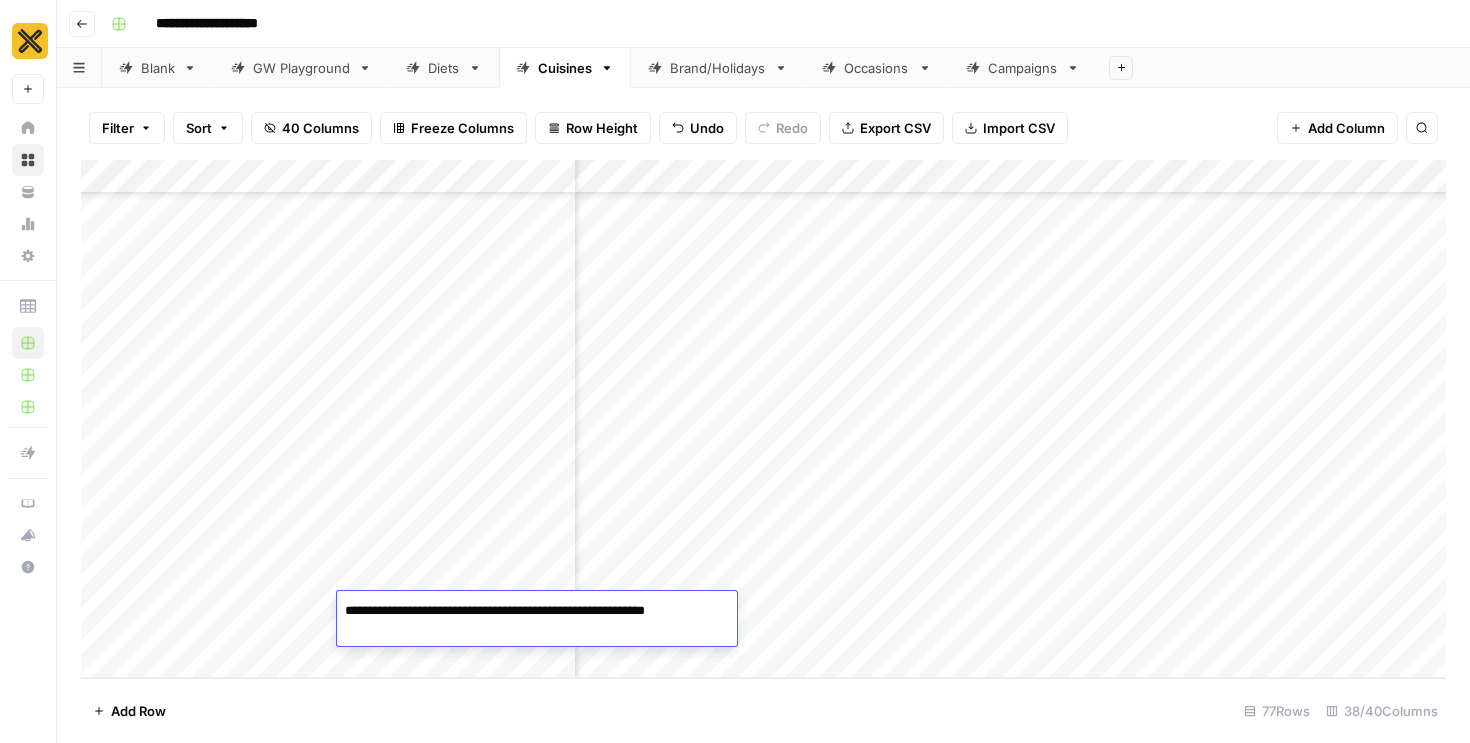 type on "**********" 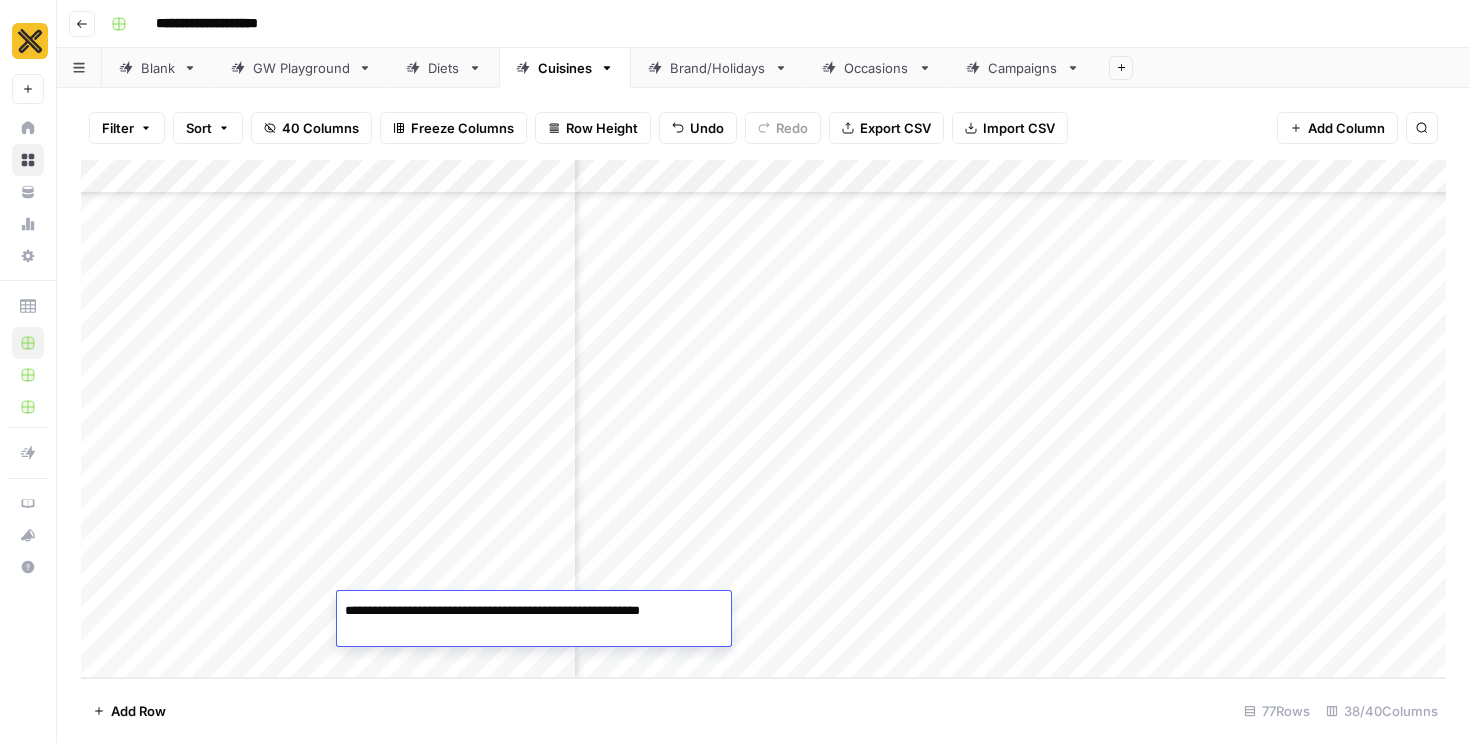 click on "Add Column" at bounding box center [763, 419] 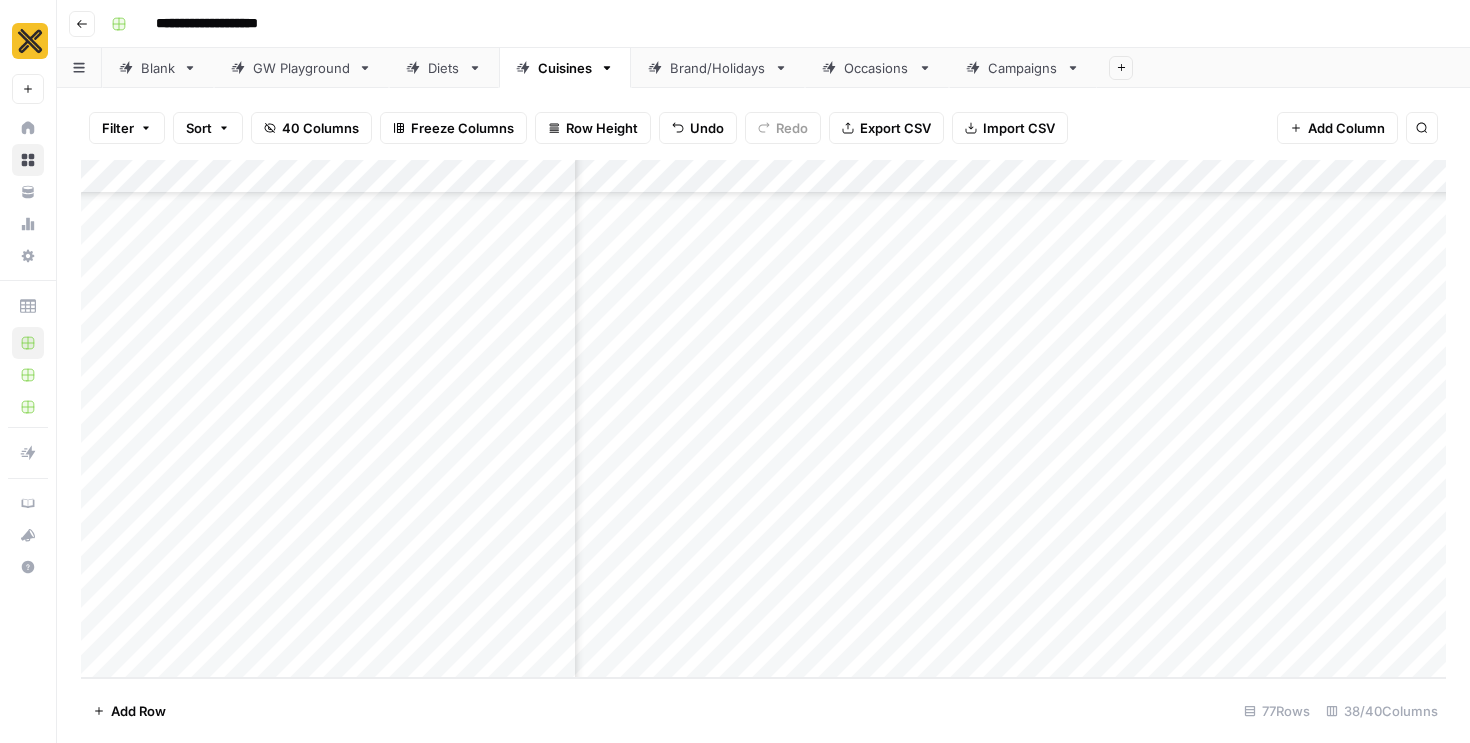 scroll, scrollTop: 3552, scrollLeft: 2568, axis: both 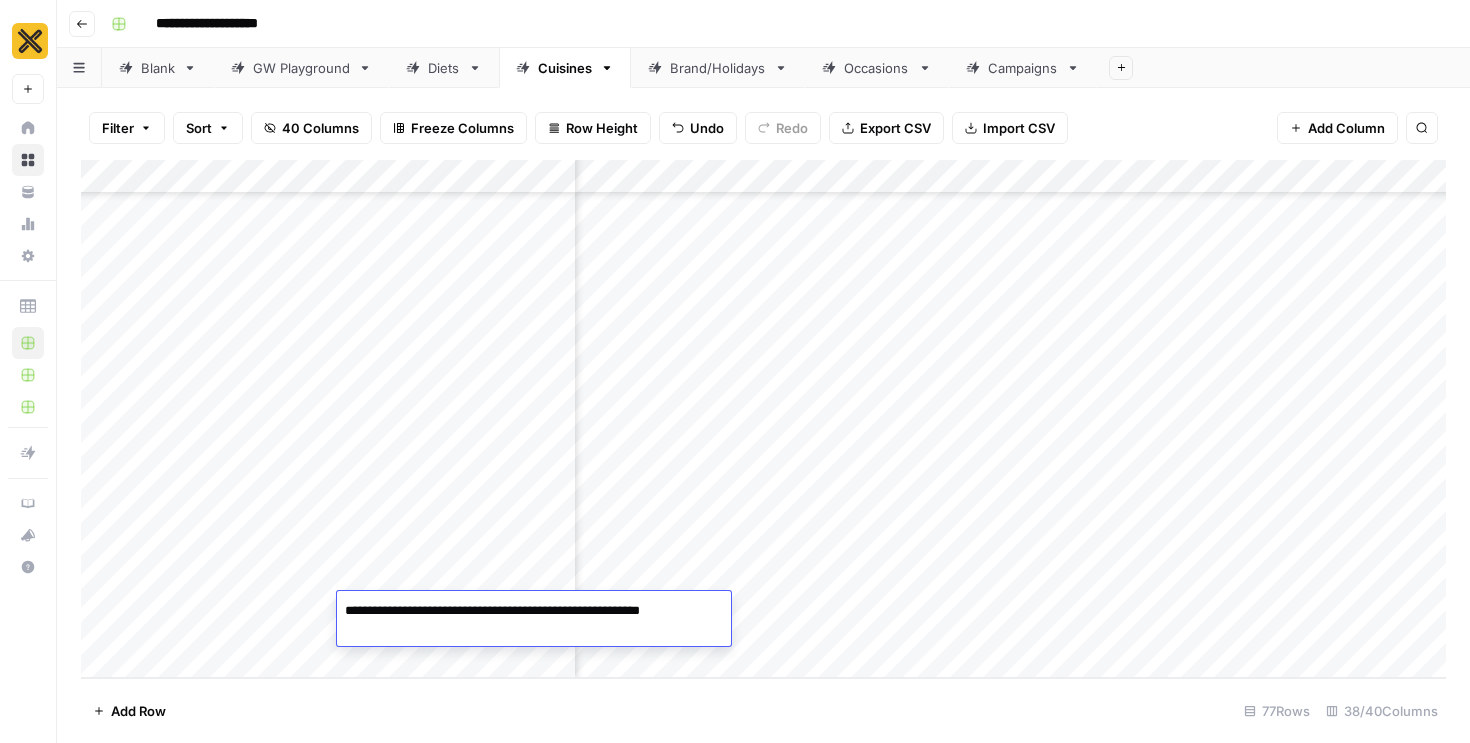 click on "**********" at bounding box center [530, 611] 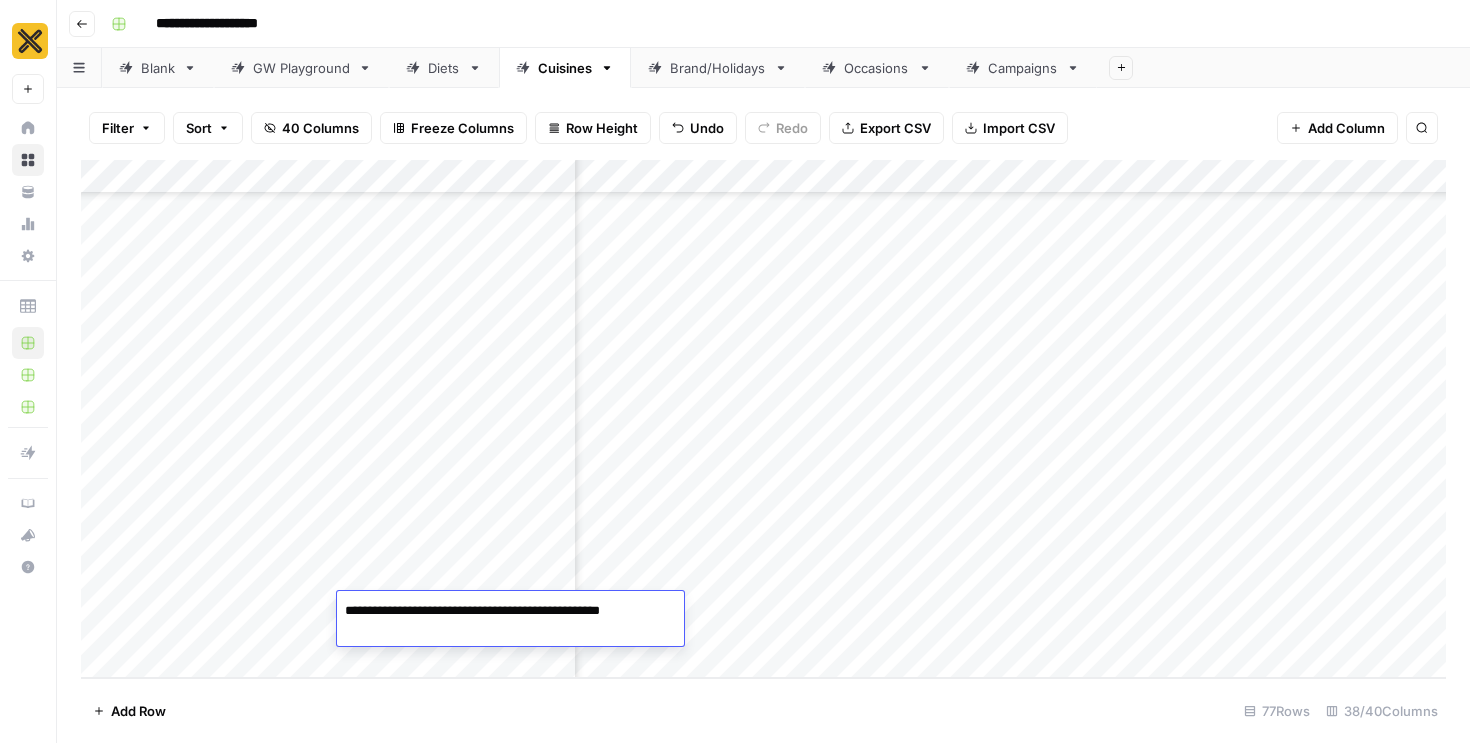 type on "**********" 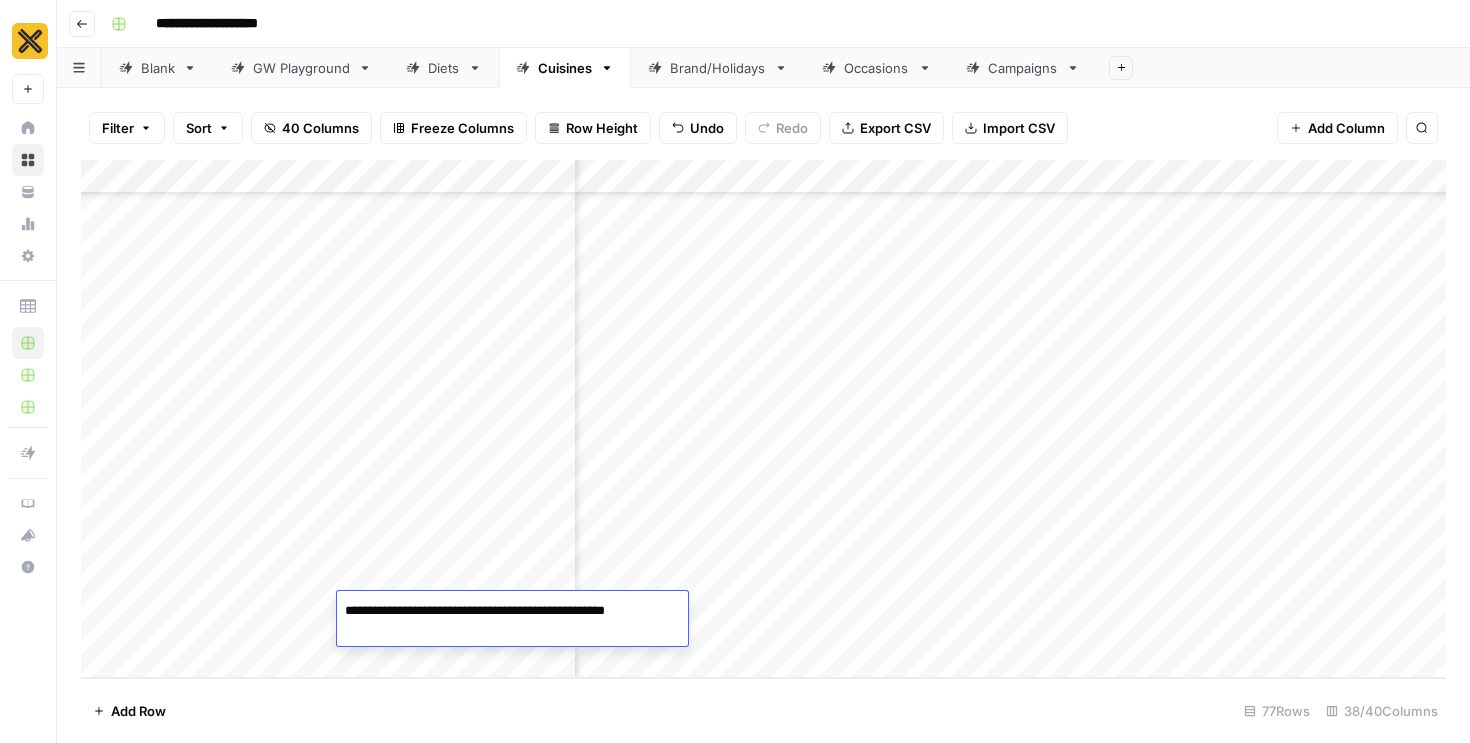 click on "Add Column" at bounding box center [763, 419] 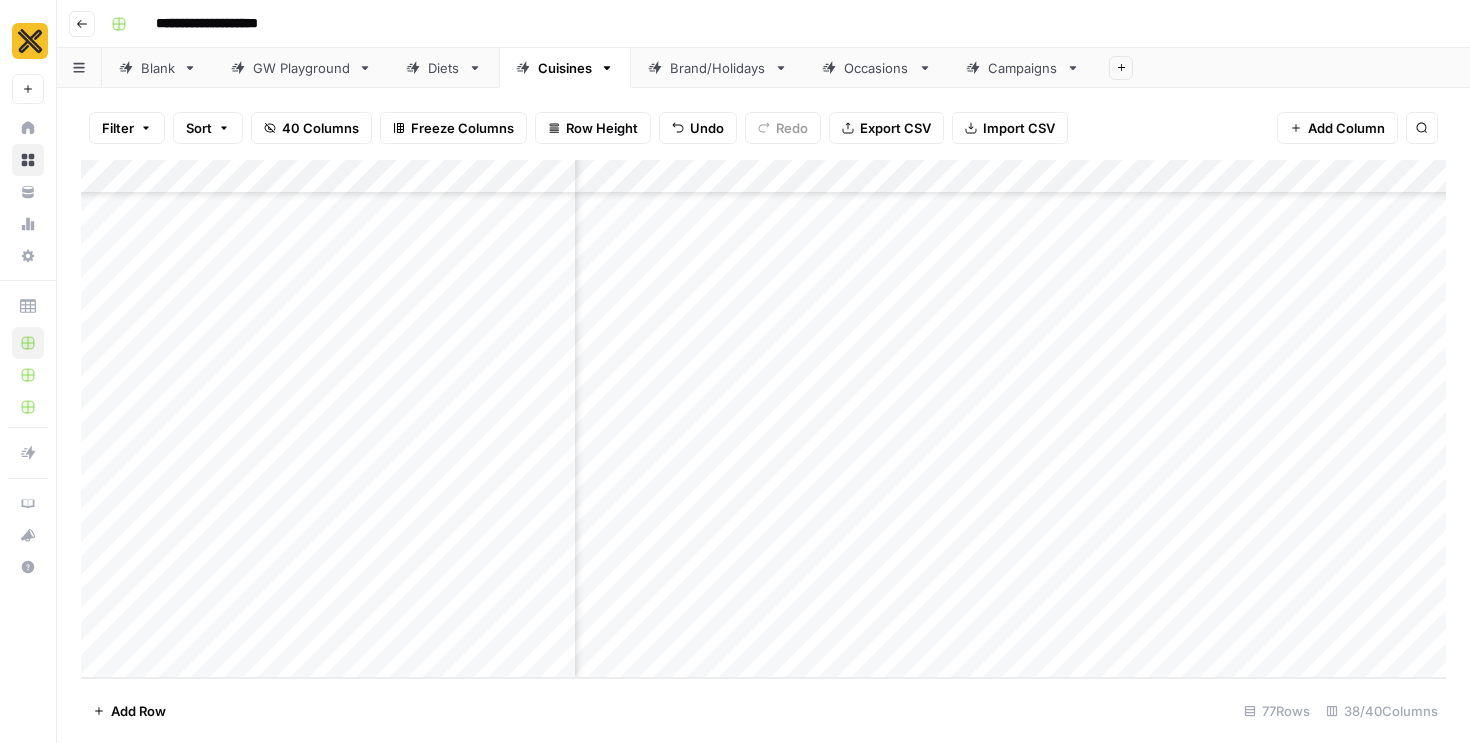 click on "Add Column" at bounding box center (763, 419) 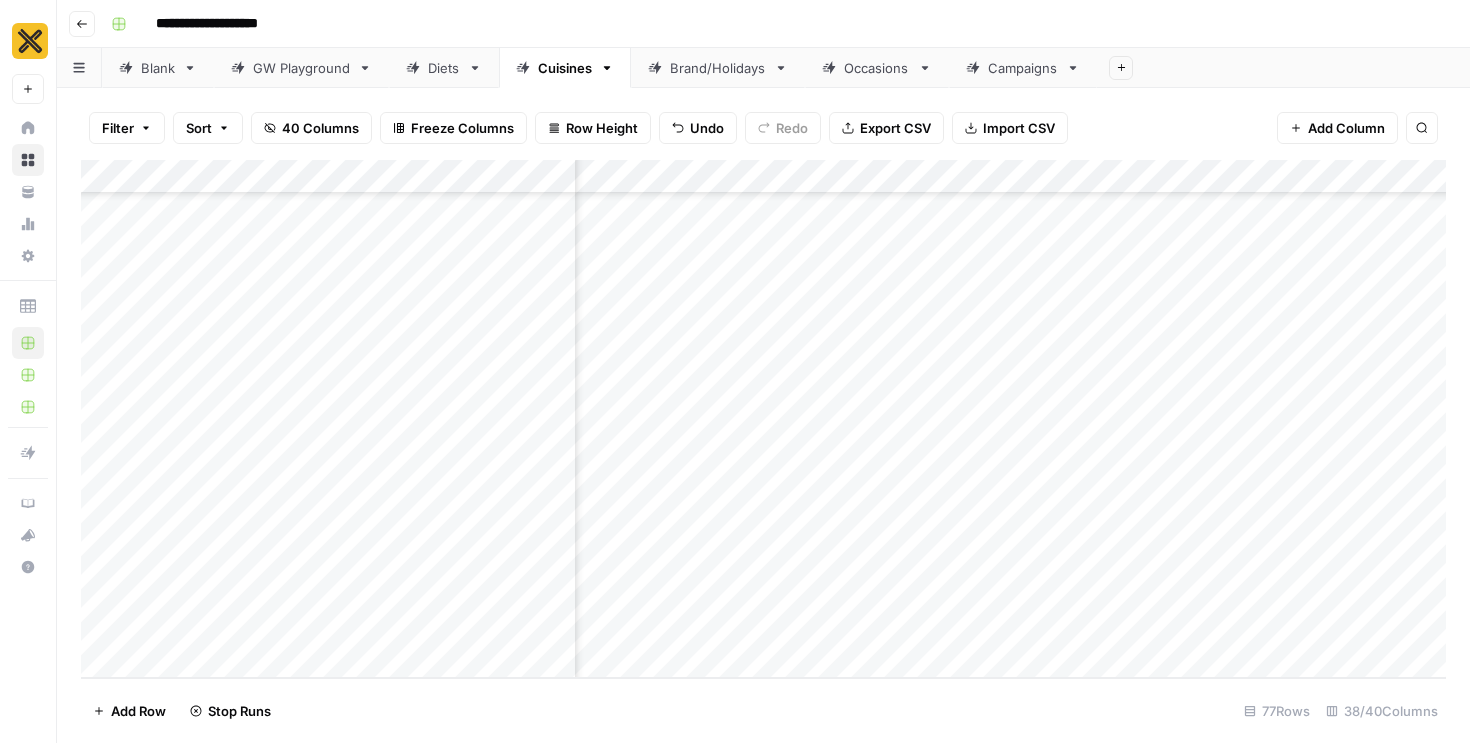 click on "Add Column" at bounding box center [763, 419] 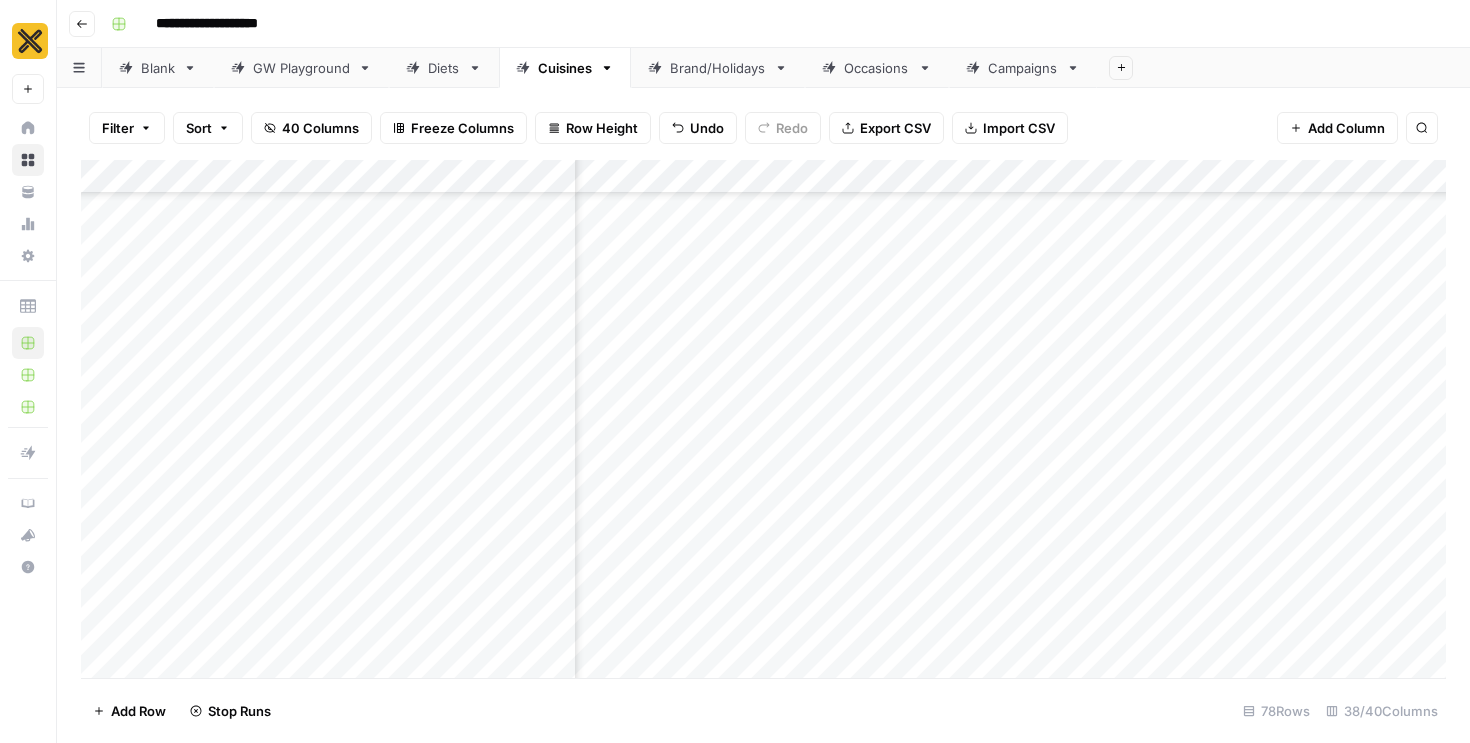 scroll, scrollTop: 3571, scrollLeft: 1433, axis: both 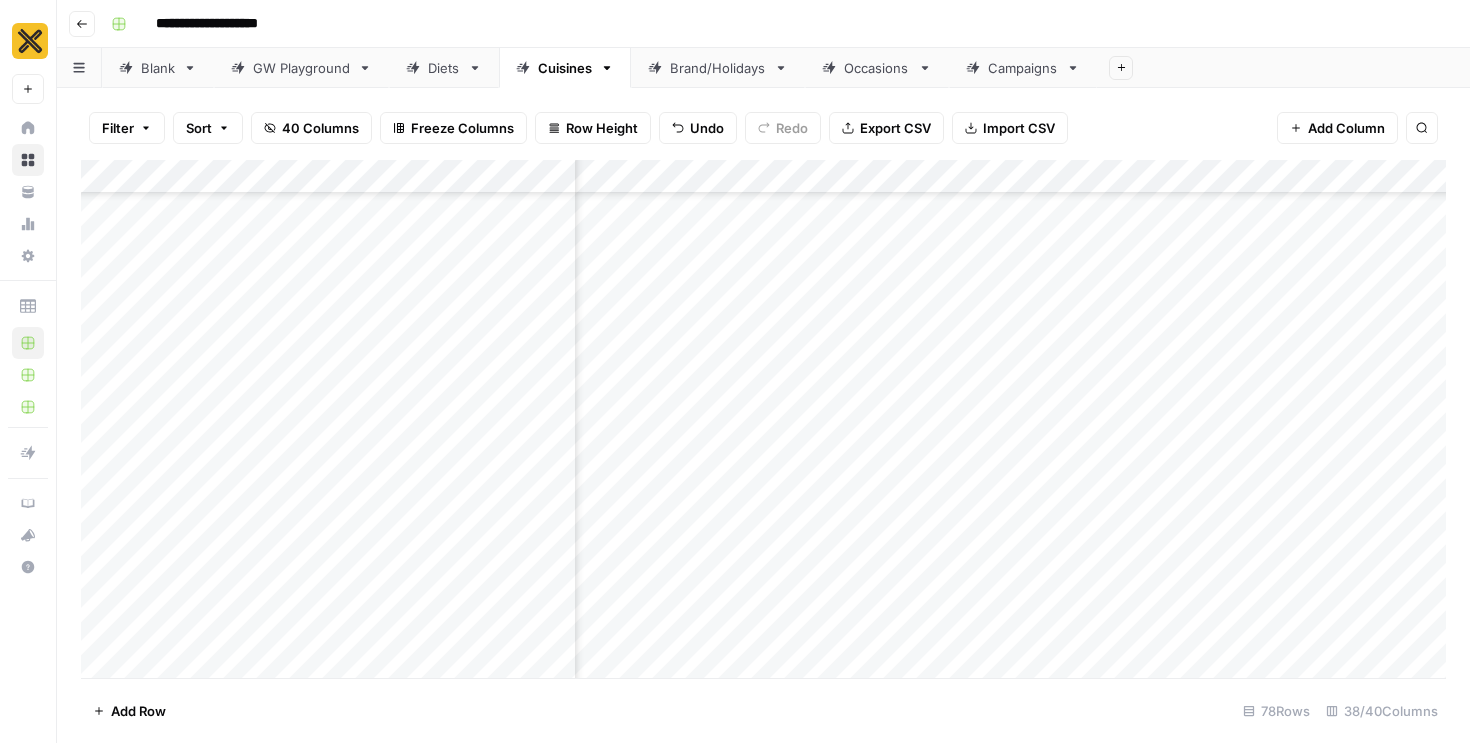 click on "Add Column" at bounding box center [763, 419] 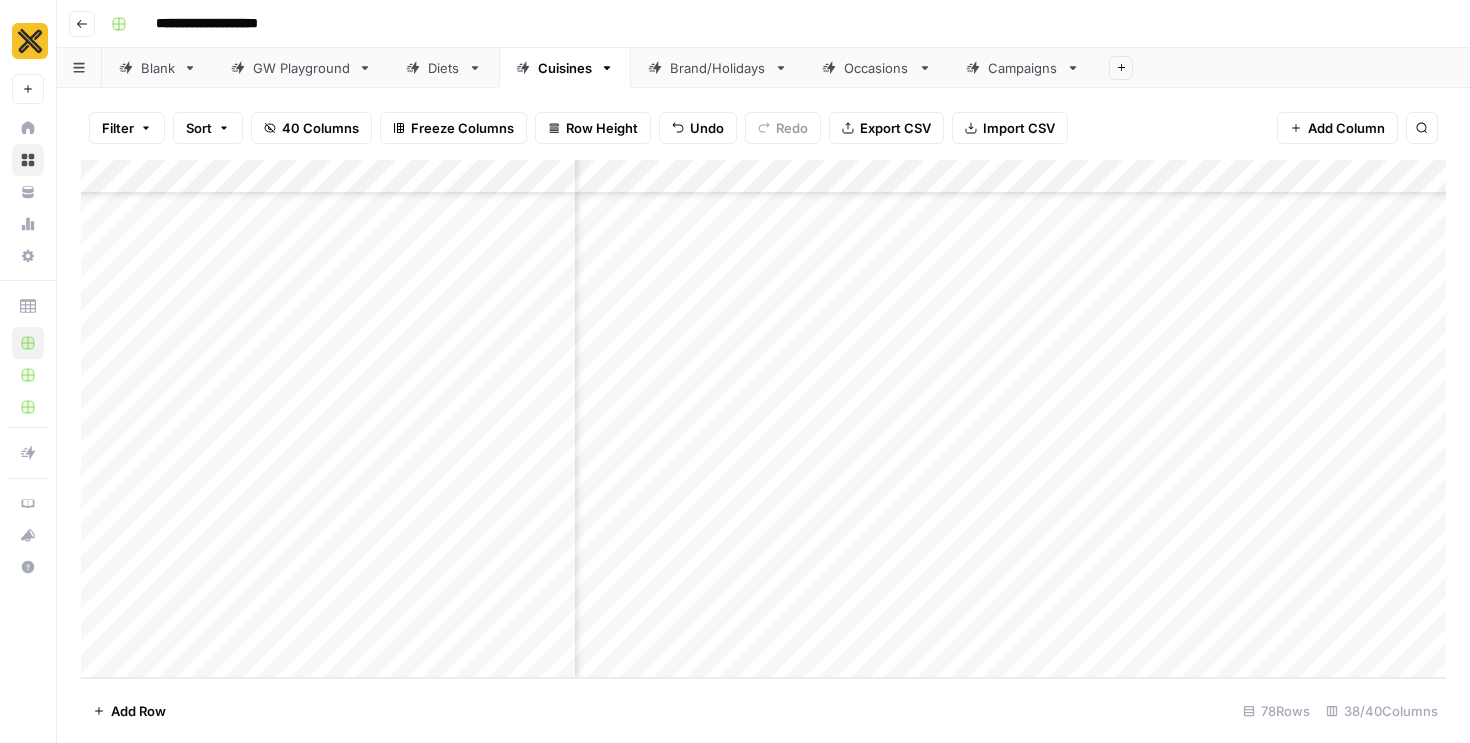 click on "Add Column" at bounding box center (763, 419) 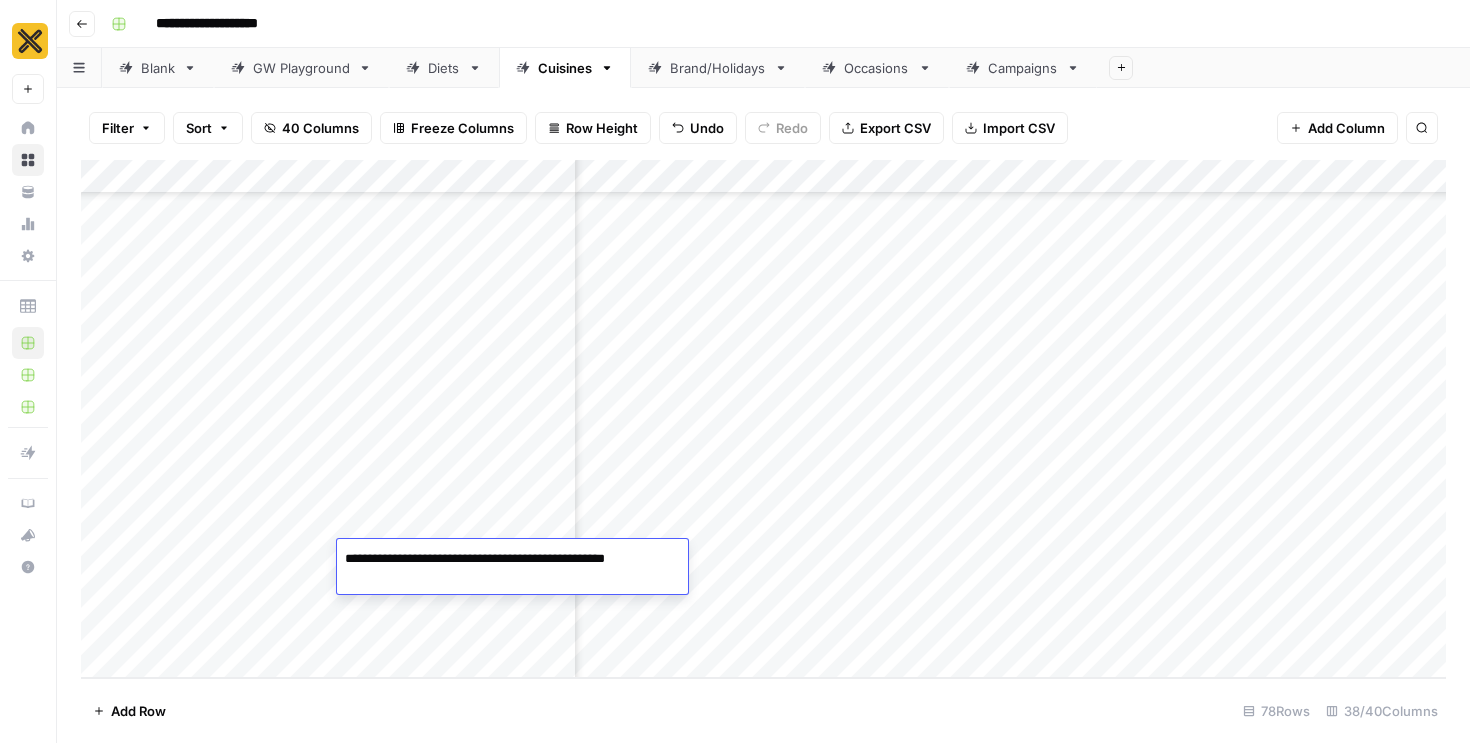 drag, startPoint x: 493, startPoint y: 559, endPoint x: 310, endPoint y: 548, distance: 183.3303 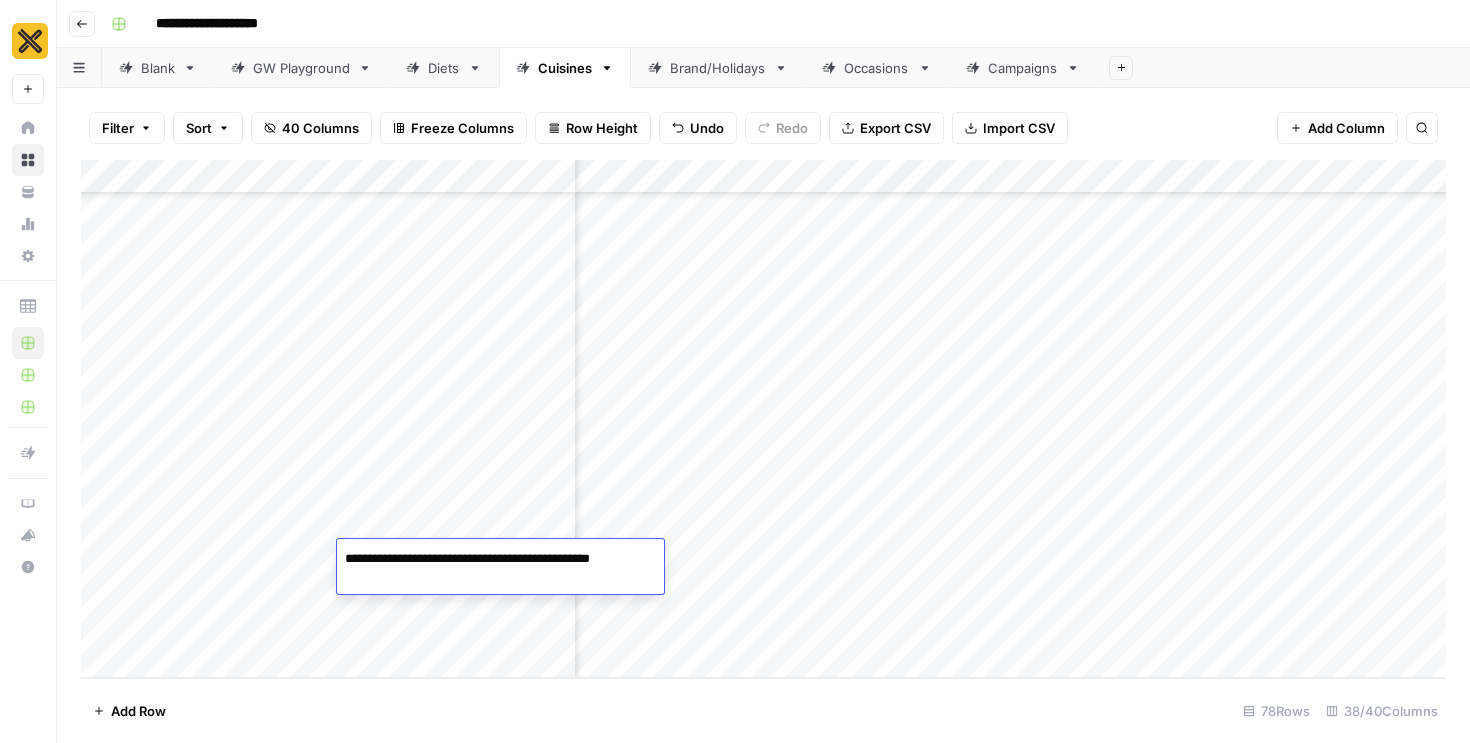 click on "**********" at bounding box center [497, 559] 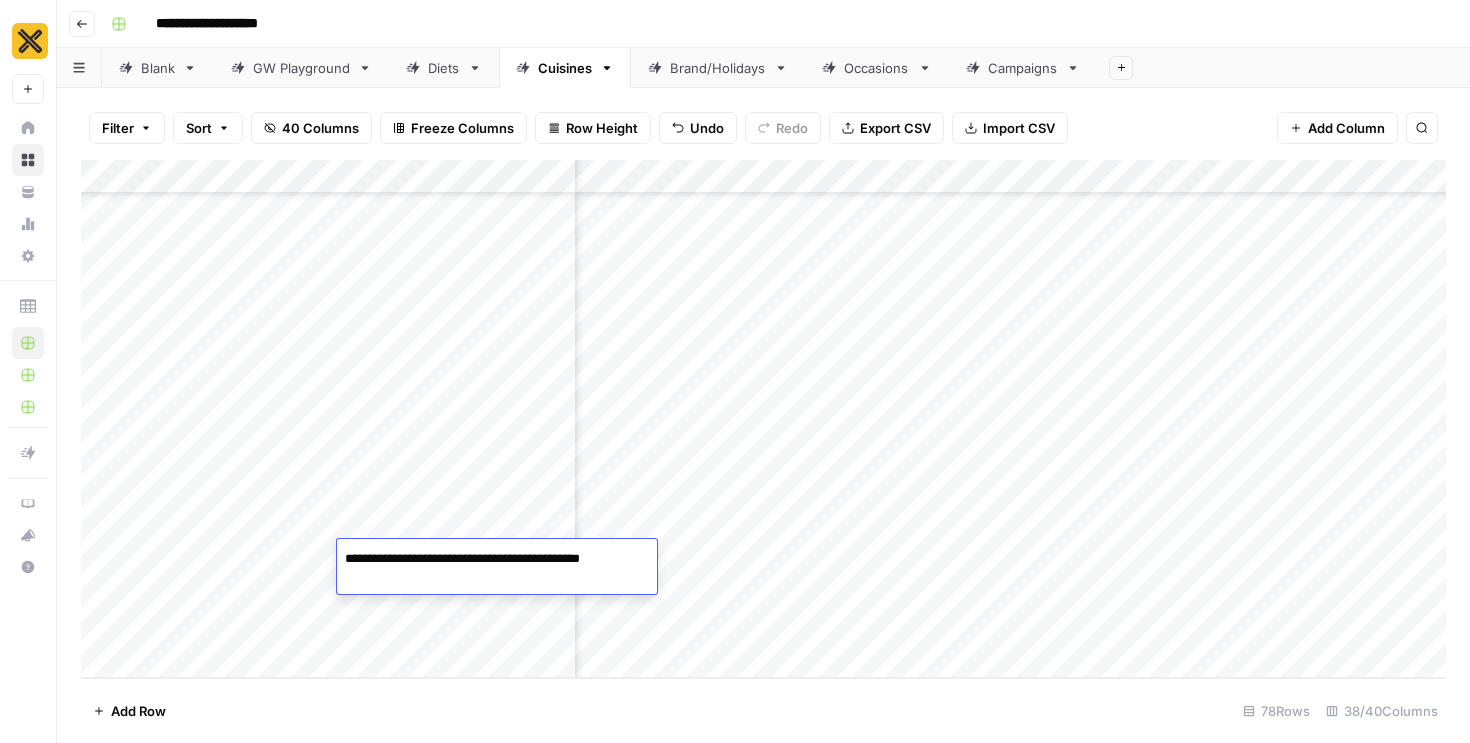 type on "**********" 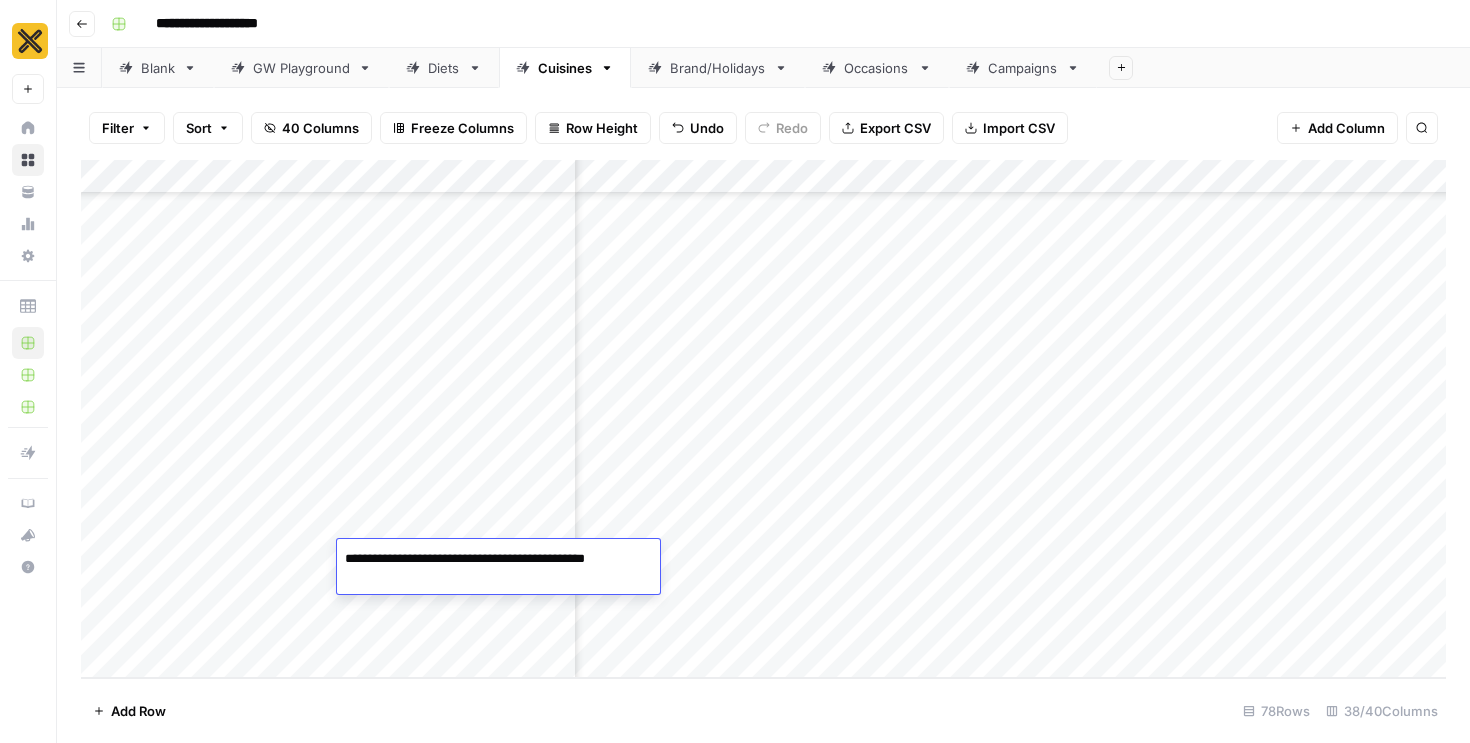 click on "Add Column" at bounding box center [763, 419] 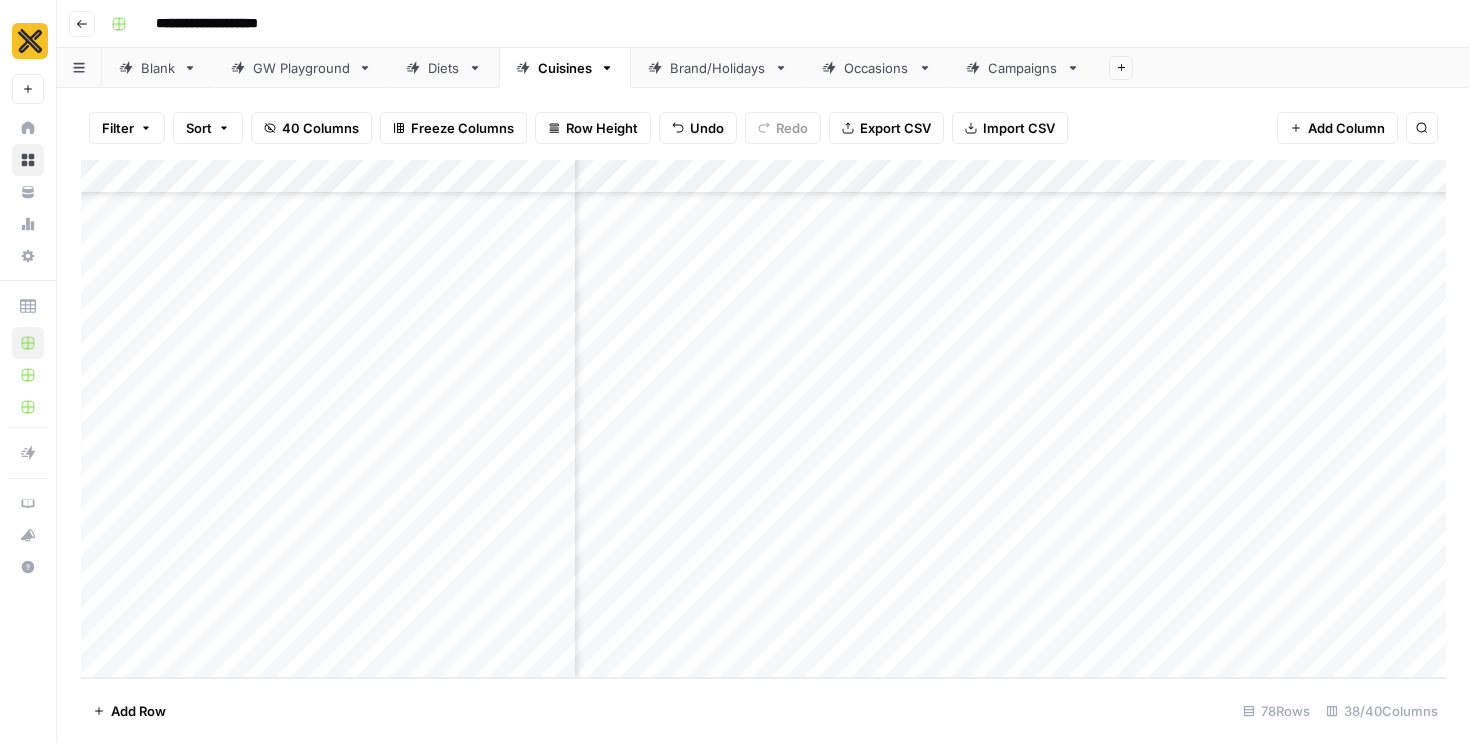 click on "Add Column" at bounding box center [763, 419] 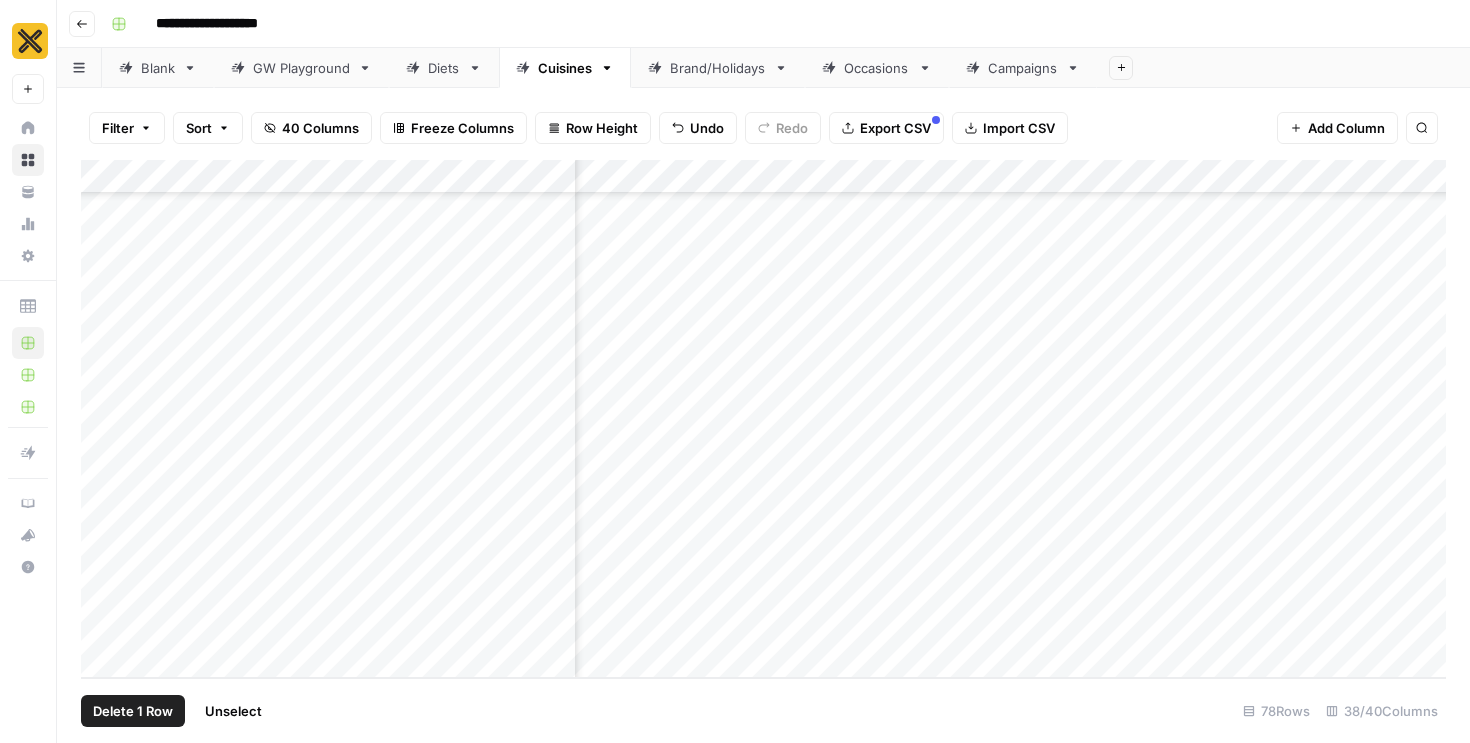 click on "Delete 1 Row" at bounding box center (133, 711) 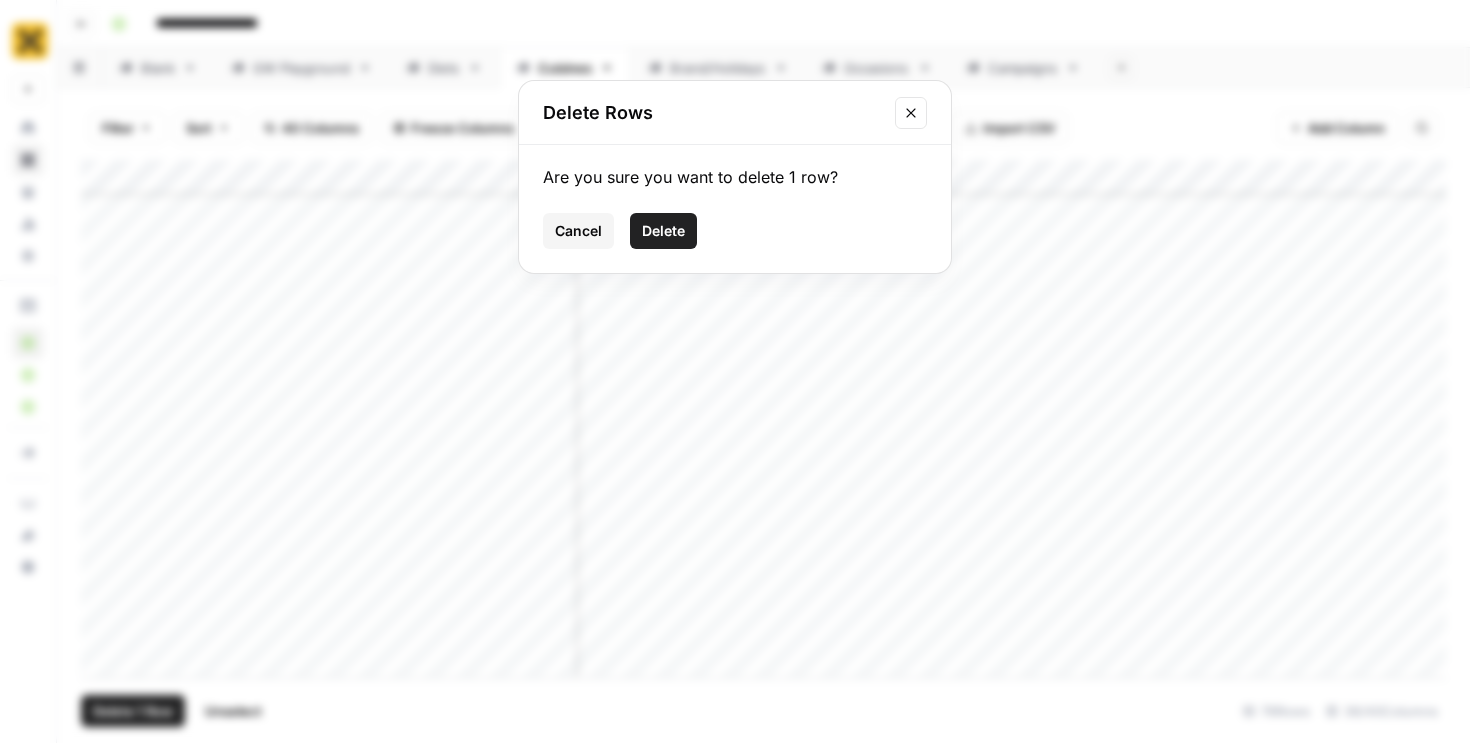 click on "Delete" at bounding box center (663, 231) 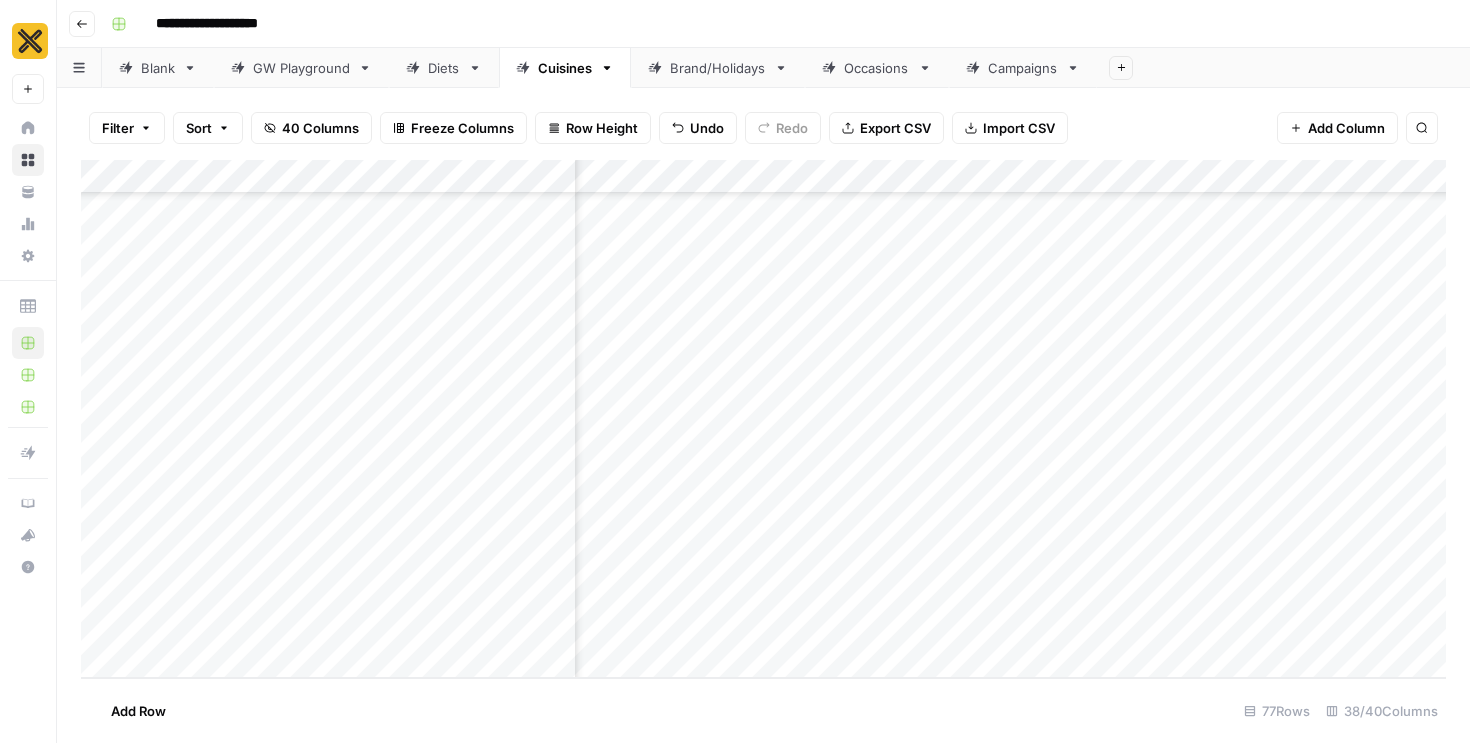 scroll, scrollTop: 3552, scrollLeft: 1433, axis: both 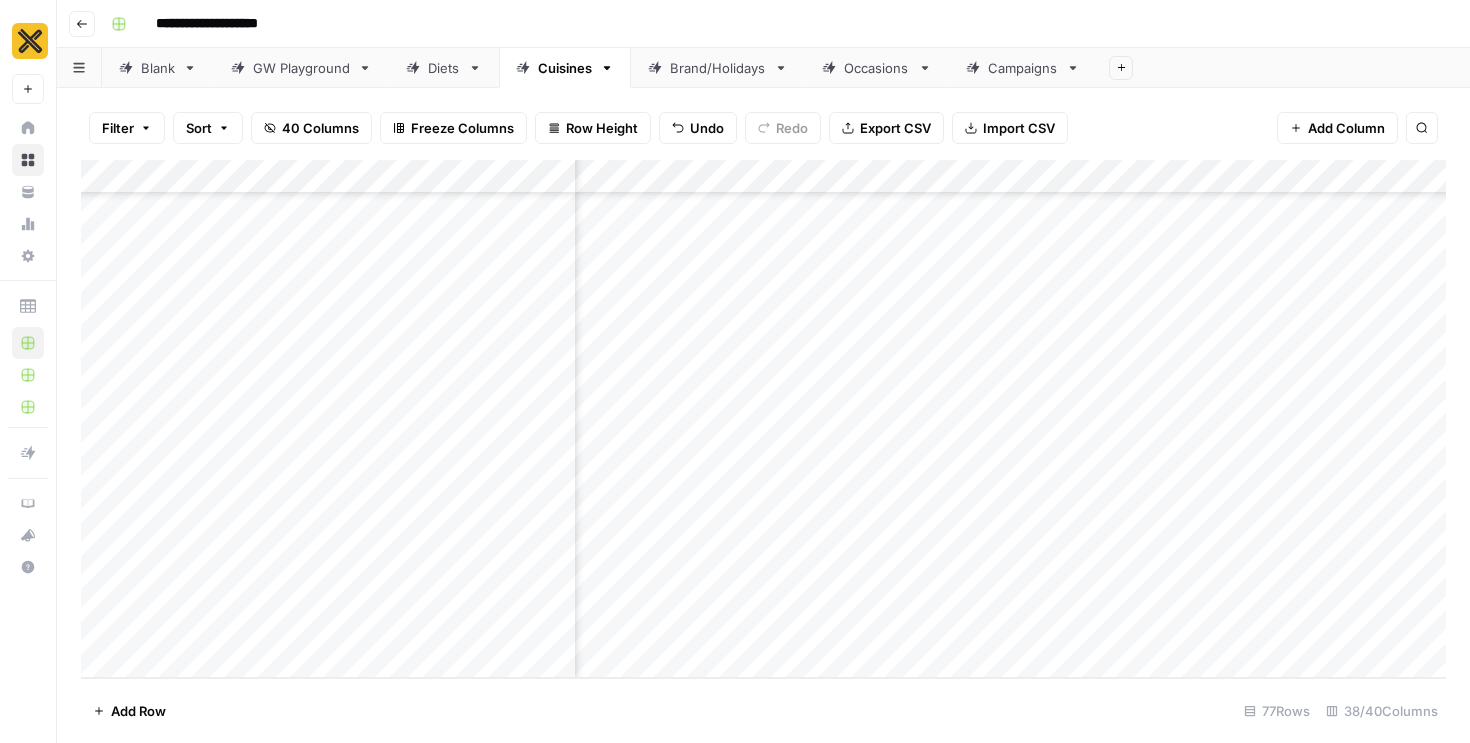click on "Add Column" at bounding box center [763, 419] 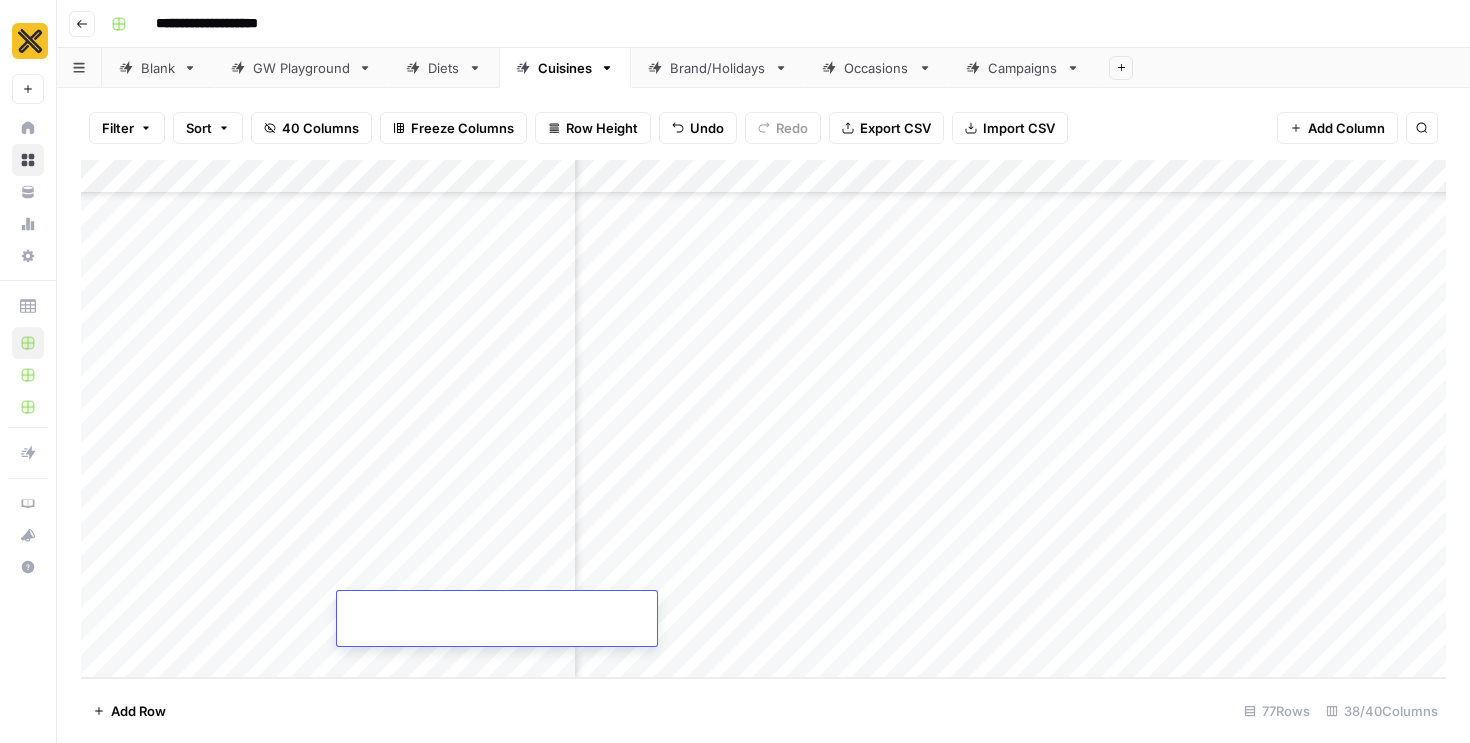type on "**********" 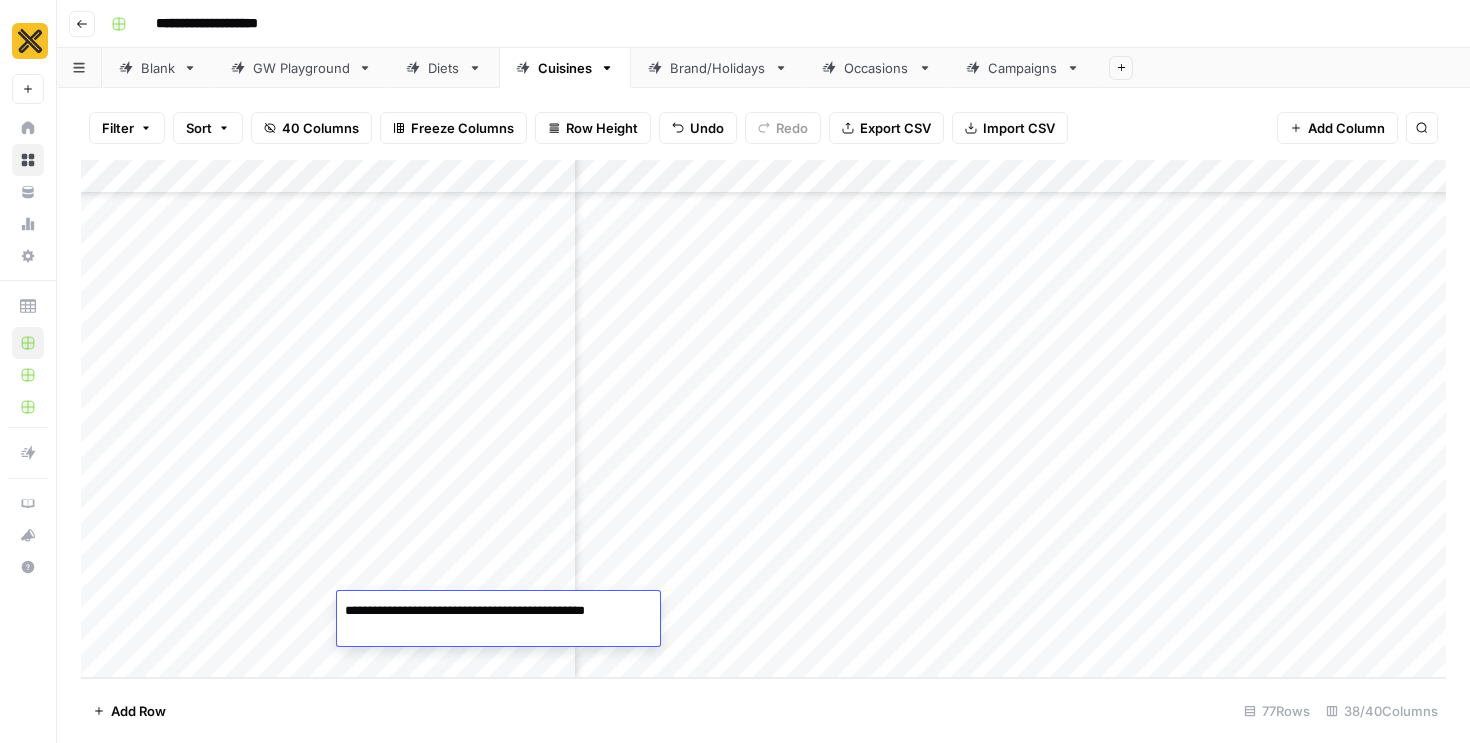 click on "Add Column" at bounding box center [763, 419] 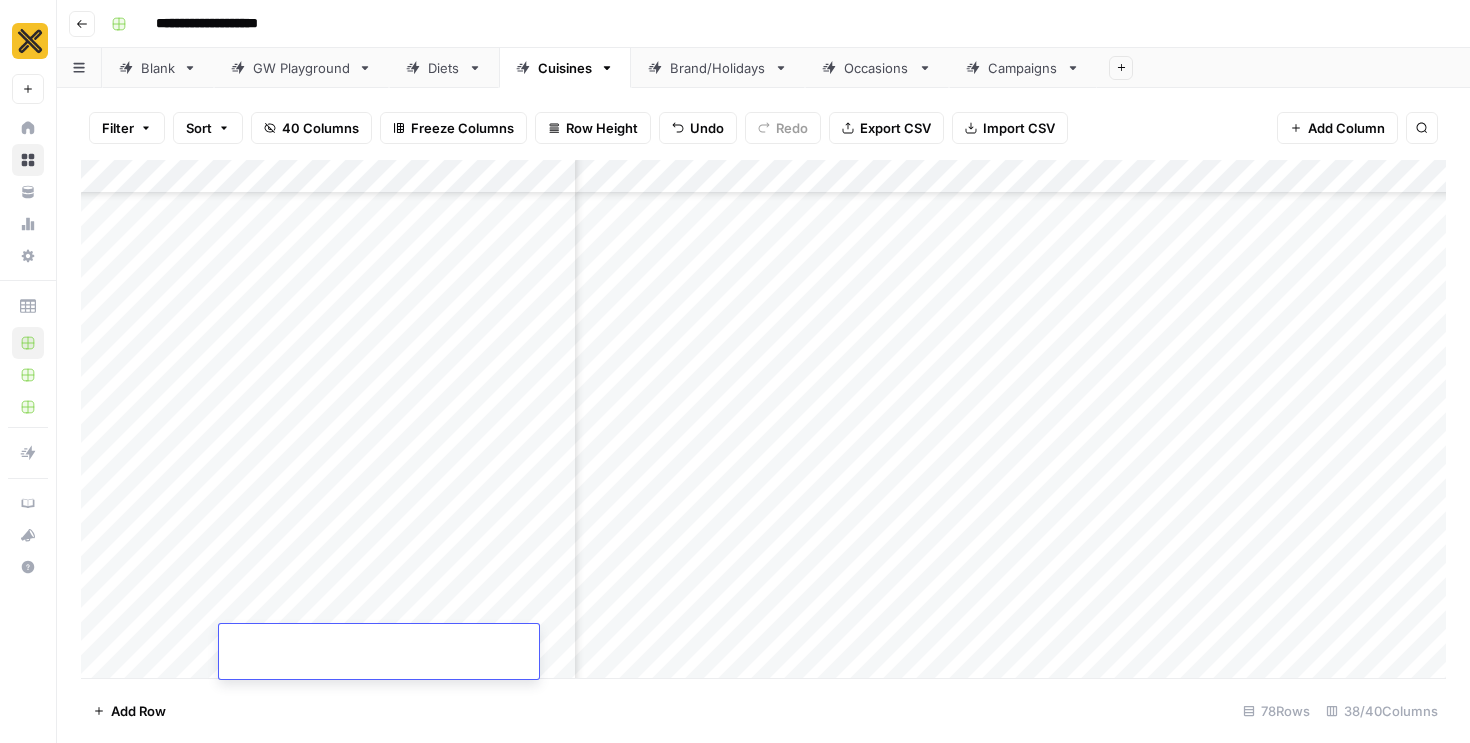 scroll, scrollTop: 3571, scrollLeft: 1433, axis: both 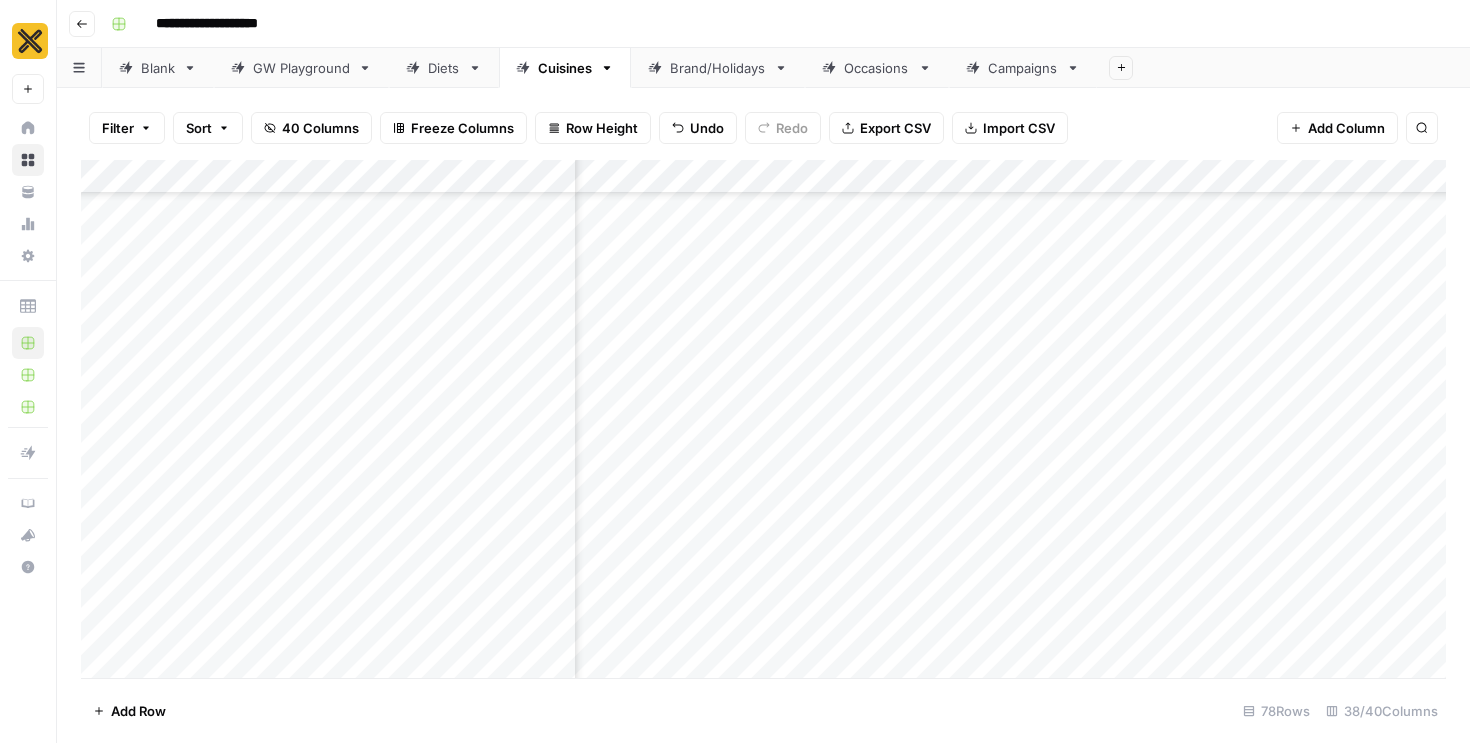 click on "Add Column" at bounding box center [763, 419] 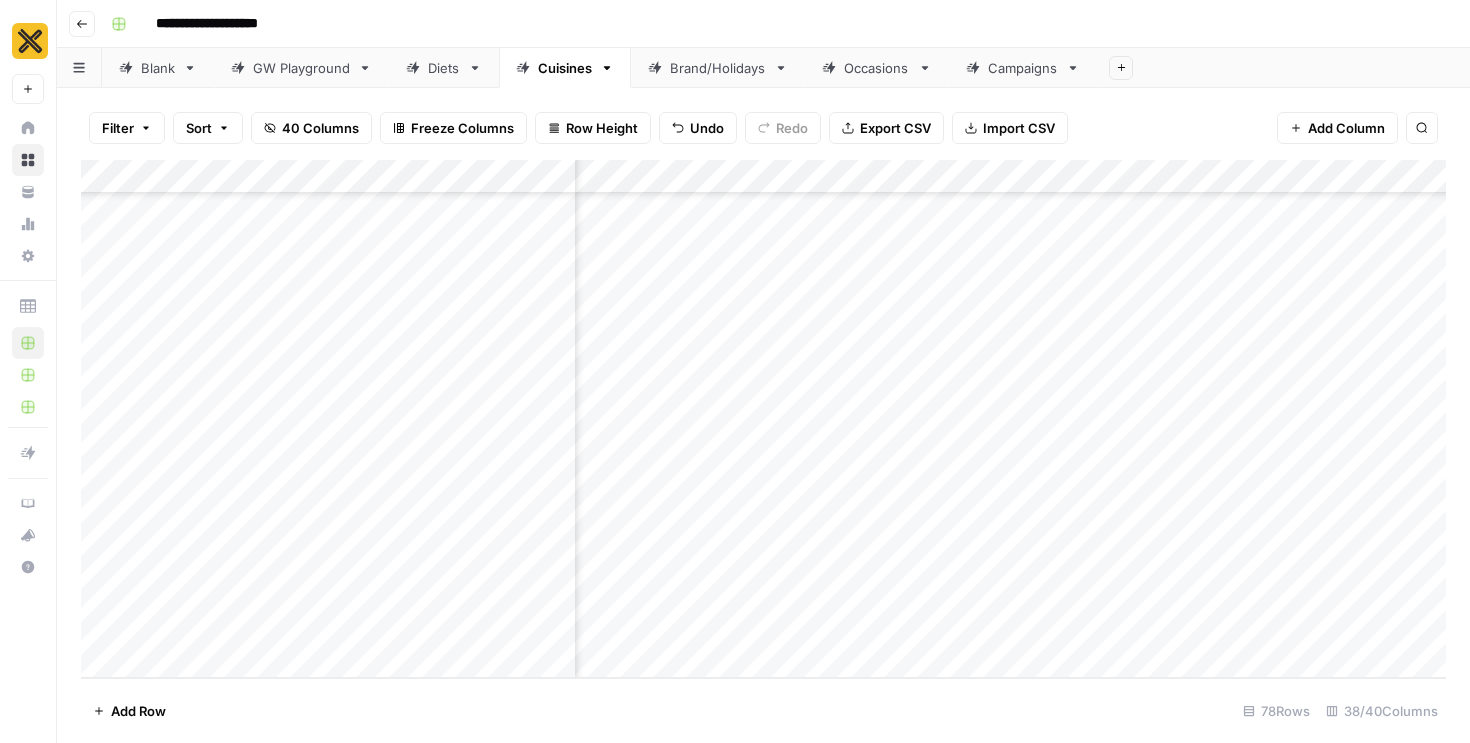 click on "Add Column" at bounding box center (763, 419) 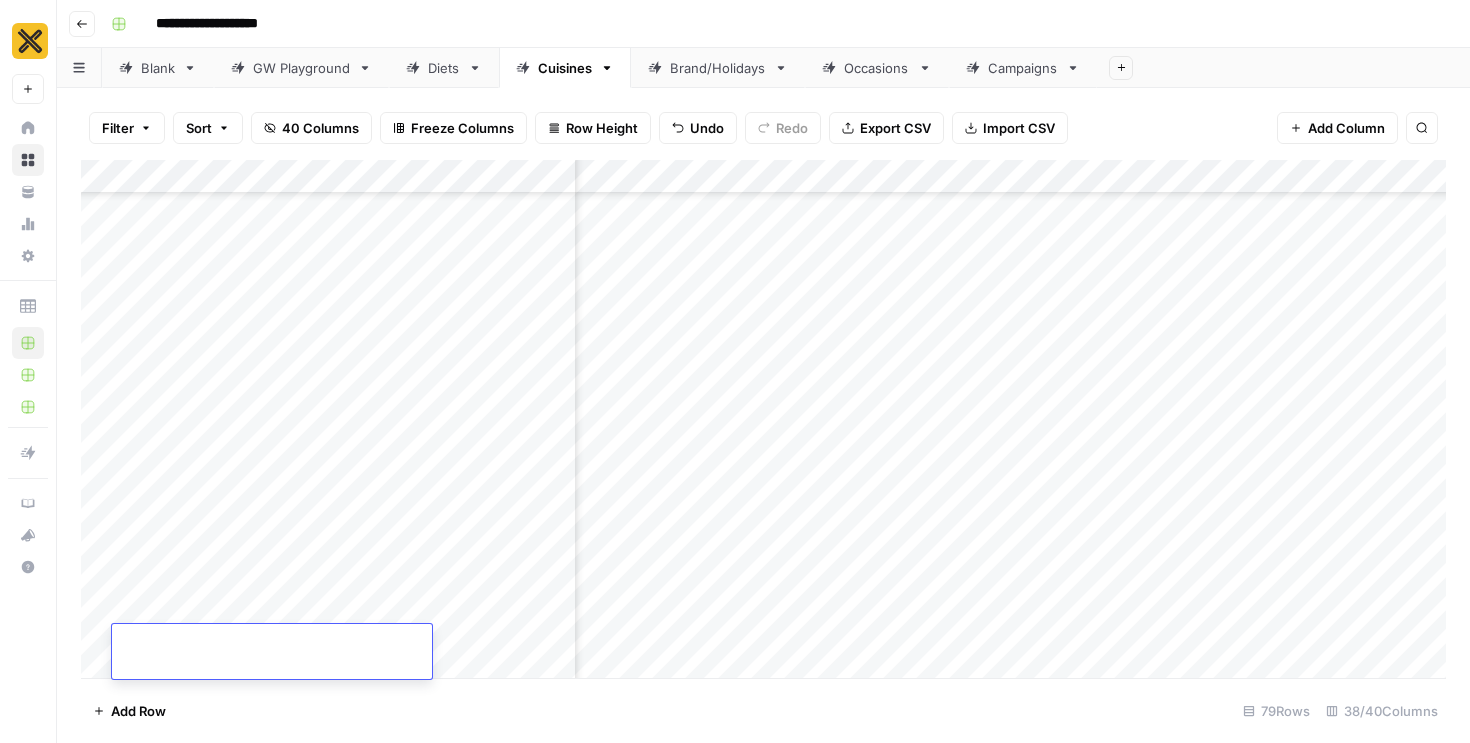 scroll, scrollTop: 3623, scrollLeft: 1433, axis: both 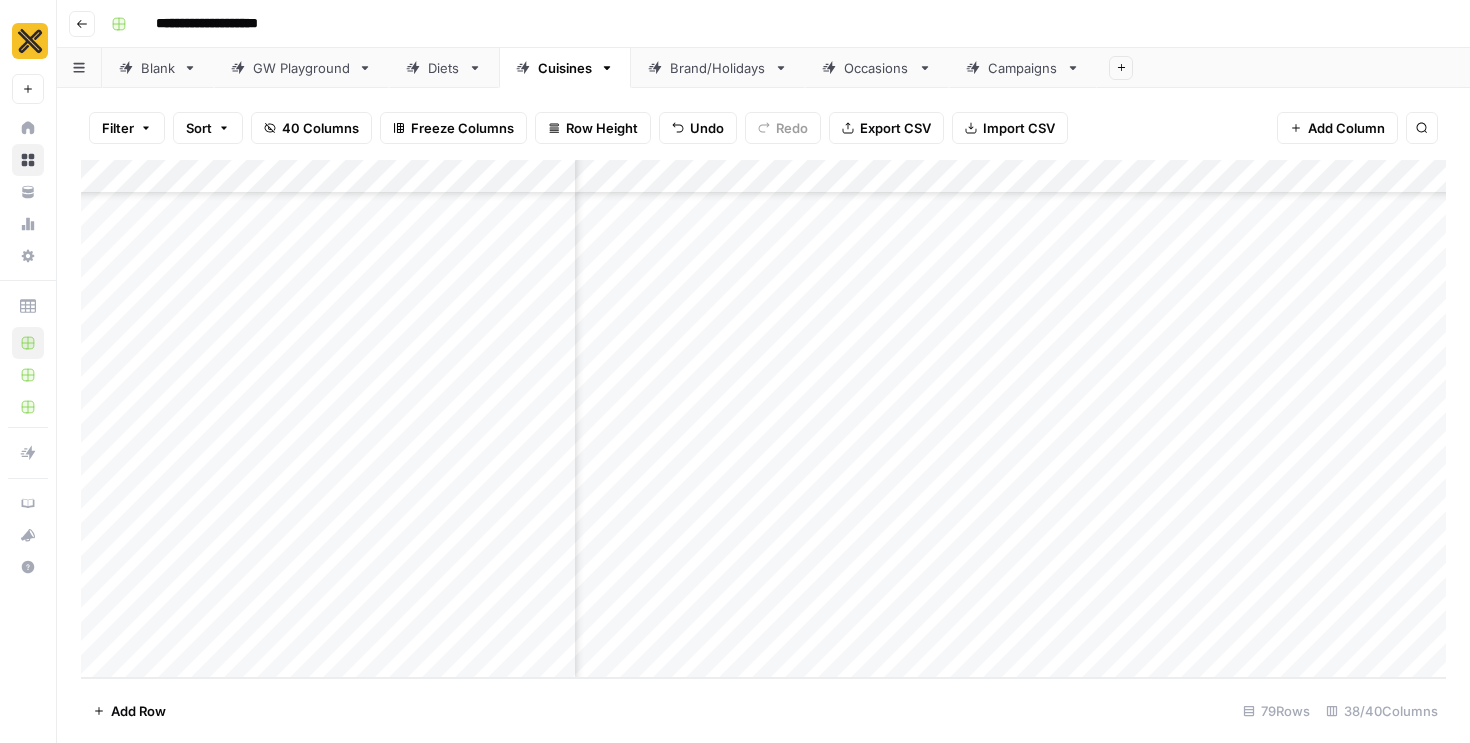 click on "Add Column" at bounding box center (763, 419) 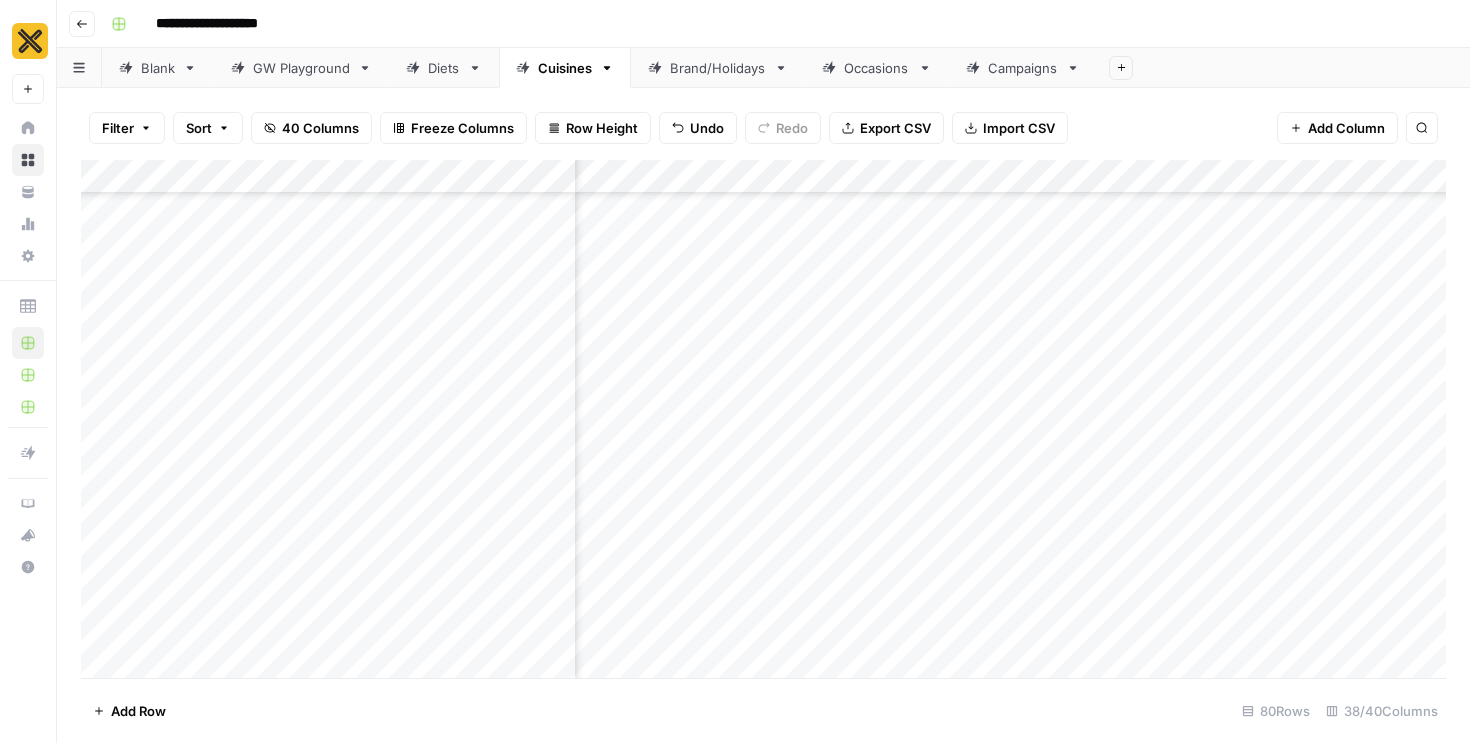 click on "Add Column" at bounding box center [763, 419] 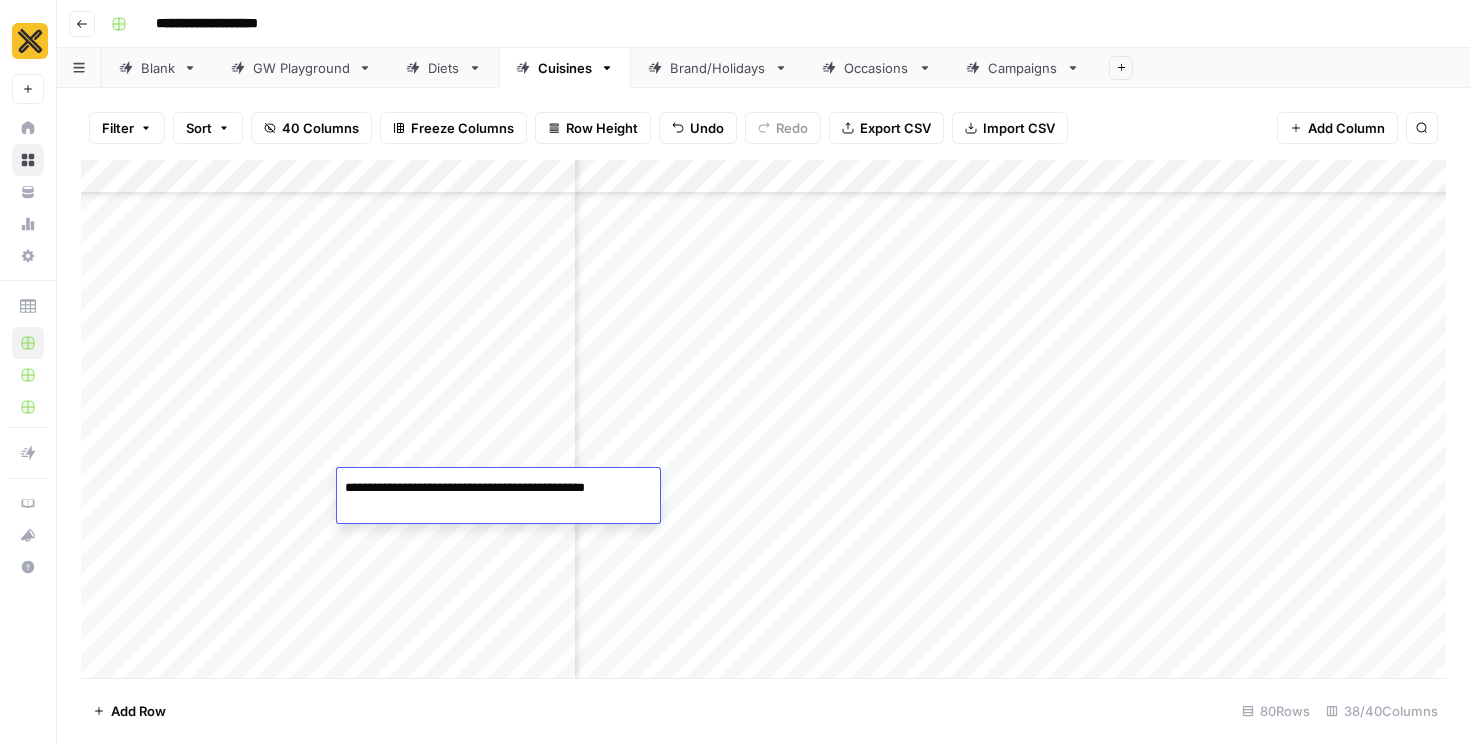 drag, startPoint x: 465, startPoint y: 488, endPoint x: 641, endPoint y: 500, distance: 176.40862 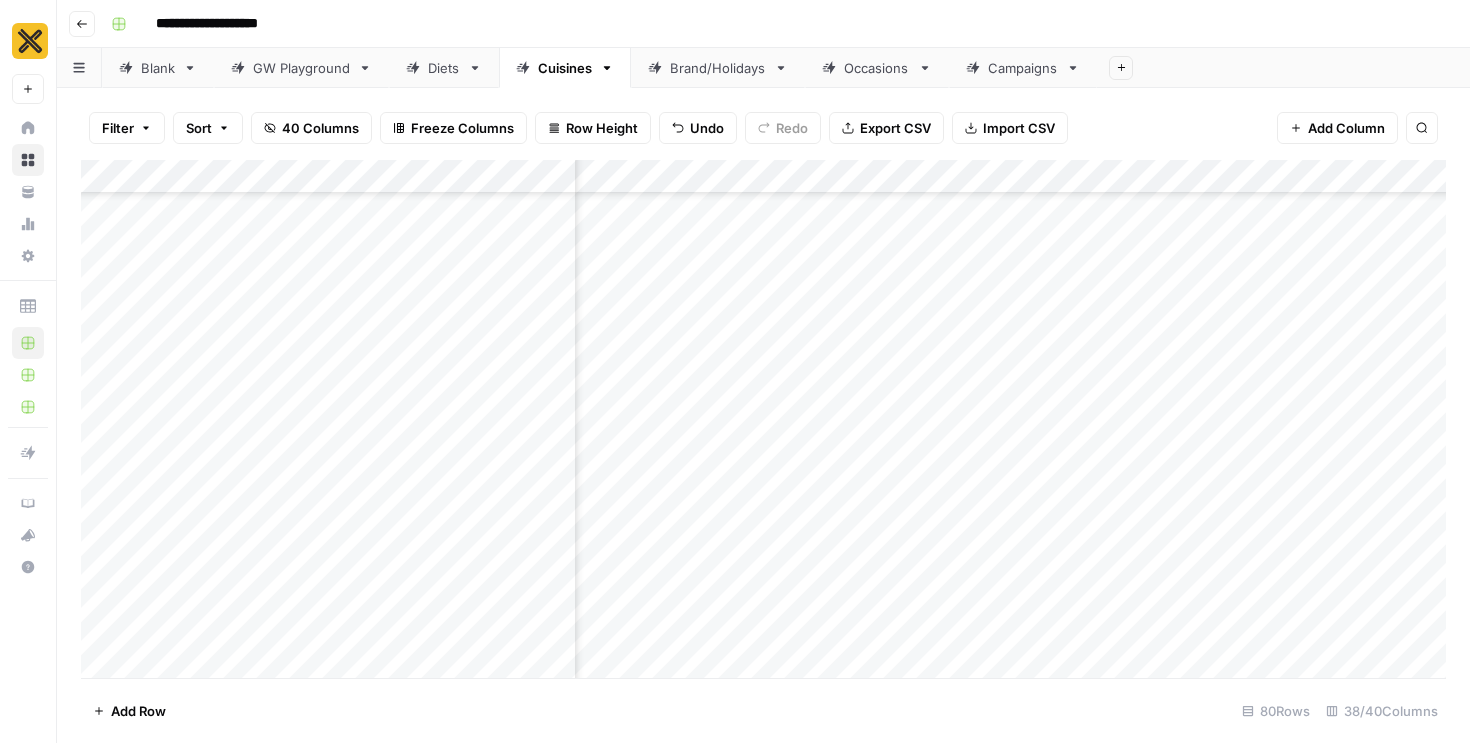 click on "Add Column" at bounding box center (763, 419) 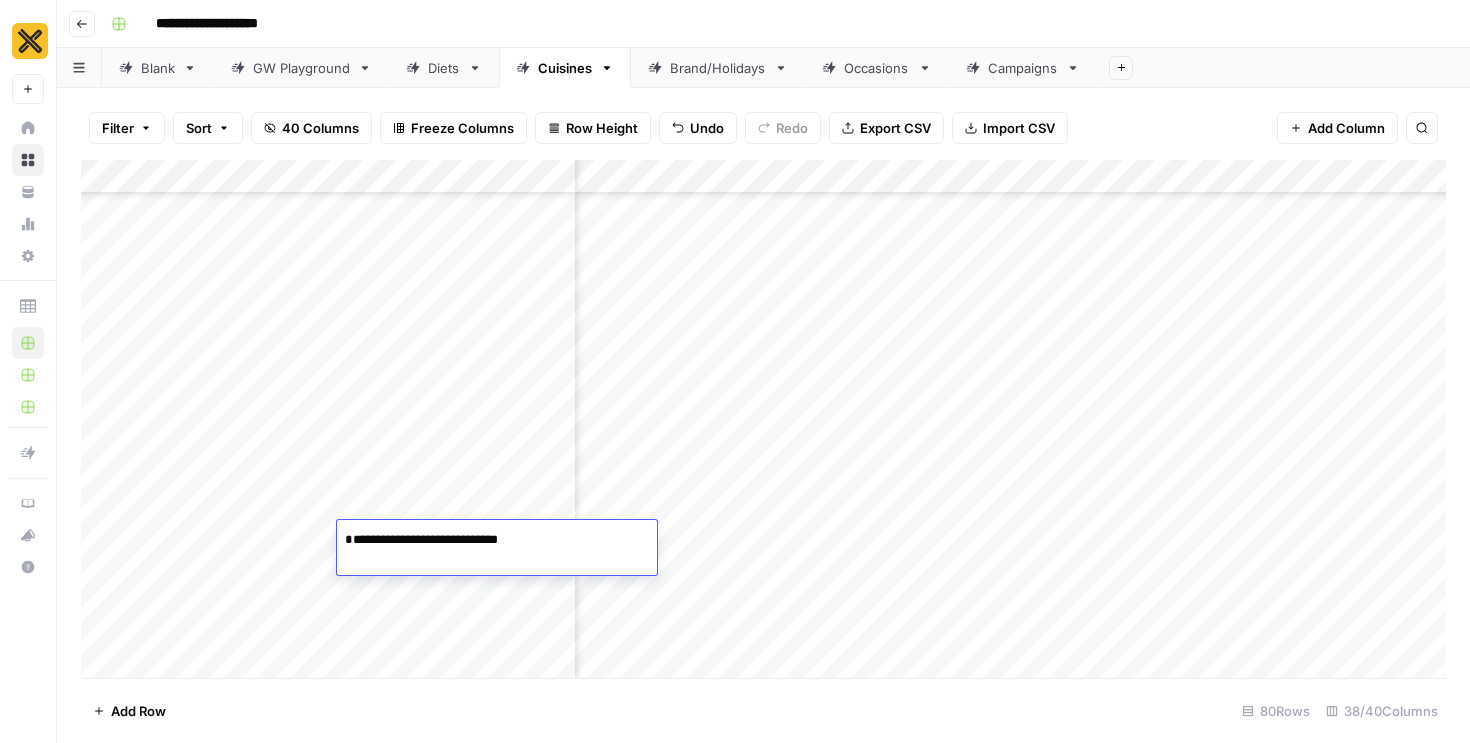 click on "**********" at bounding box center [497, 540] 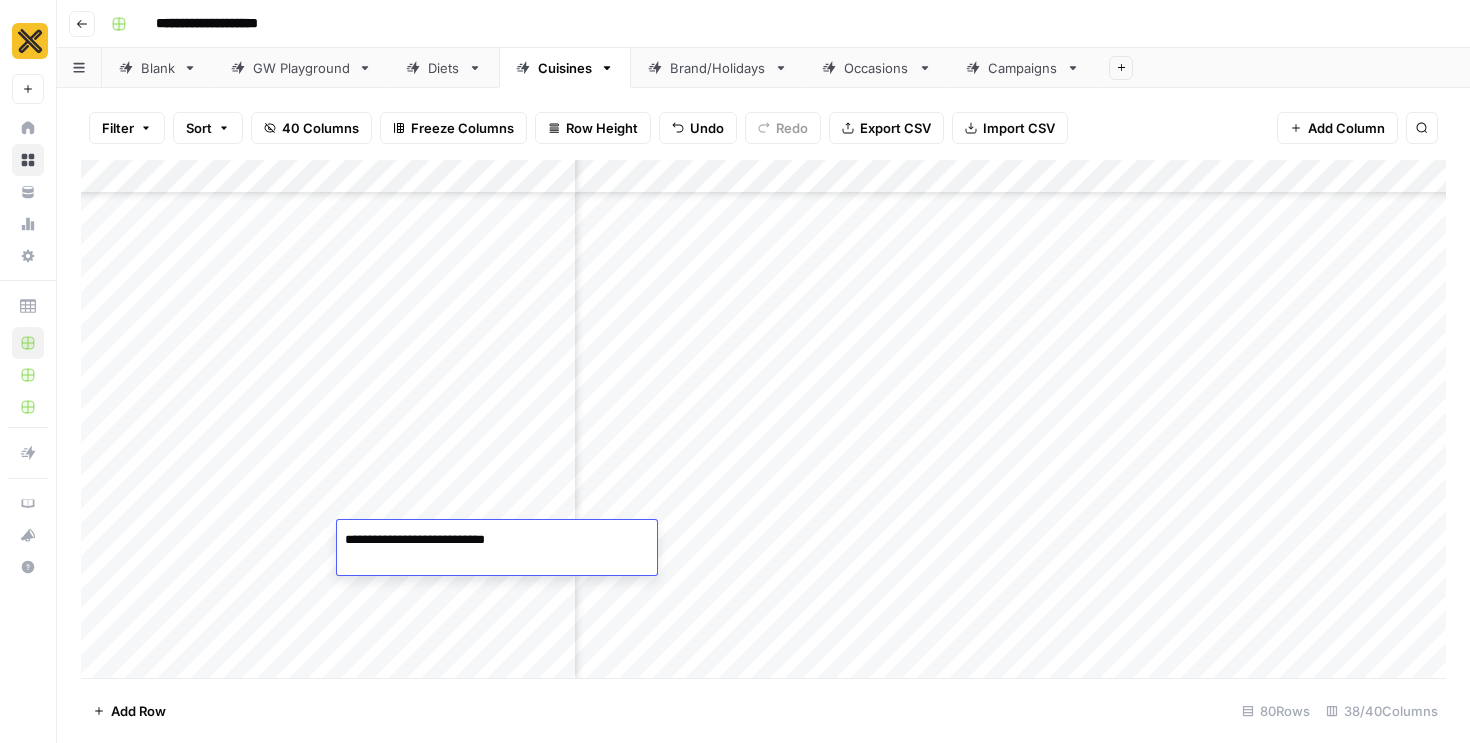 type on "**********" 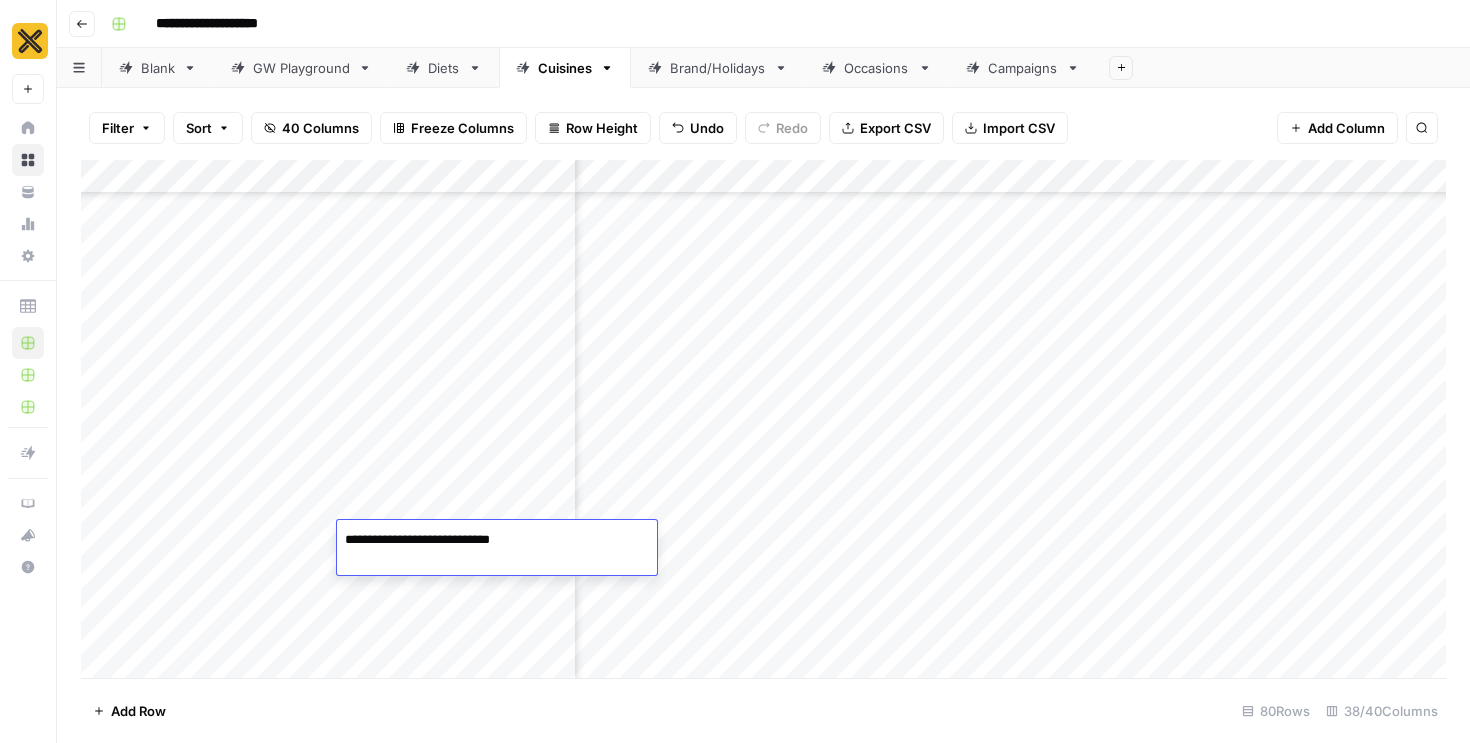 click on "Add Column" at bounding box center (763, 419) 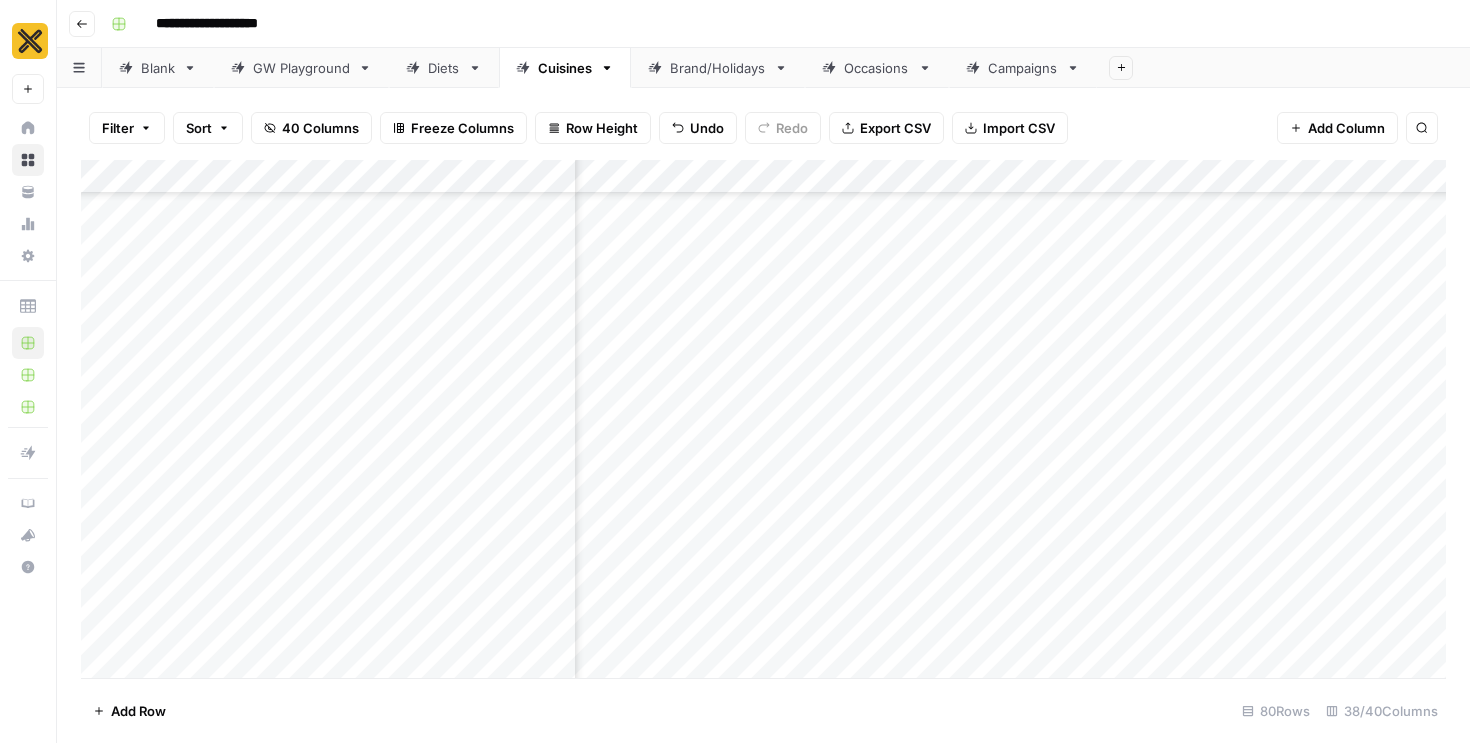 click on "Add Column" at bounding box center (763, 419) 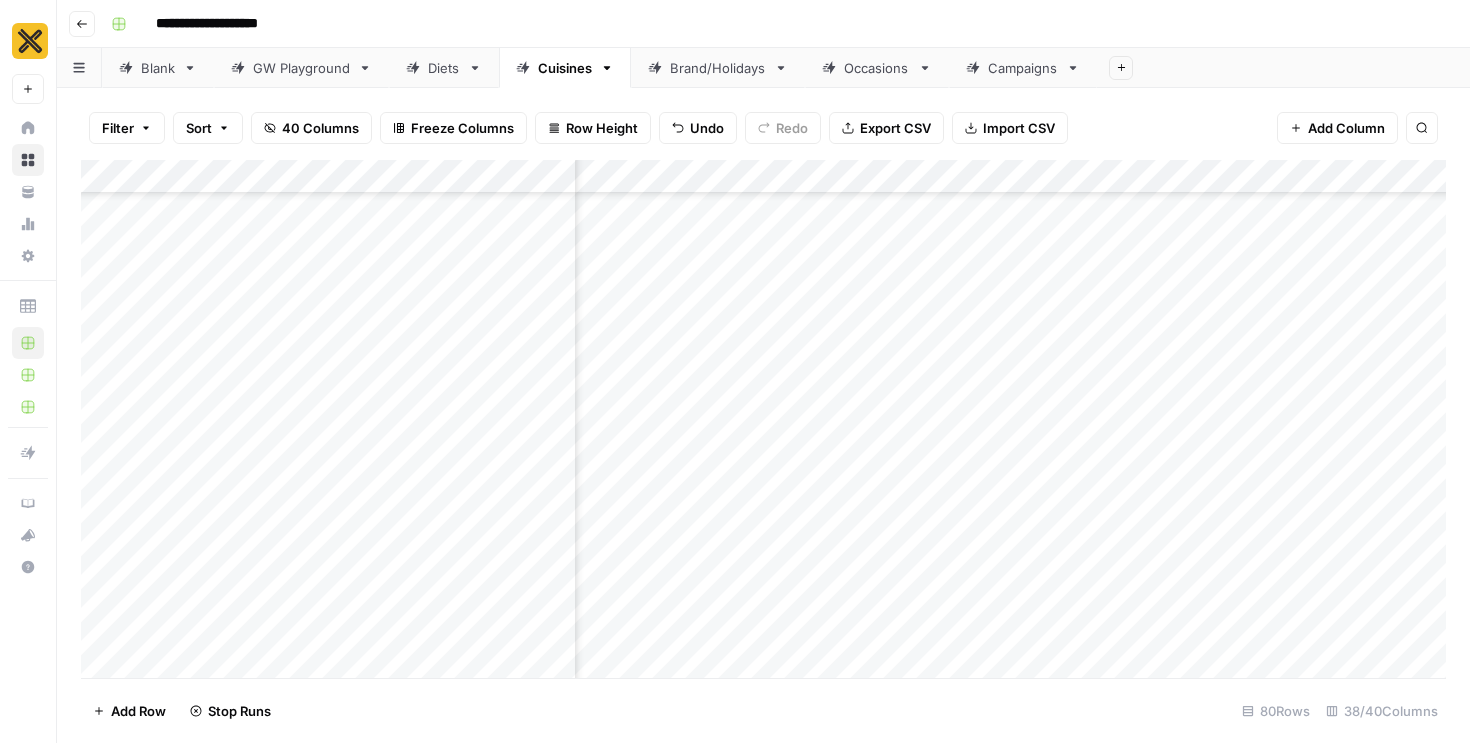 click on "Add Column" at bounding box center [763, 419] 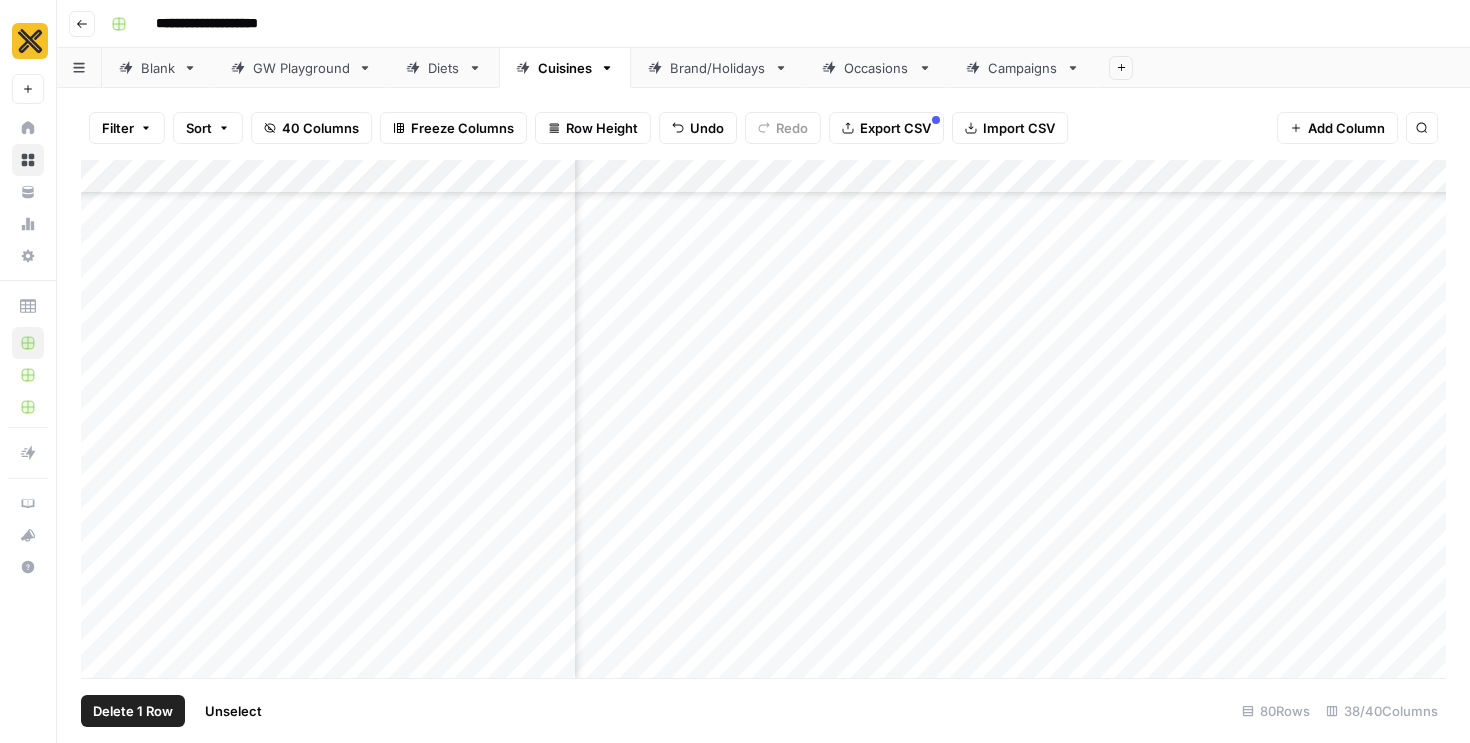 click on "Delete 1 Row" at bounding box center [133, 711] 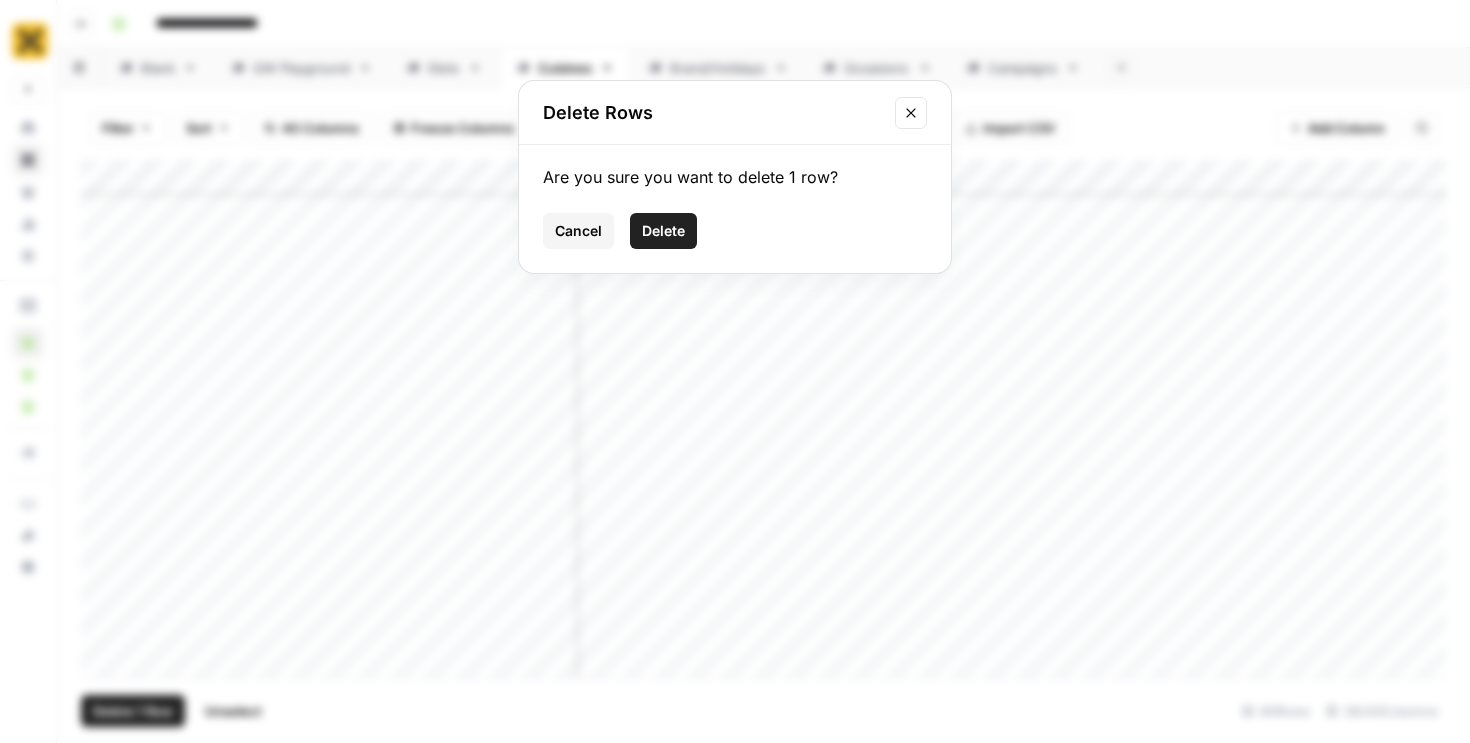 click on "Delete" at bounding box center (663, 231) 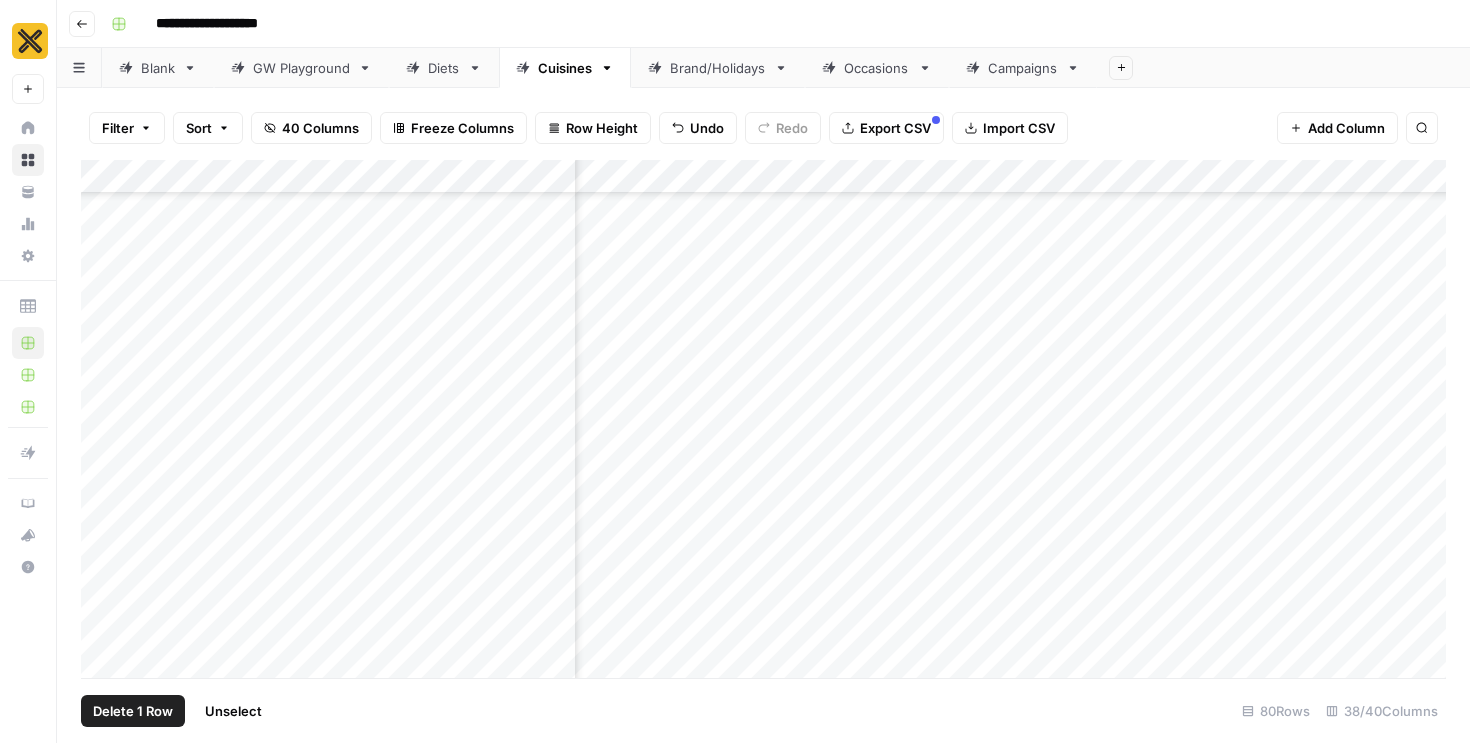 scroll, scrollTop: 3656, scrollLeft: 1433, axis: both 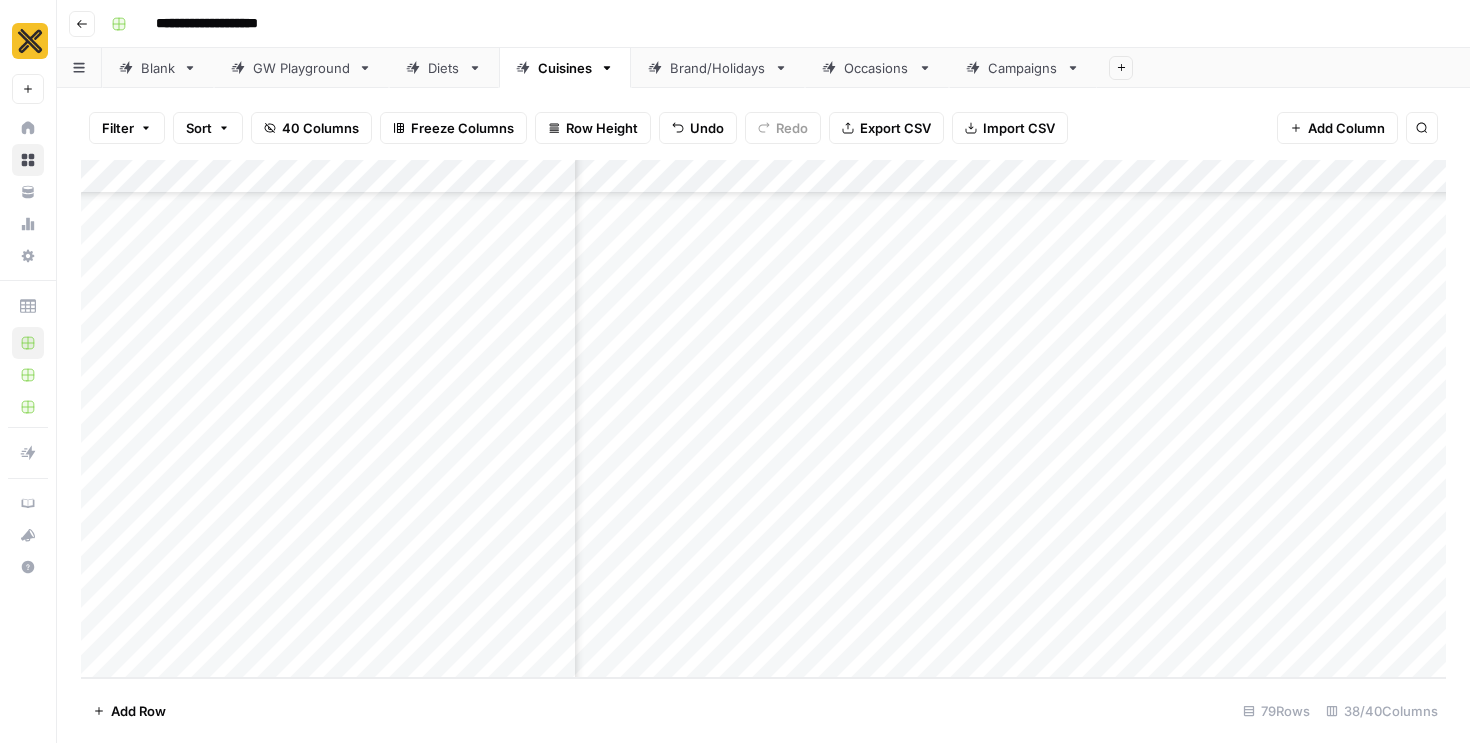 click on "Add Column" at bounding box center [763, 419] 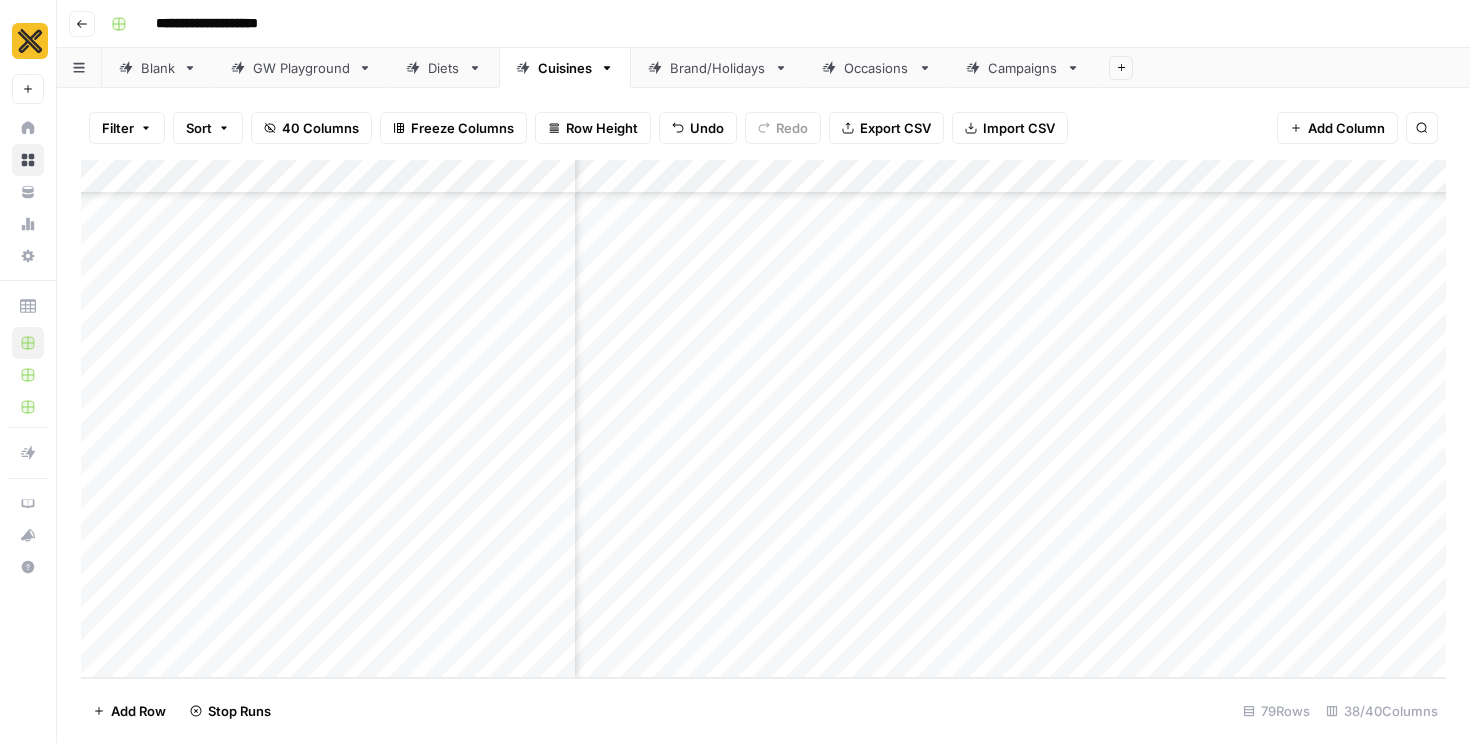 click on "Add Column" at bounding box center [763, 419] 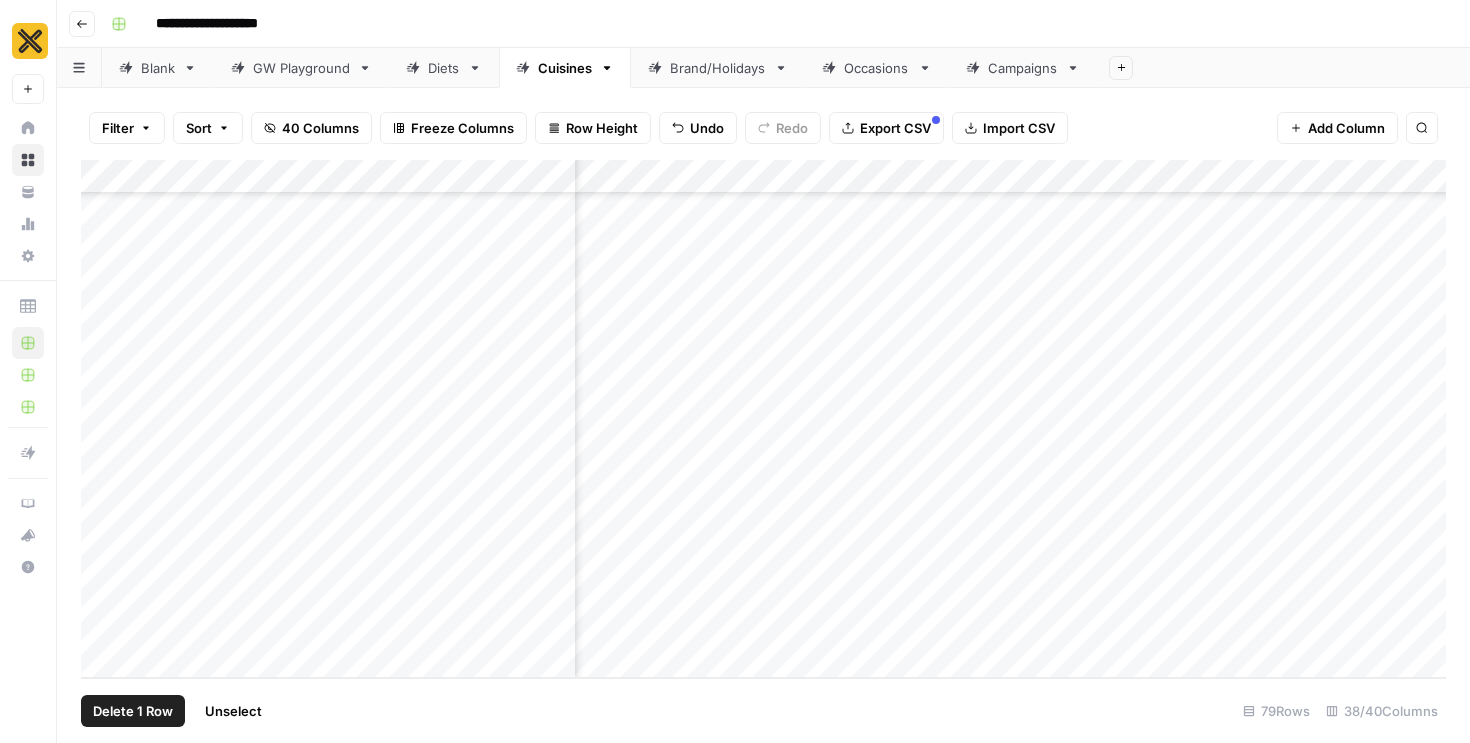click on "Delete 1 Row" at bounding box center (133, 711) 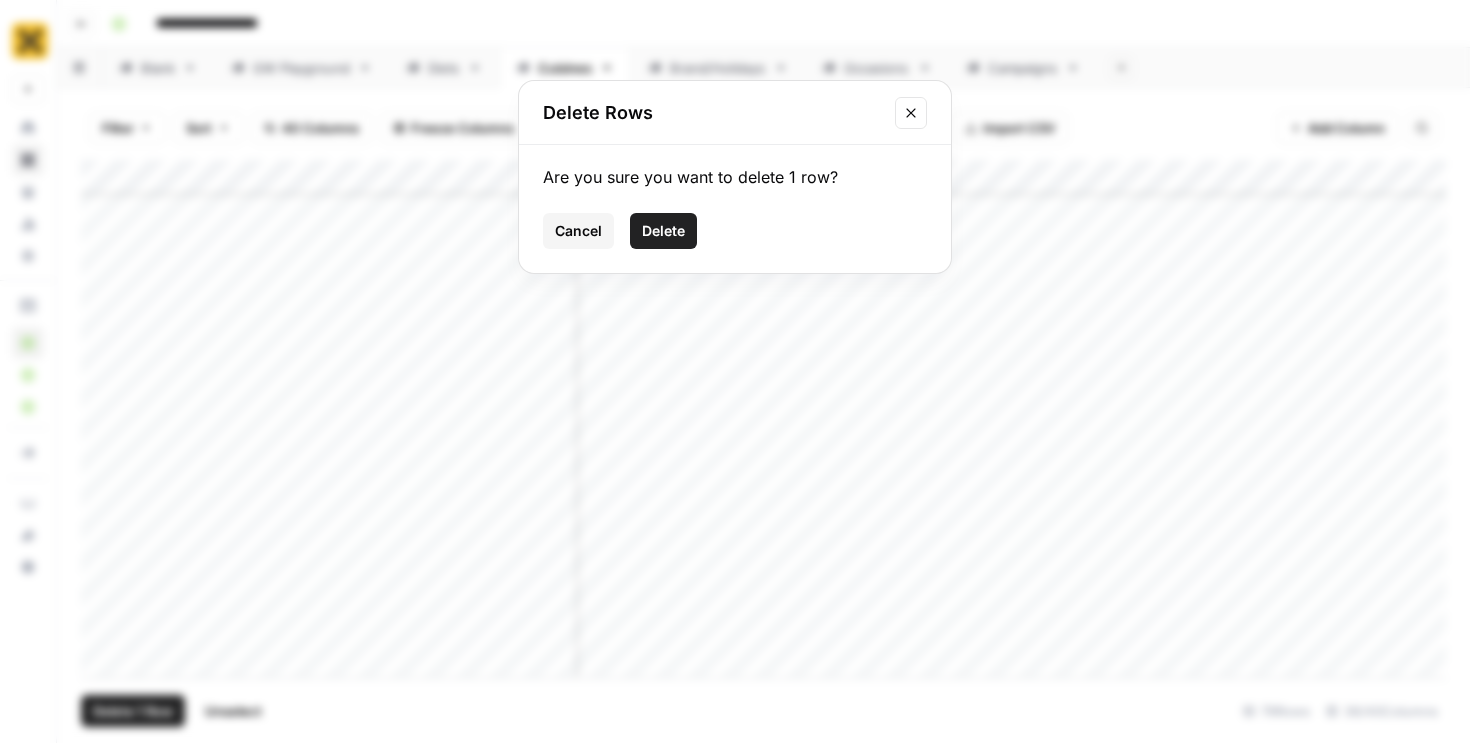 click on "Delete" at bounding box center (663, 231) 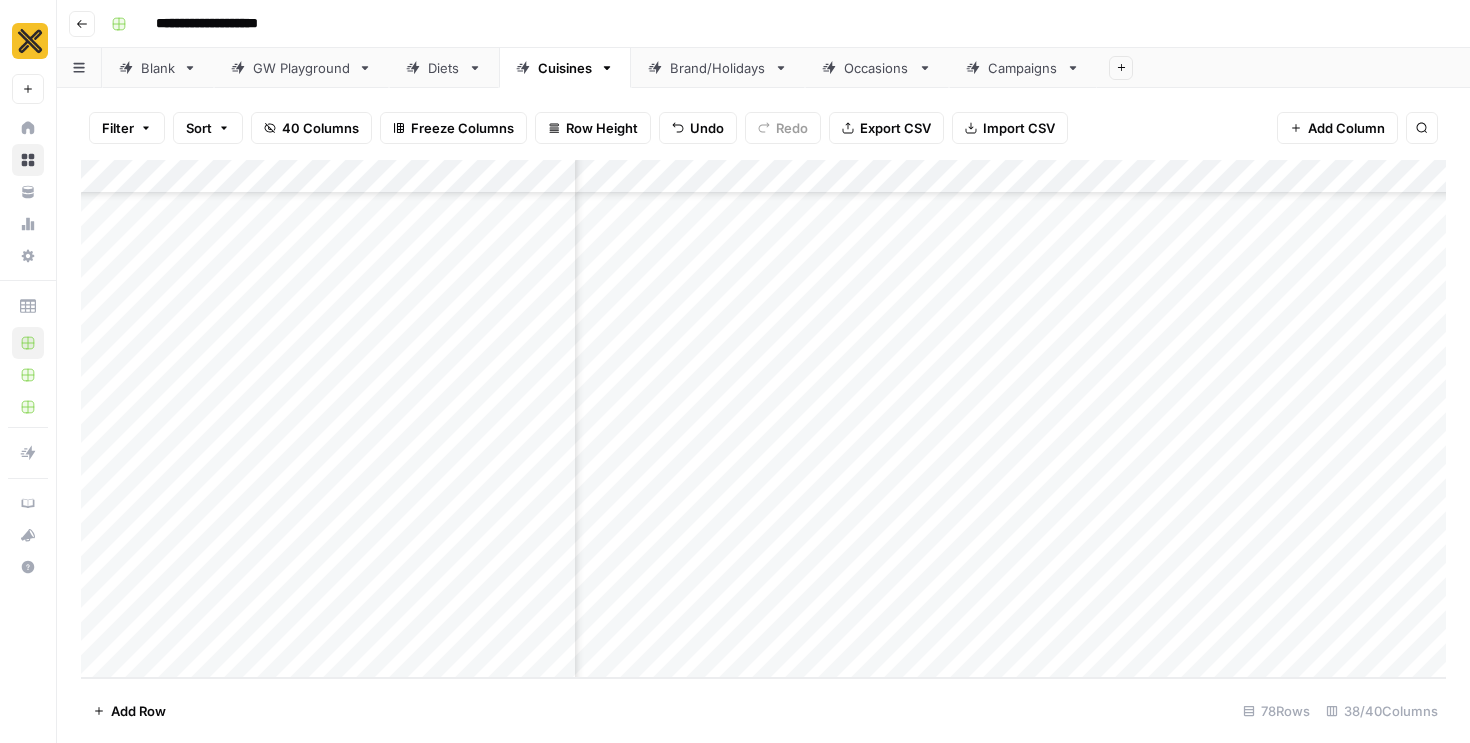 scroll, scrollTop: 3604, scrollLeft: 3526, axis: both 